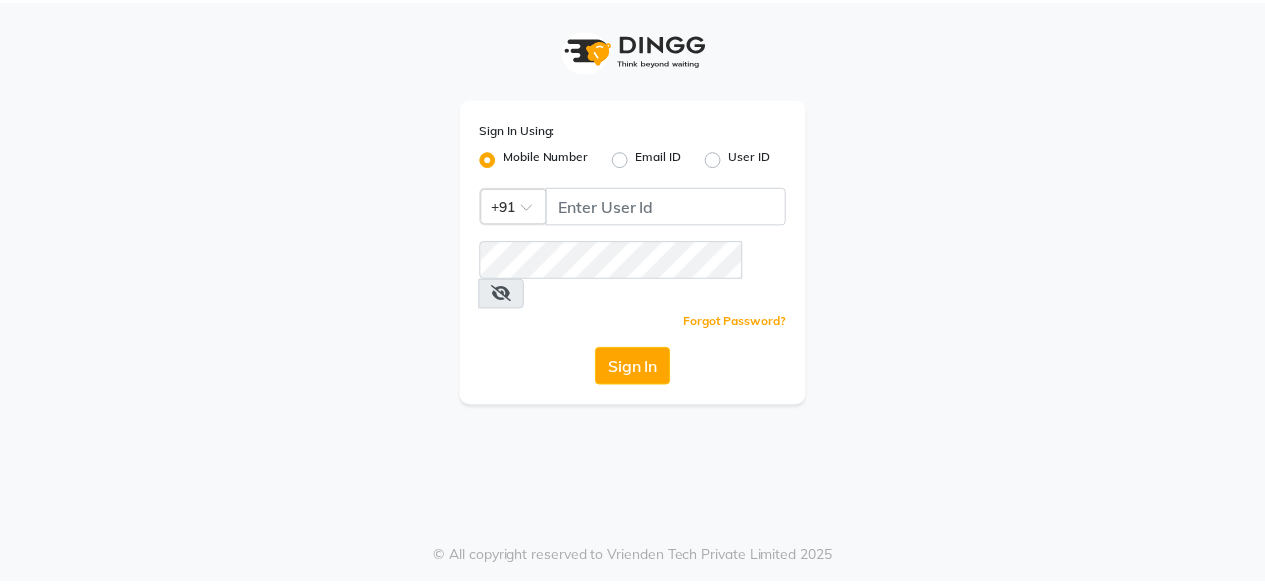 scroll, scrollTop: 0, scrollLeft: 0, axis: both 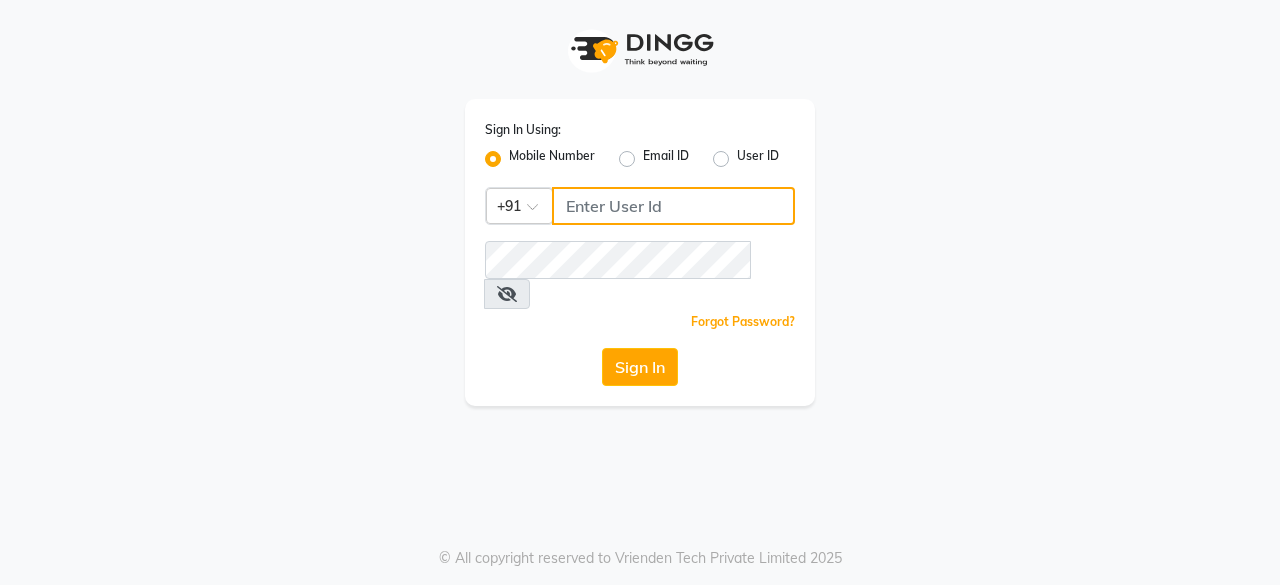 click 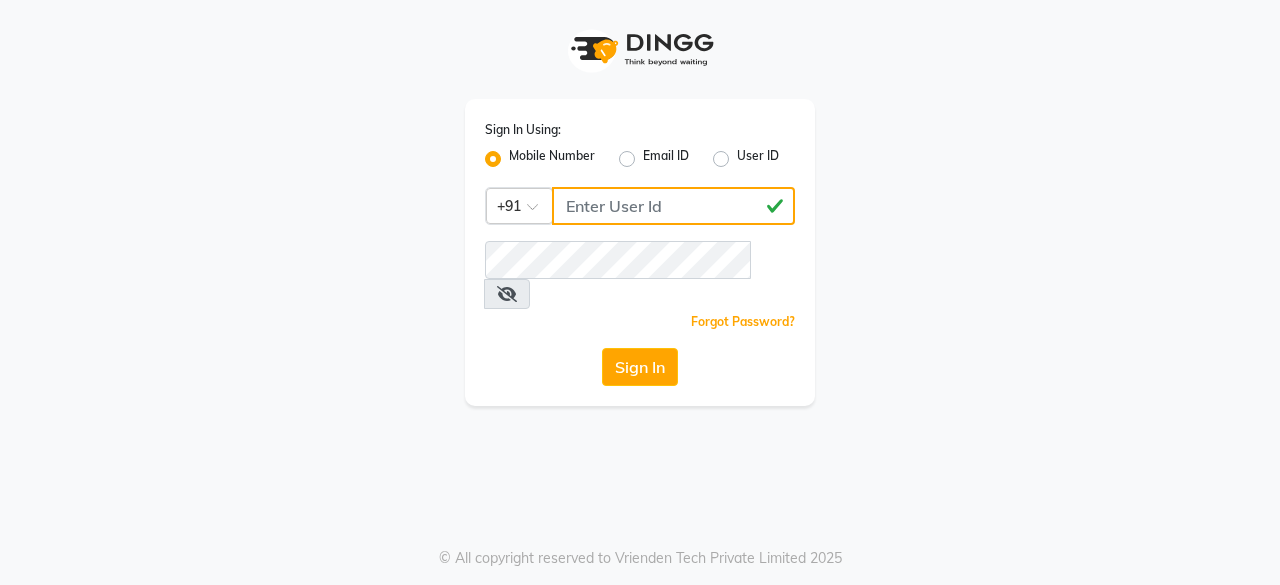 type on "[PHONE]" 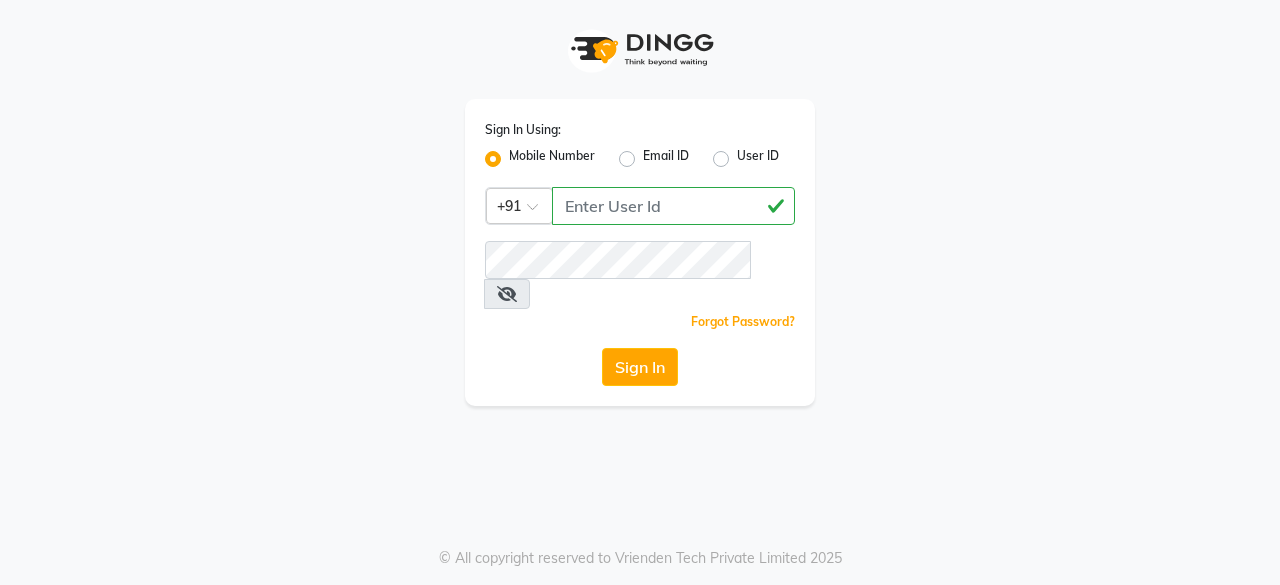 click on "Forgot Password?" 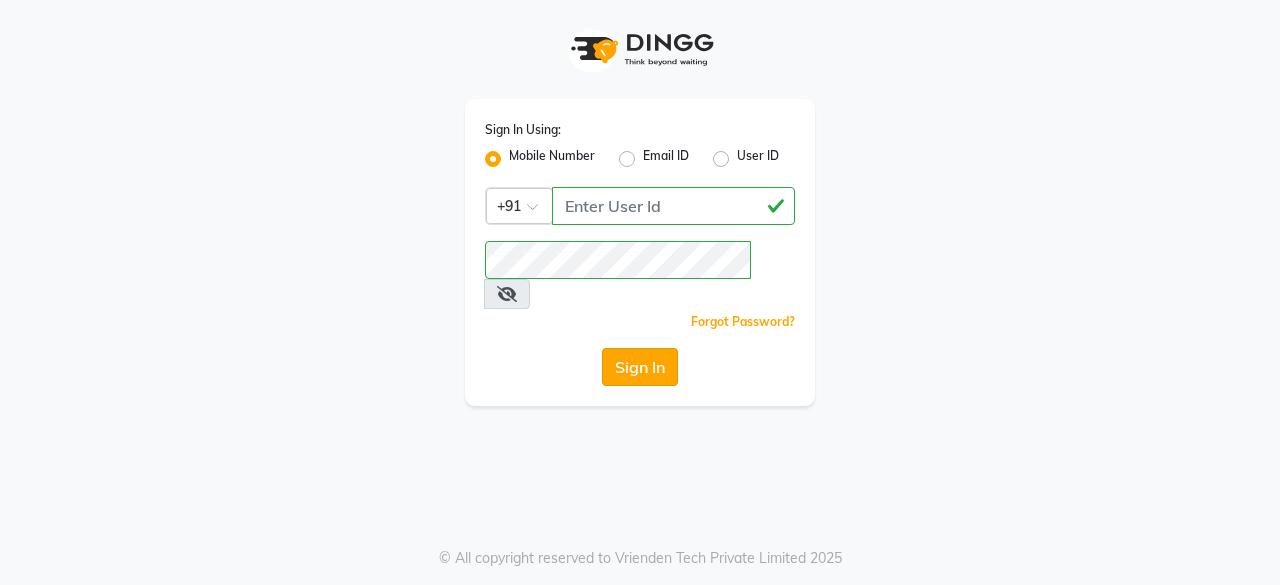click on "Sign In" 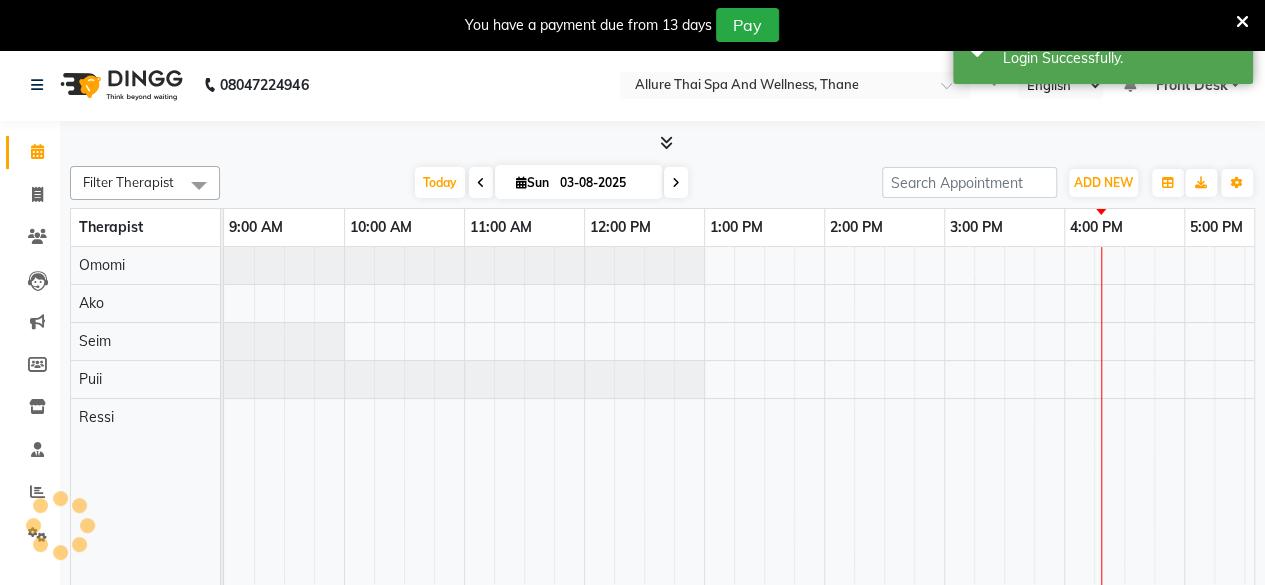 scroll, scrollTop: 0, scrollLeft: 769, axis: horizontal 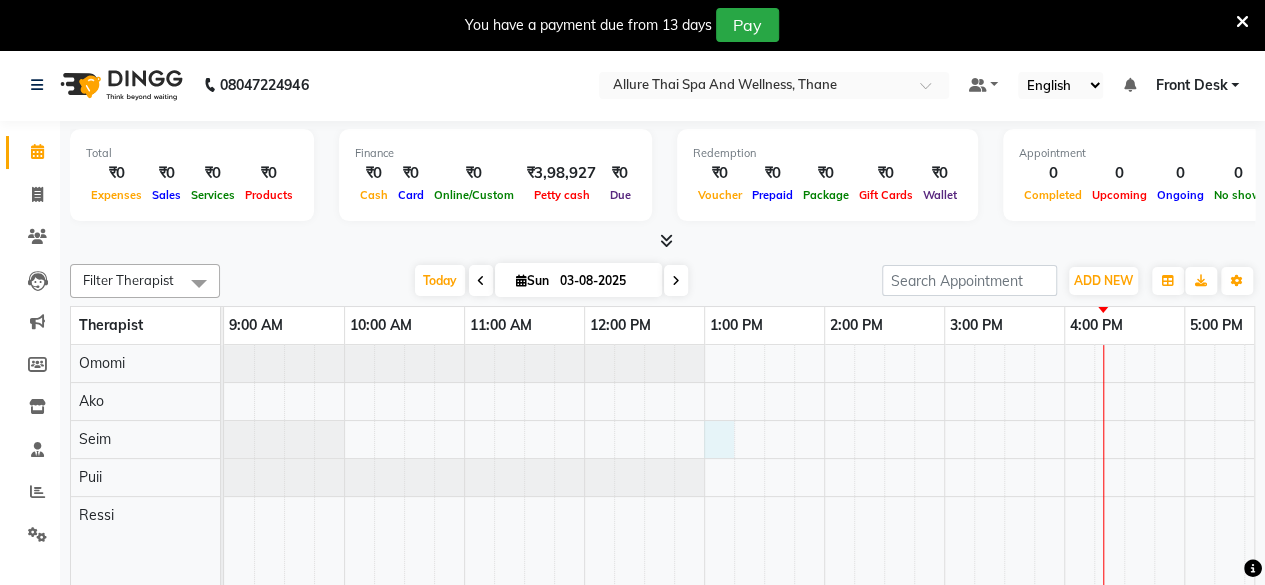 click at bounding box center (1124, 479) 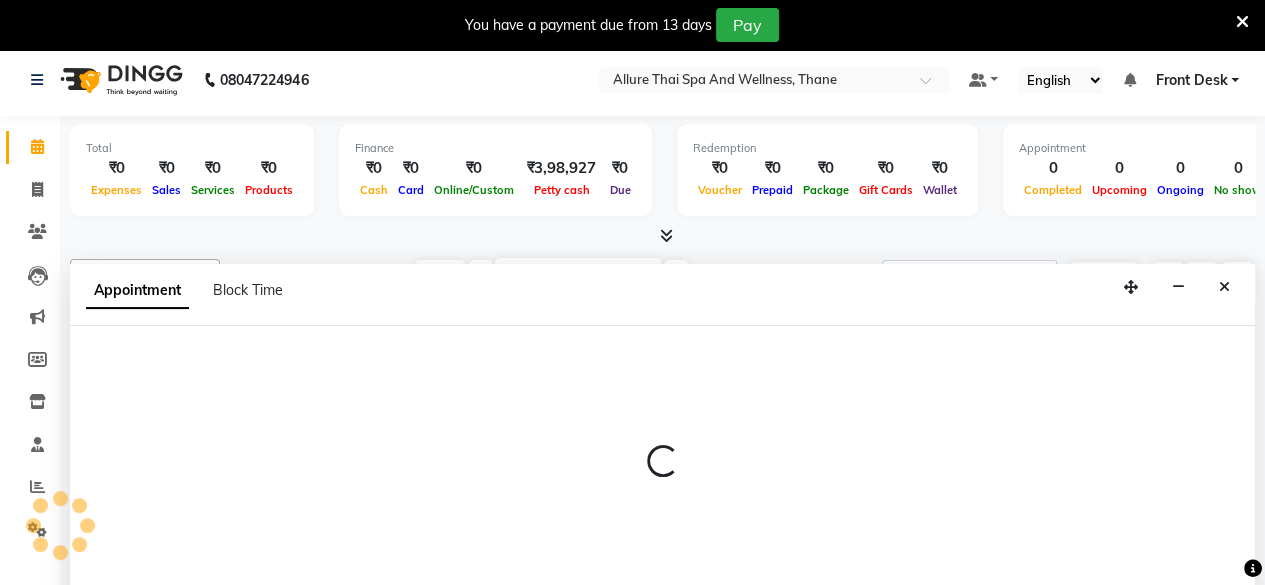 select on "84282" 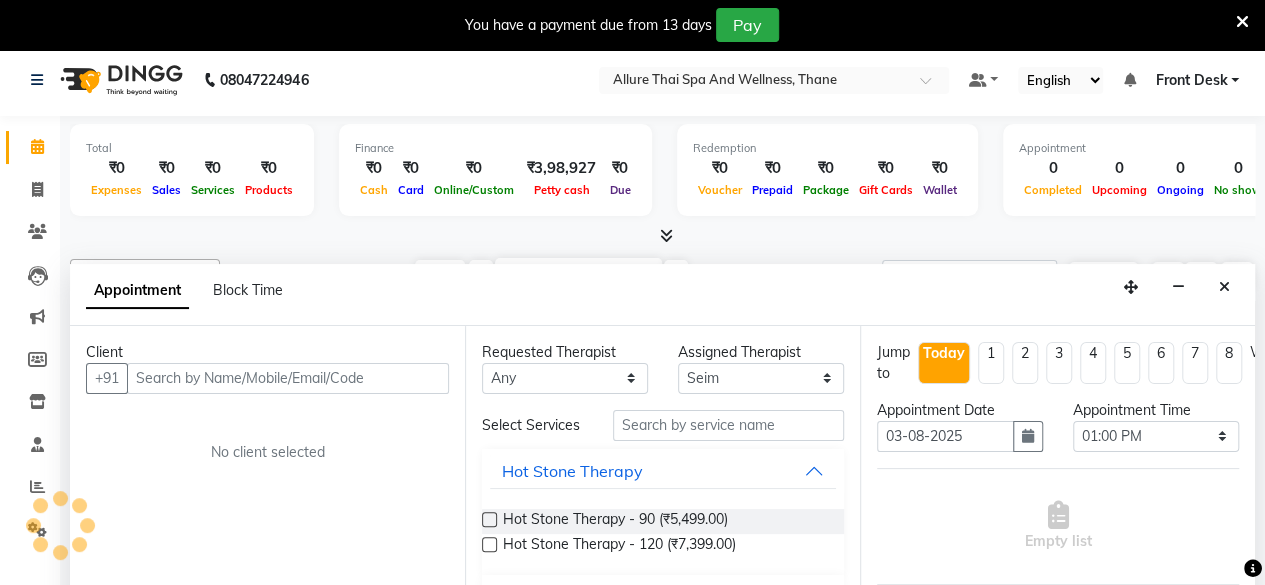 scroll, scrollTop: 49, scrollLeft: 0, axis: vertical 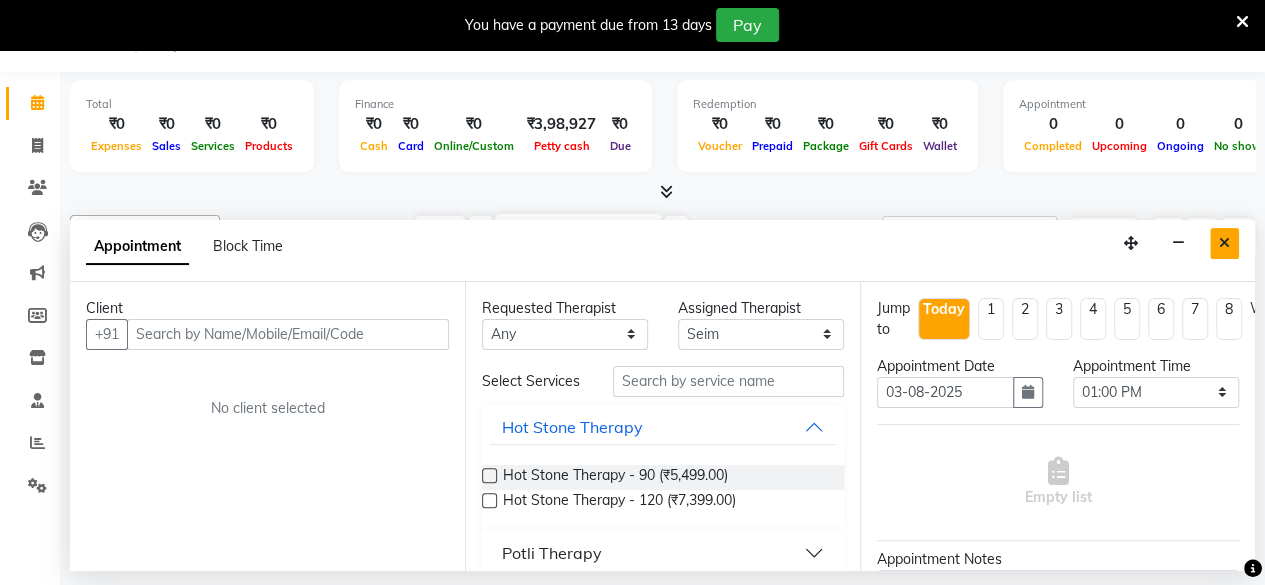 click at bounding box center (1224, 243) 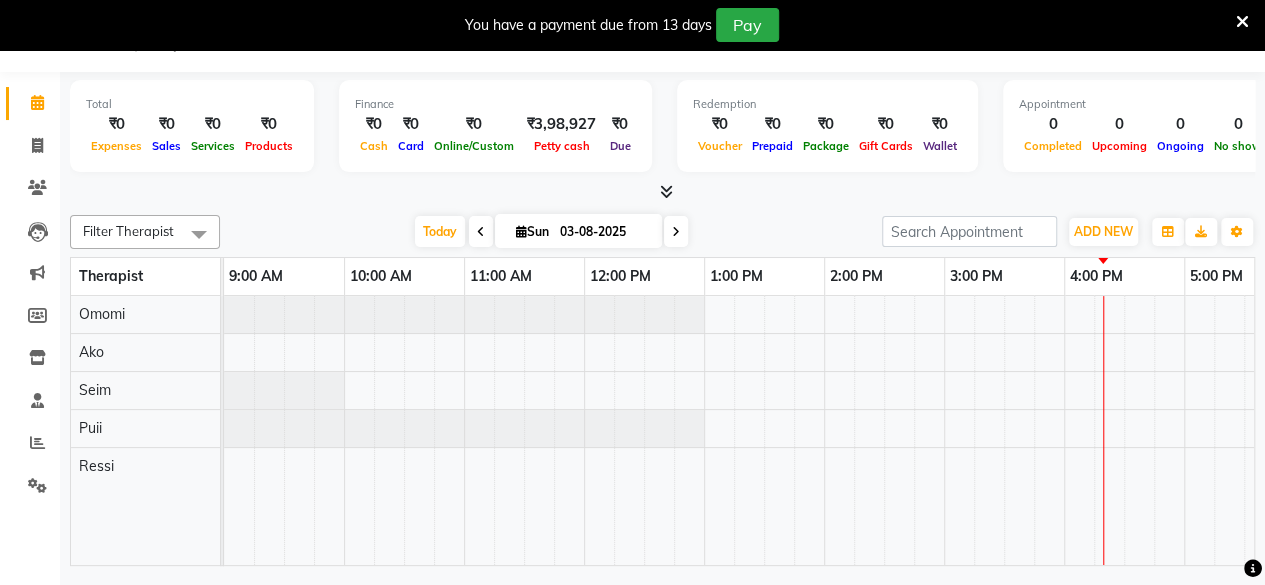 click at bounding box center [1242, 22] 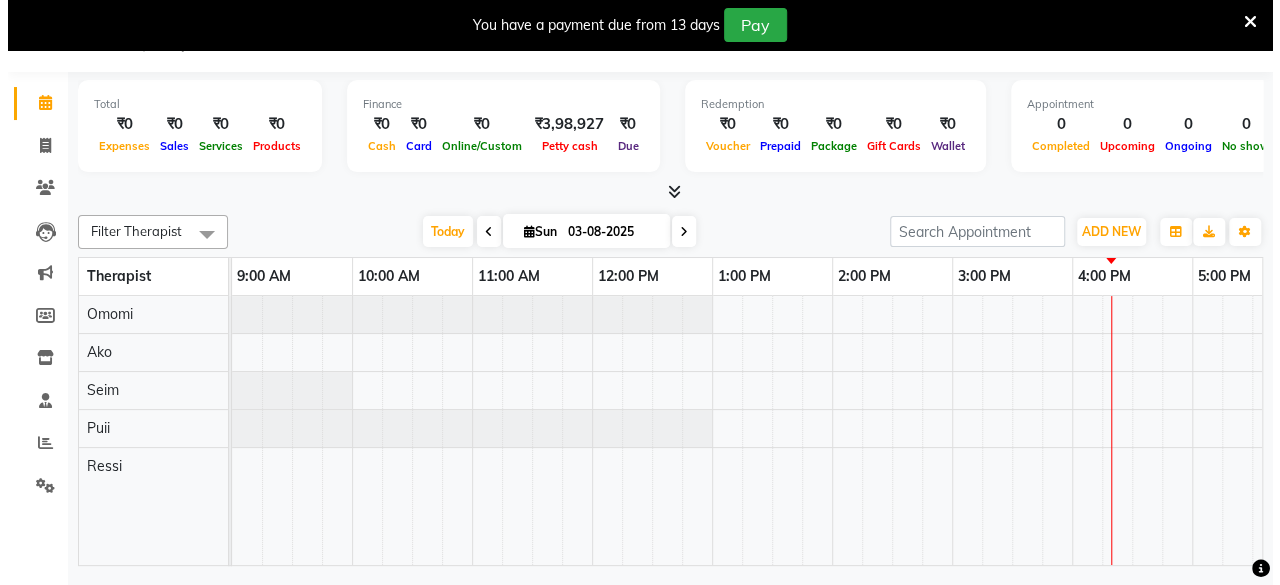 scroll, scrollTop: 0, scrollLeft: 0, axis: both 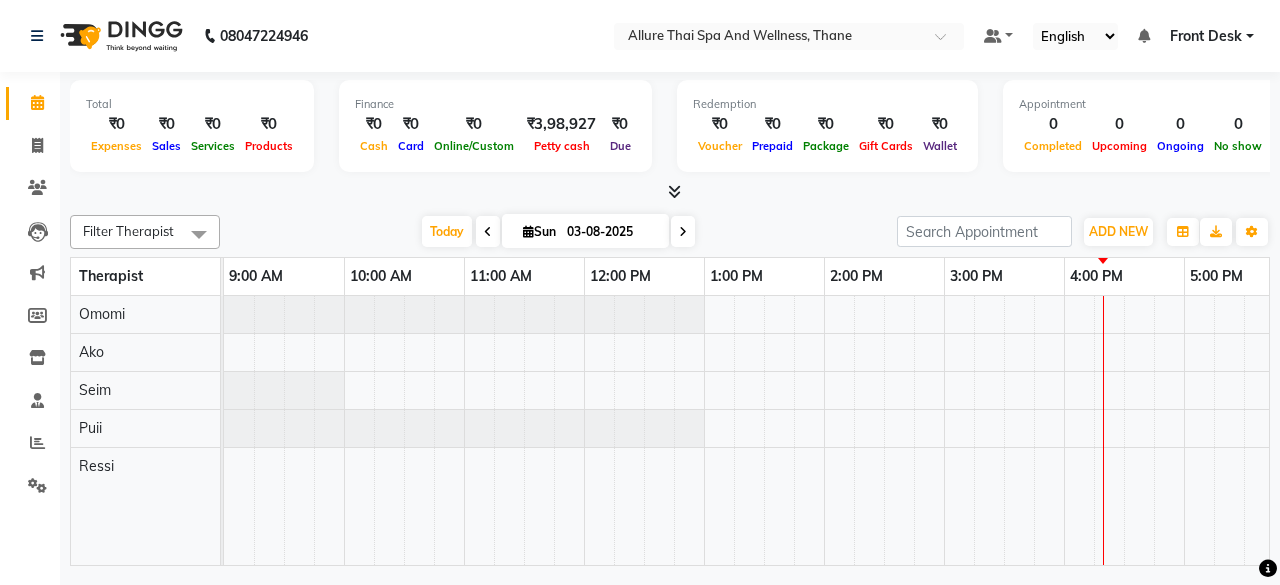 click at bounding box center [674, 191] 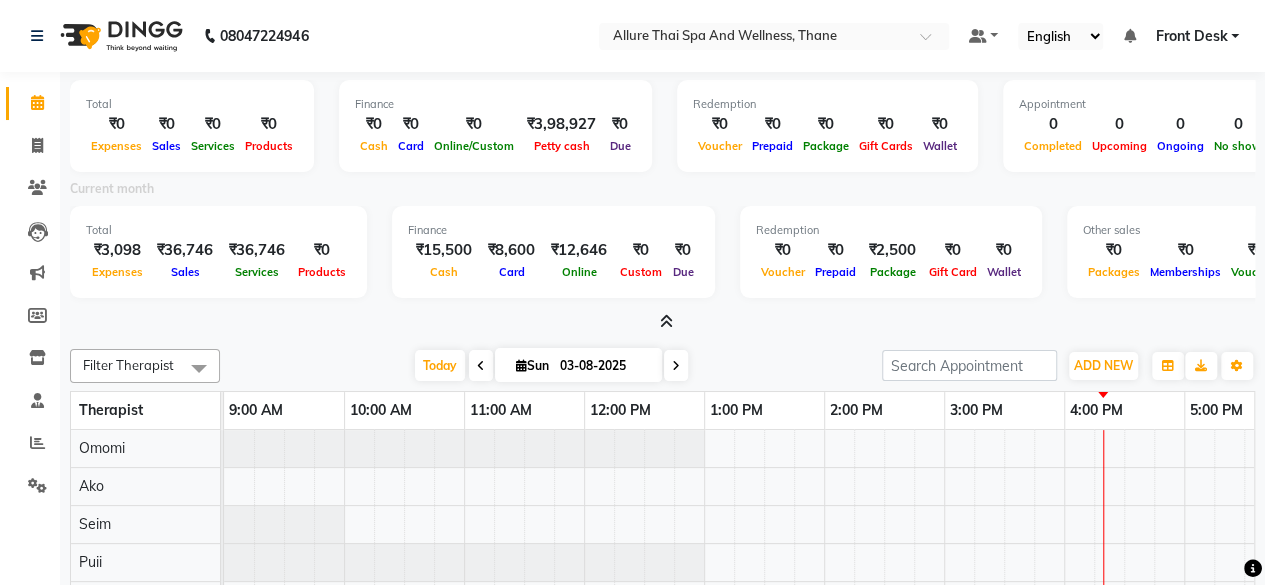 click at bounding box center (666, 321) 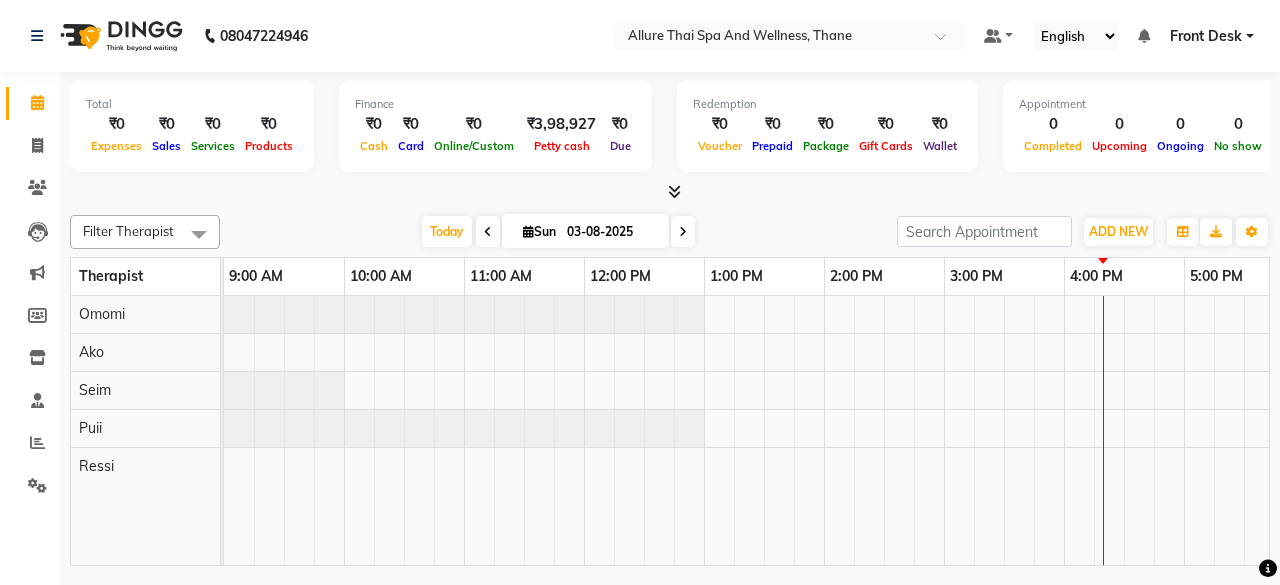 click at bounding box center [670, 192] 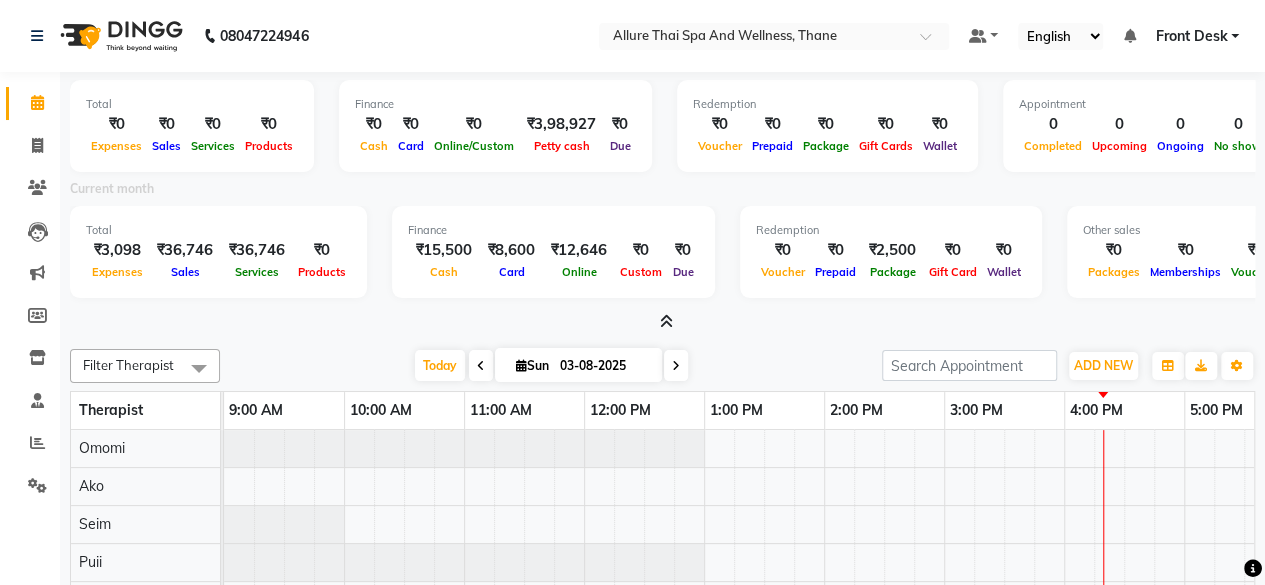 click at bounding box center (666, 321) 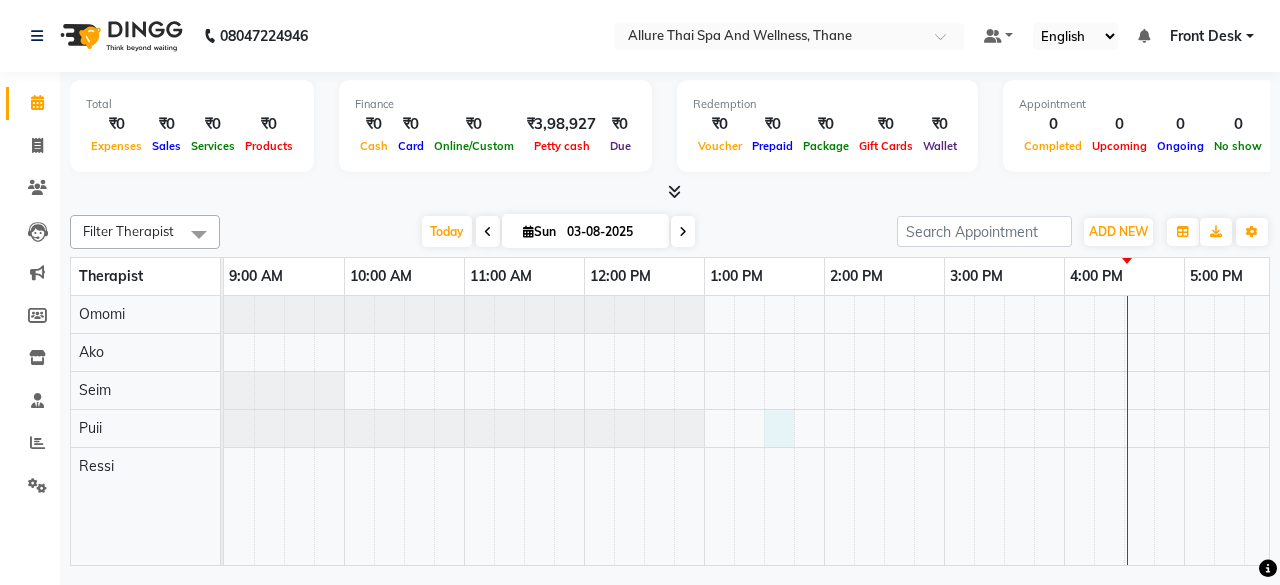 click at bounding box center [1124, 430] 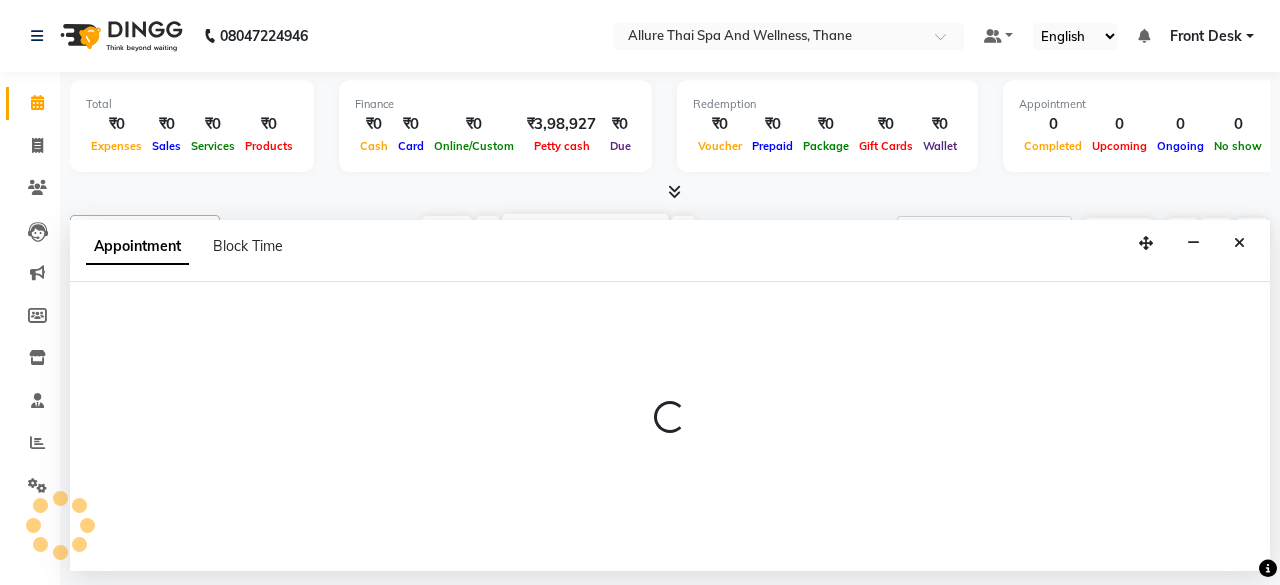 select on "85559" 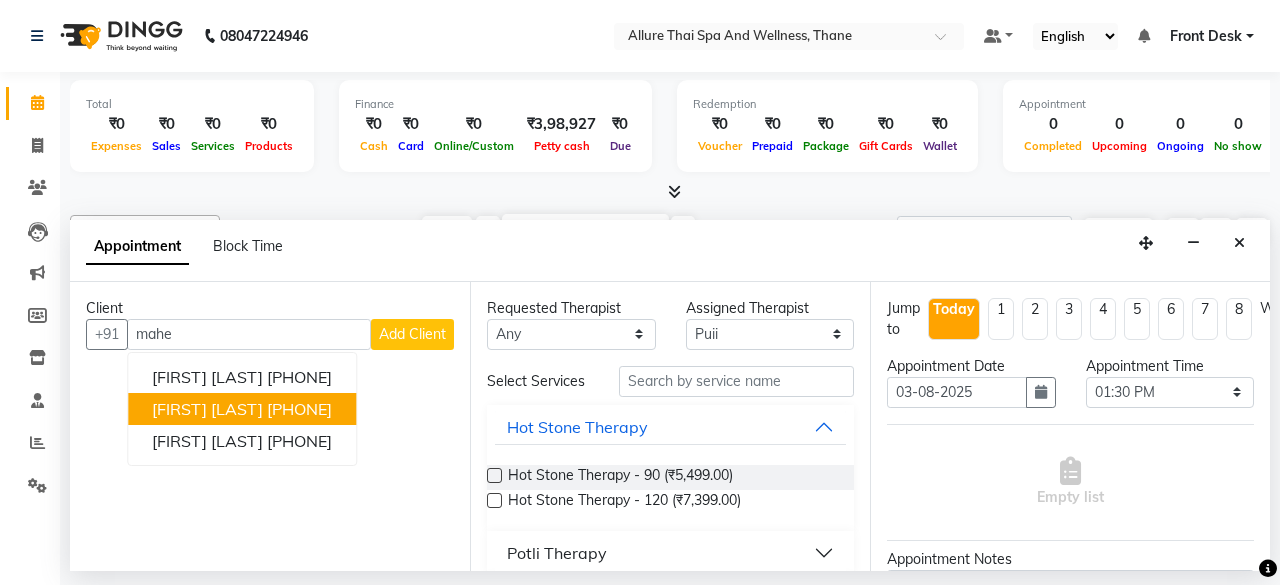 click on "[FIRST] [LAST]  [PHONE]" at bounding box center [242, 409] 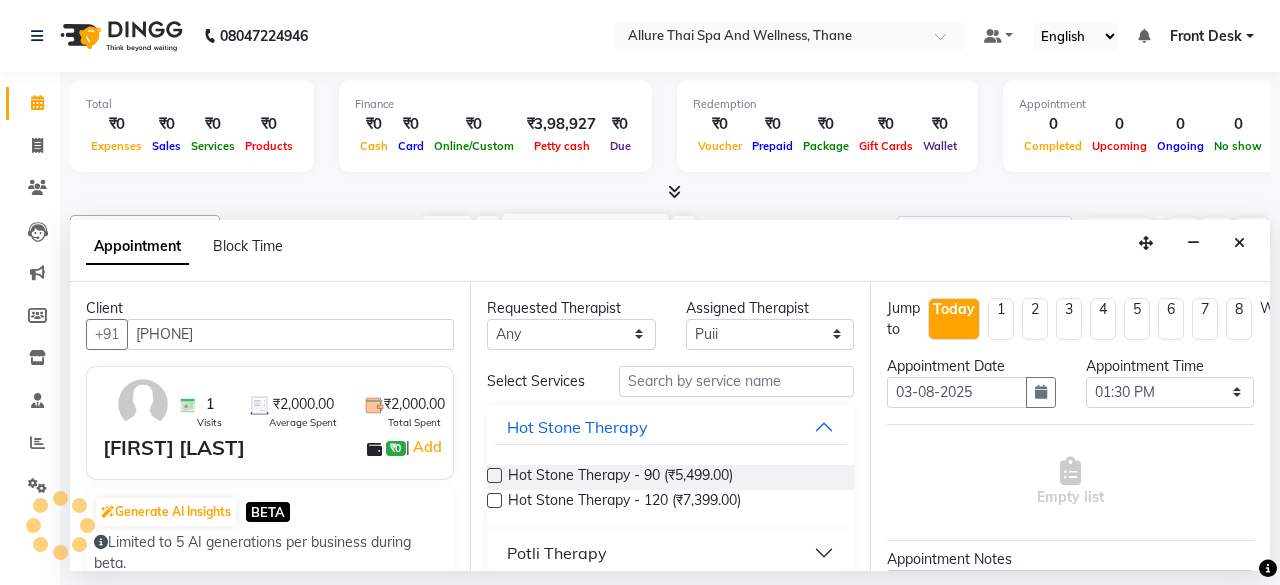 type on "[PHONE]" 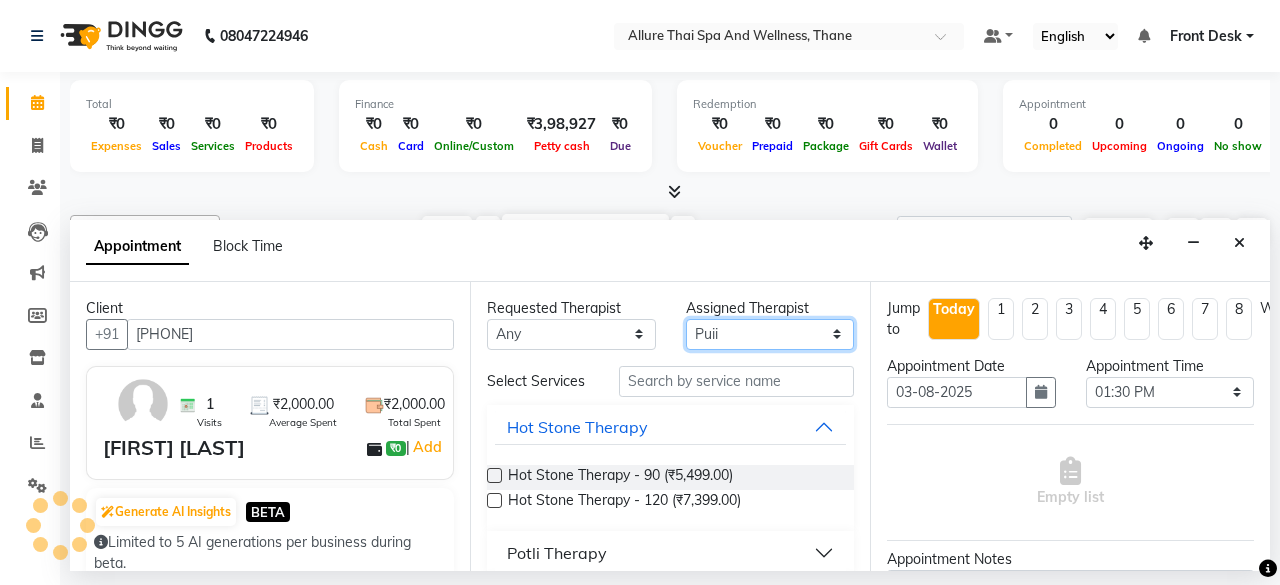click on "Select Ako Omomi Puii Ressi Seim" at bounding box center [770, 334] 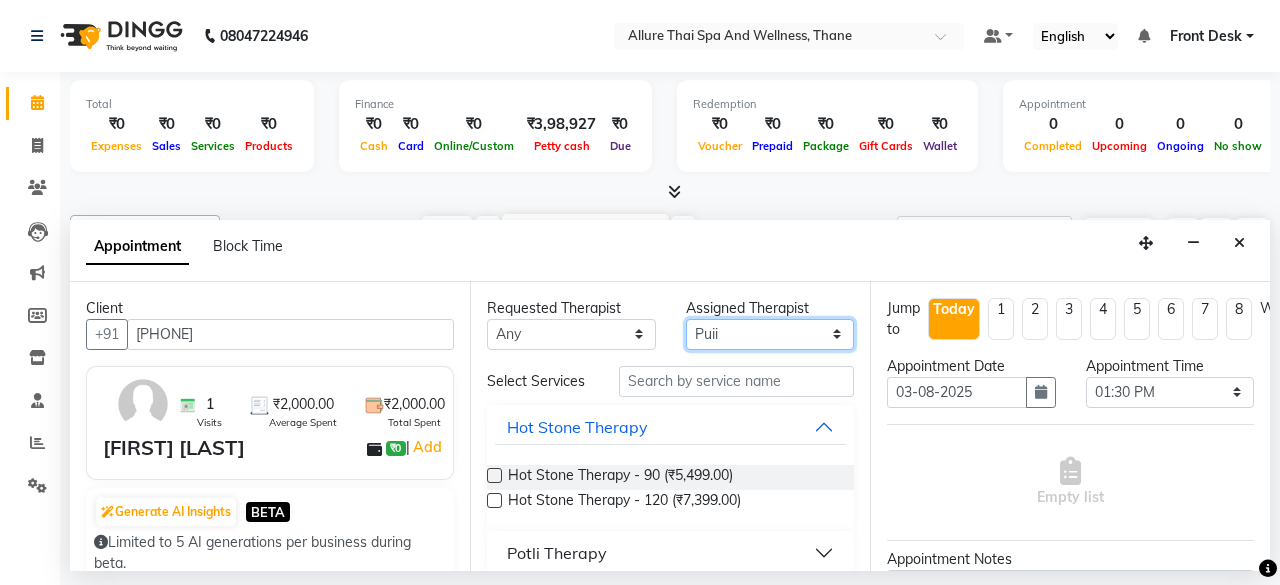 click on "Select Ako Omomi Puii Ressi Seim" at bounding box center (770, 334) 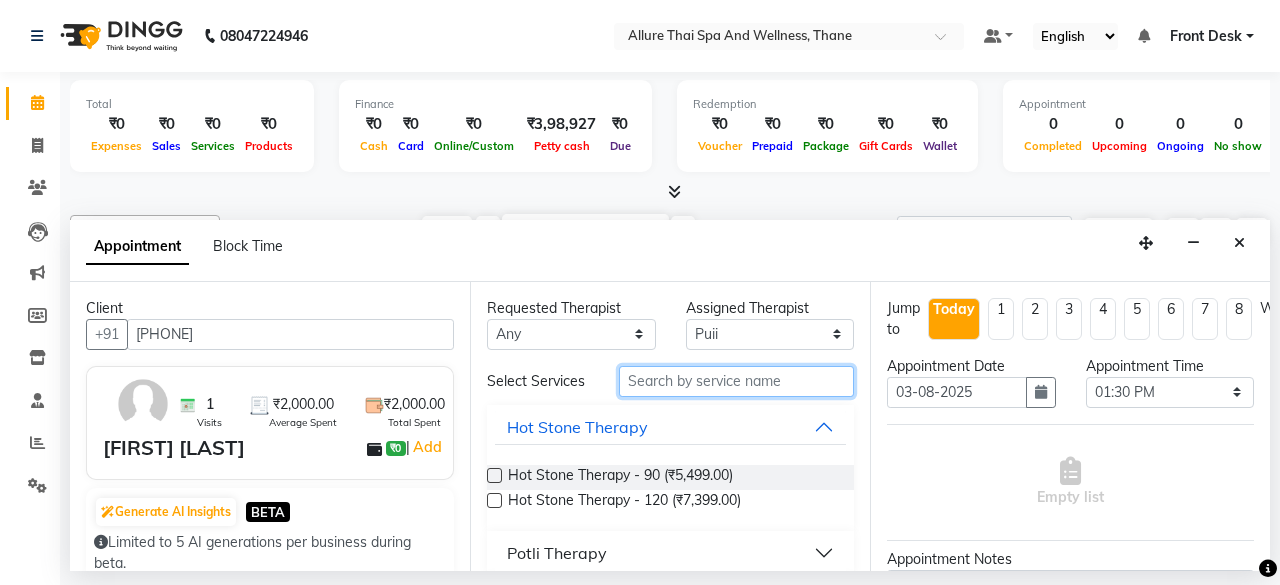 click at bounding box center (736, 381) 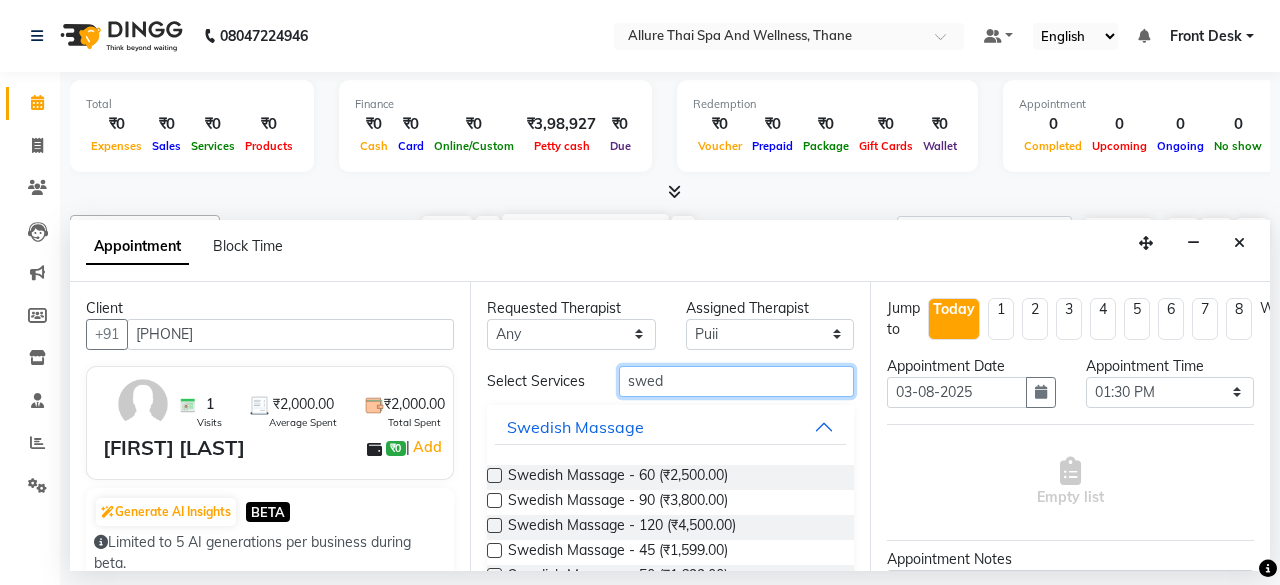 type on "swed" 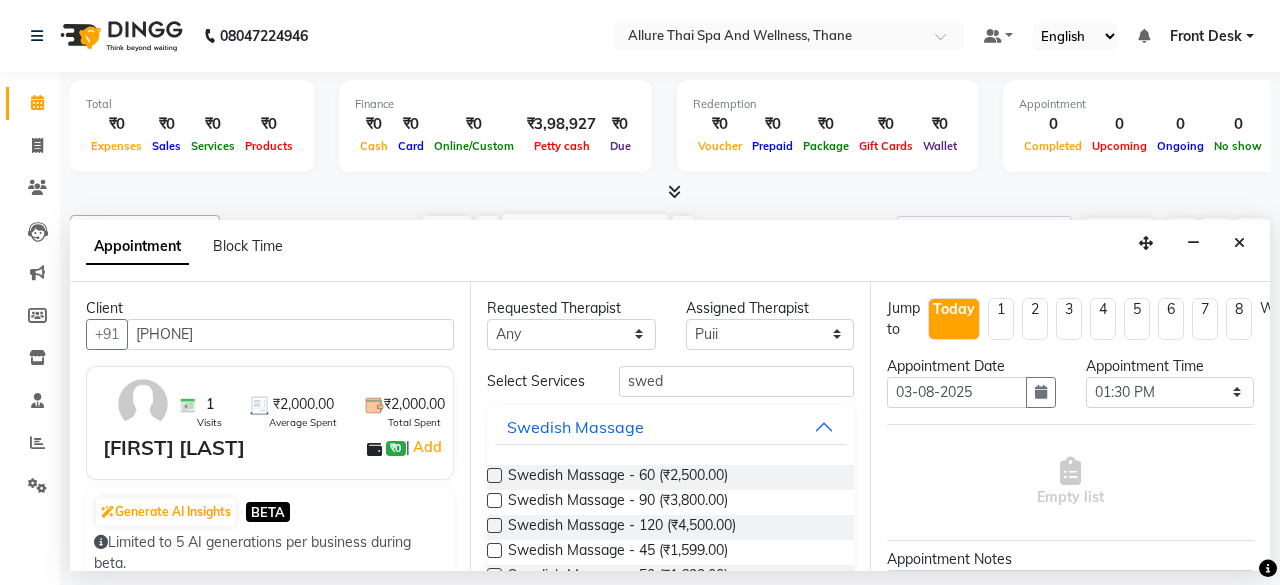 click at bounding box center (494, 475) 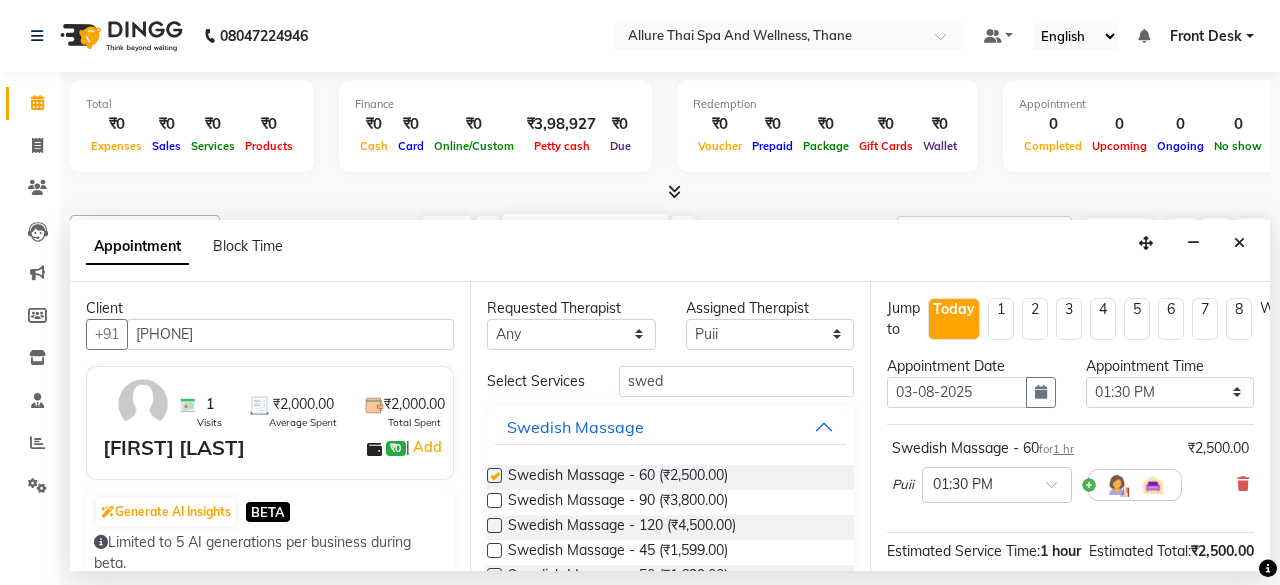checkbox on "false" 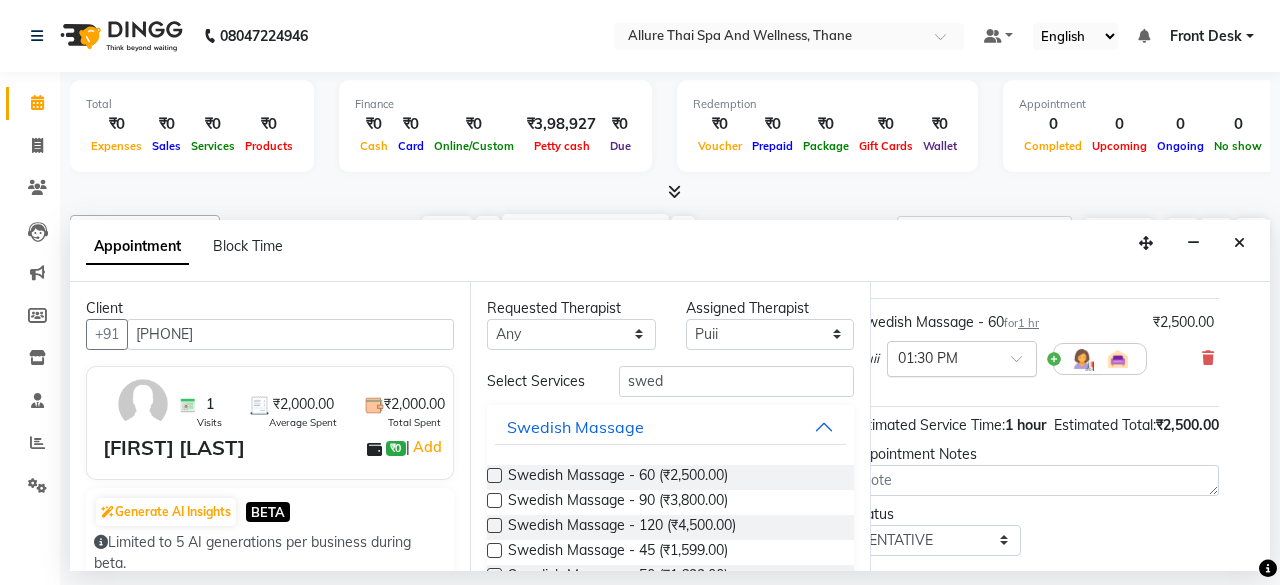 scroll, scrollTop: 122, scrollLeft: 0, axis: vertical 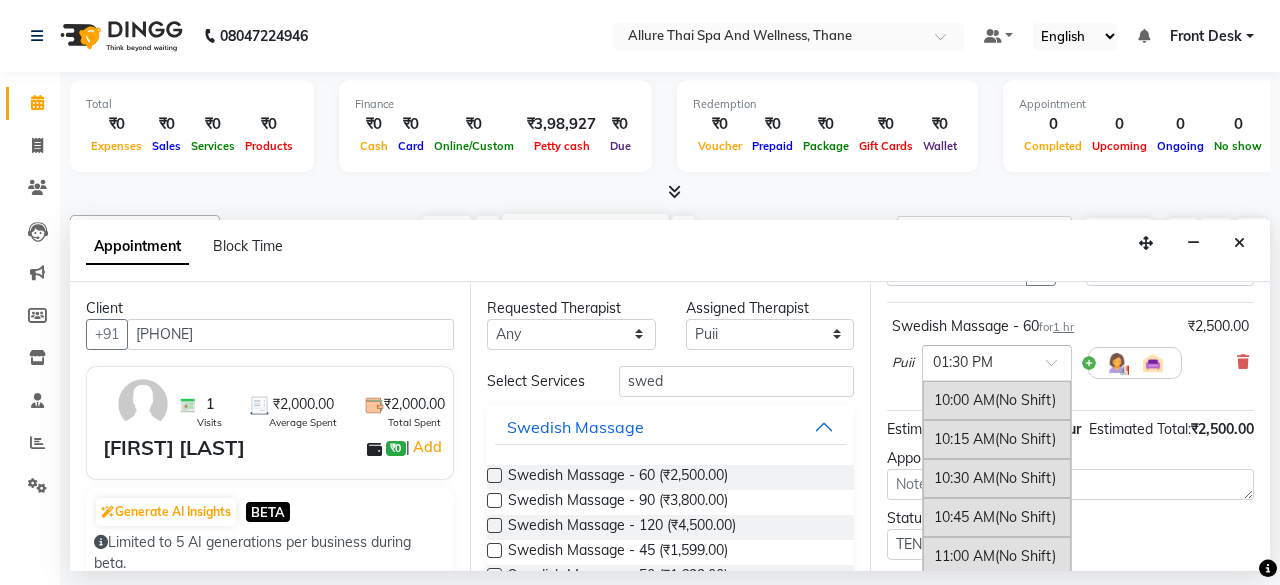 click on "× 01:30 PM" at bounding box center [997, 363] 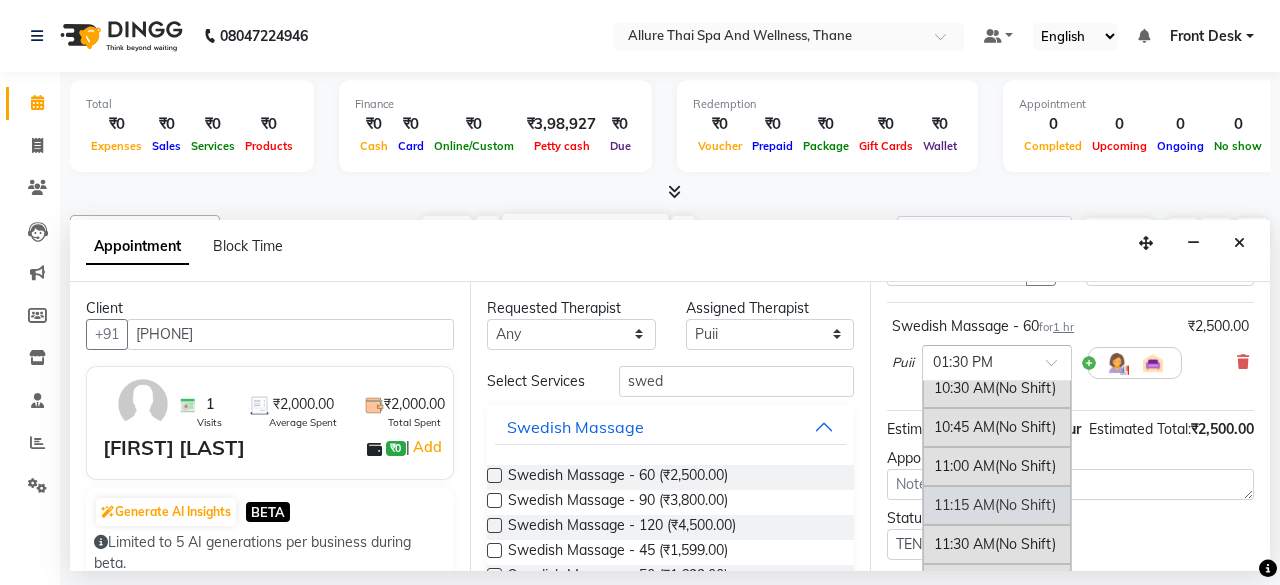 scroll, scrollTop: 0, scrollLeft: 0, axis: both 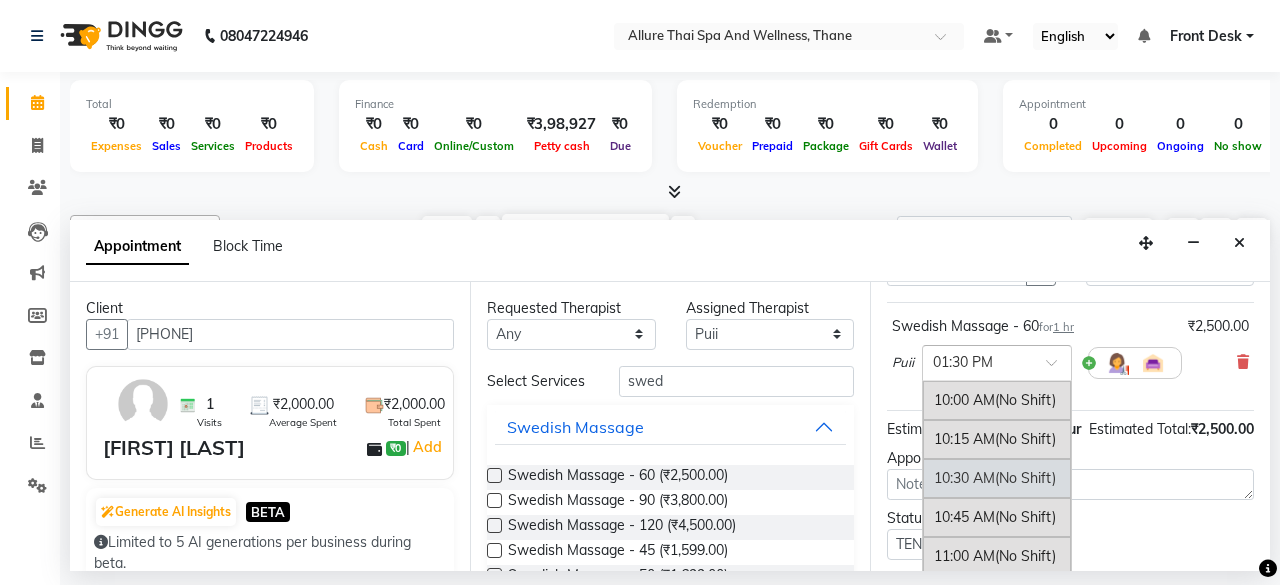 click on "(No Shift)" at bounding box center (1025, 478) 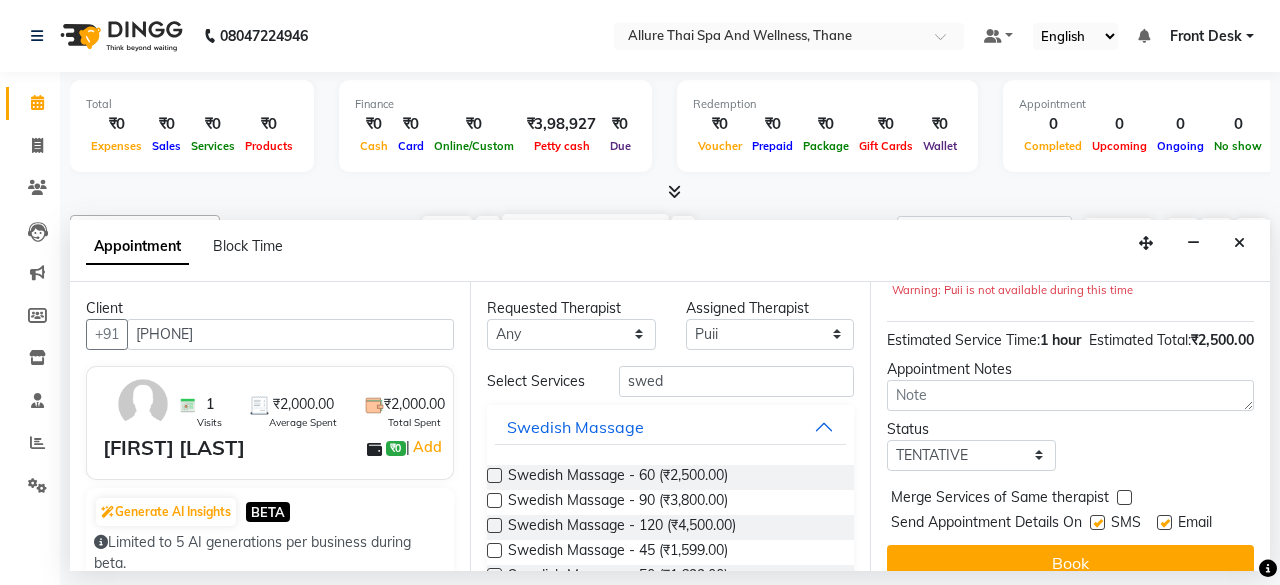 scroll, scrollTop: 243, scrollLeft: 0, axis: vertical 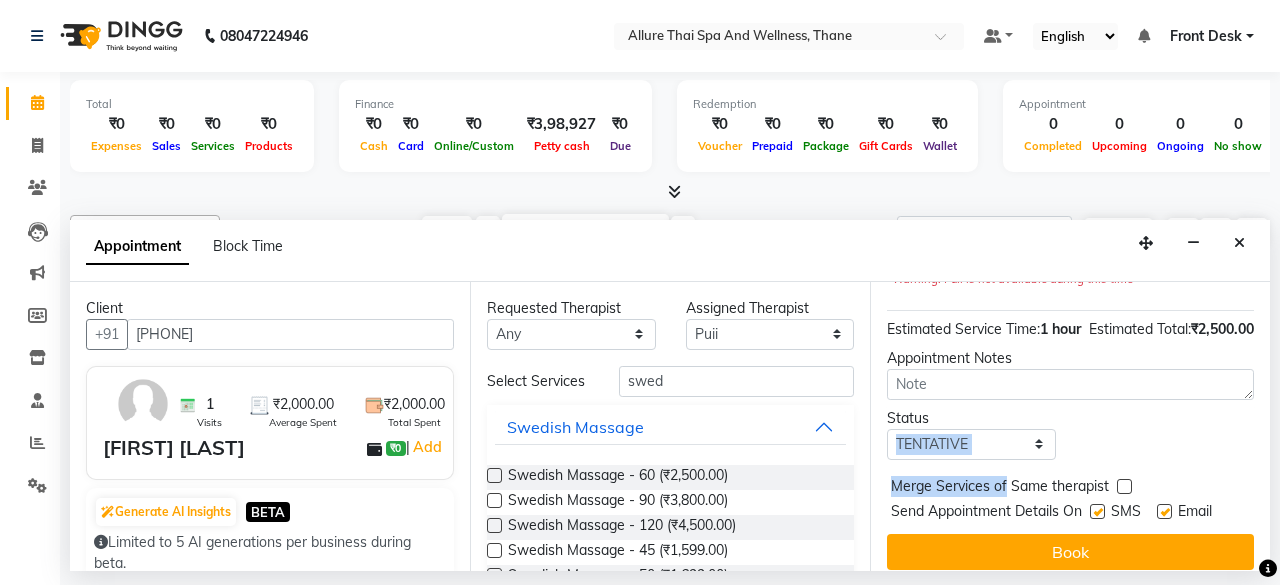 drag, startPoint x: 1004, startPoint y: 482, endPoint x: 998, endPoint y: 468, distance: 15.231546 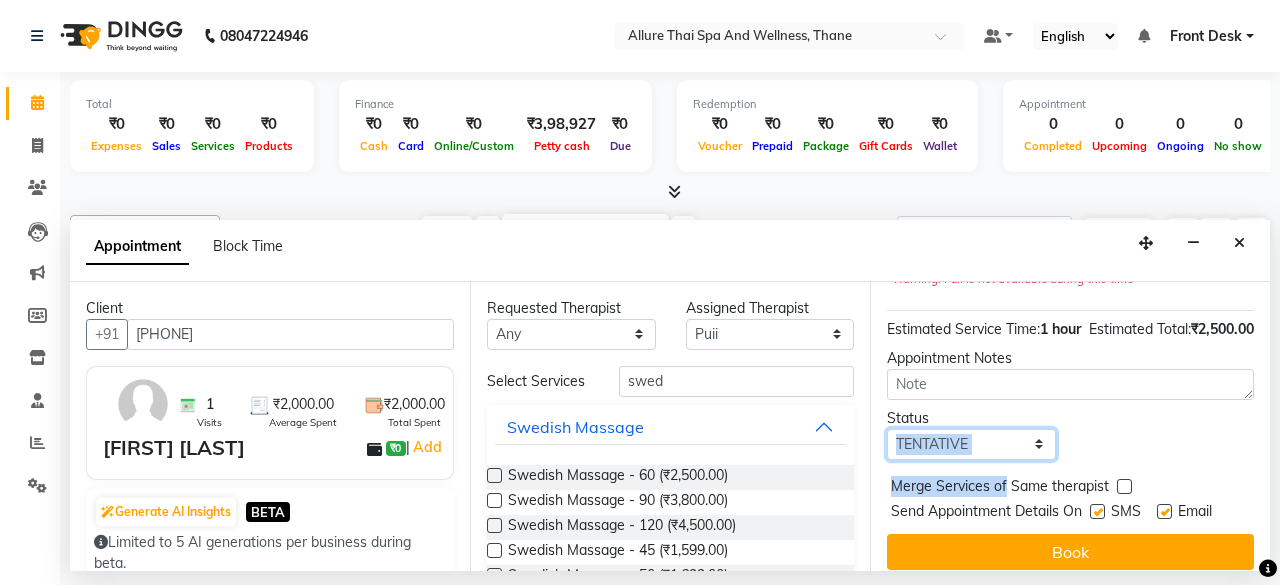 click on "Select TENTATIVE CONFIRM CHECK-IN UPCOMING" at bounding box center (971, 444) 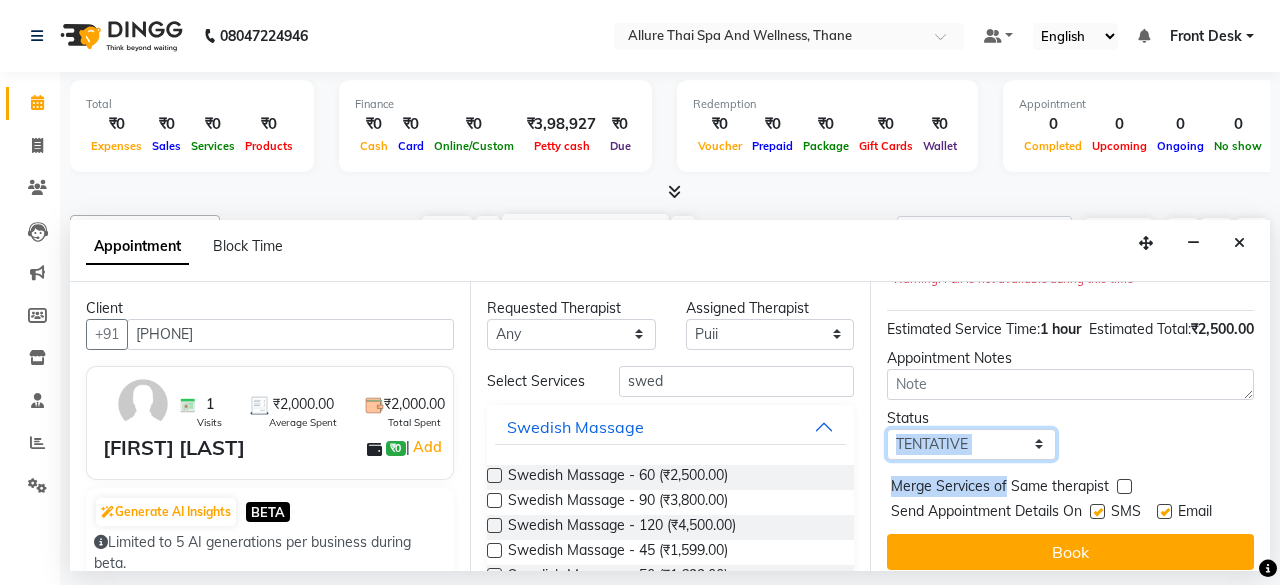 select on "check-in" 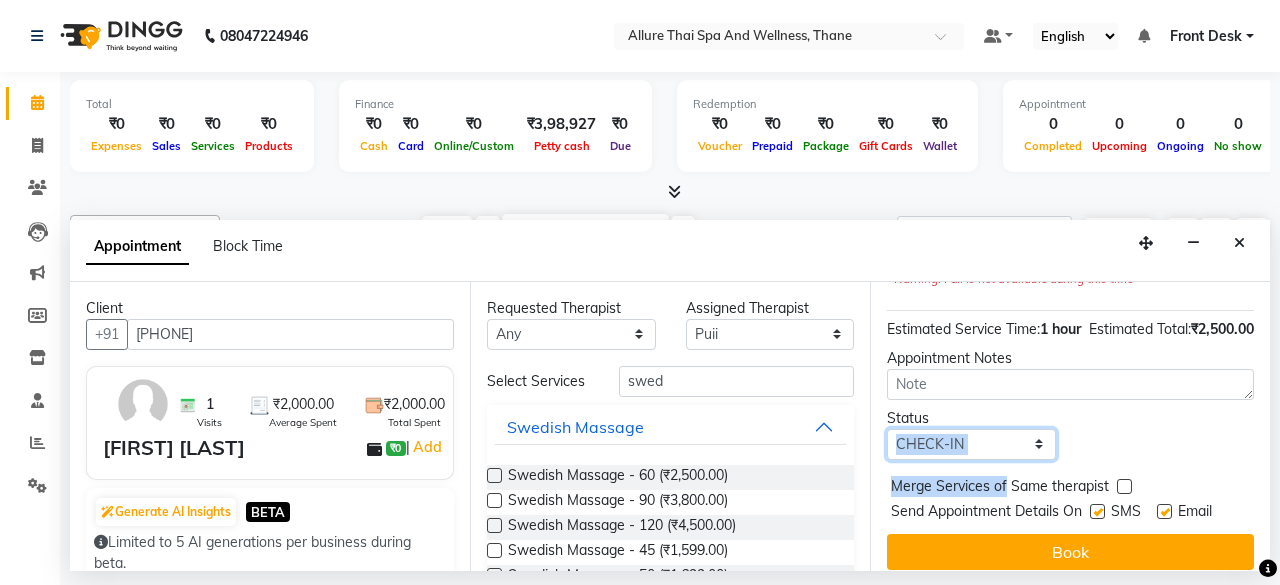 click on "Select TENTATIVE CONFIRM CHECK-IN UPCOMING" at bounding box center (971, 444) 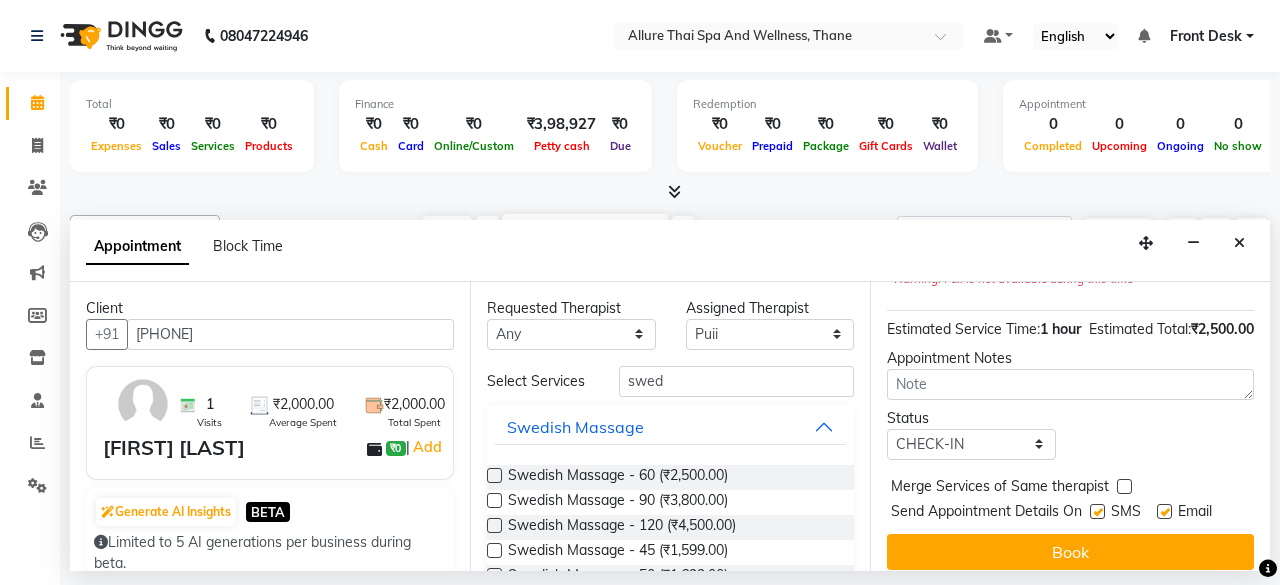 click at bounding box center [1097, 511] 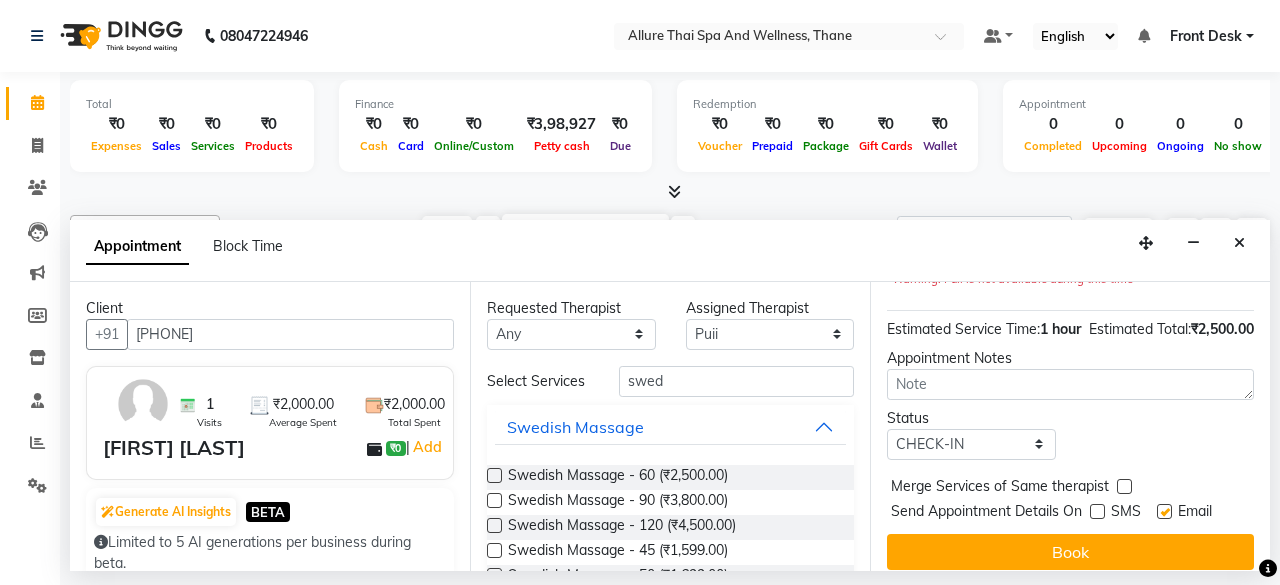 click at bounding box center [1164, 511] 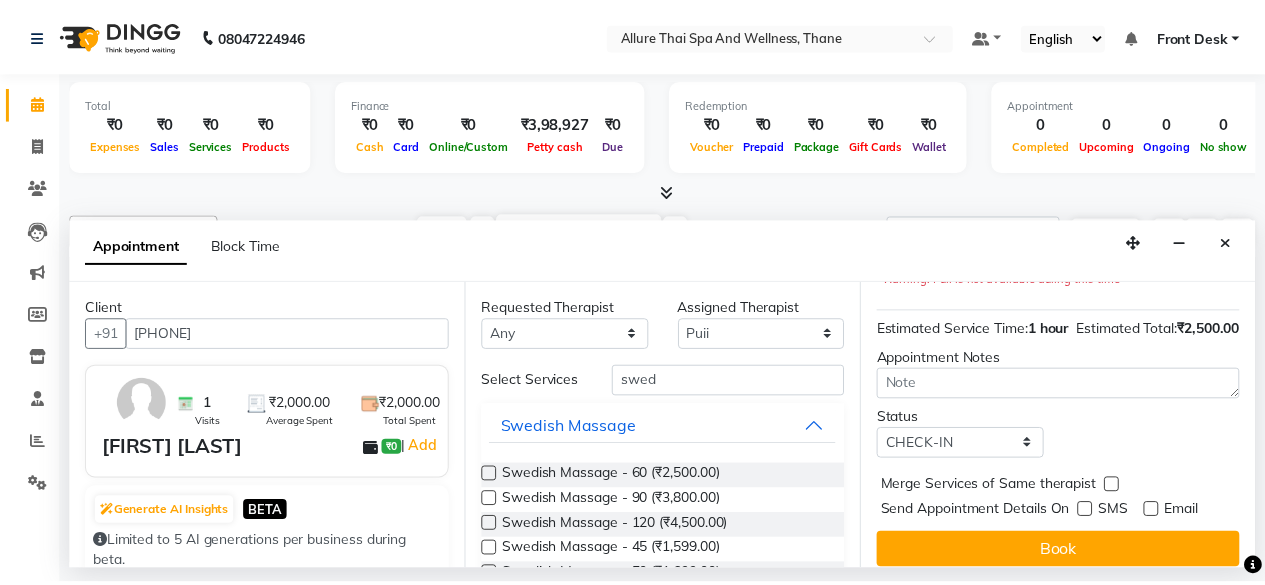 scroll, scrollTop: 293, scrollLeft: 0, axis: vertical 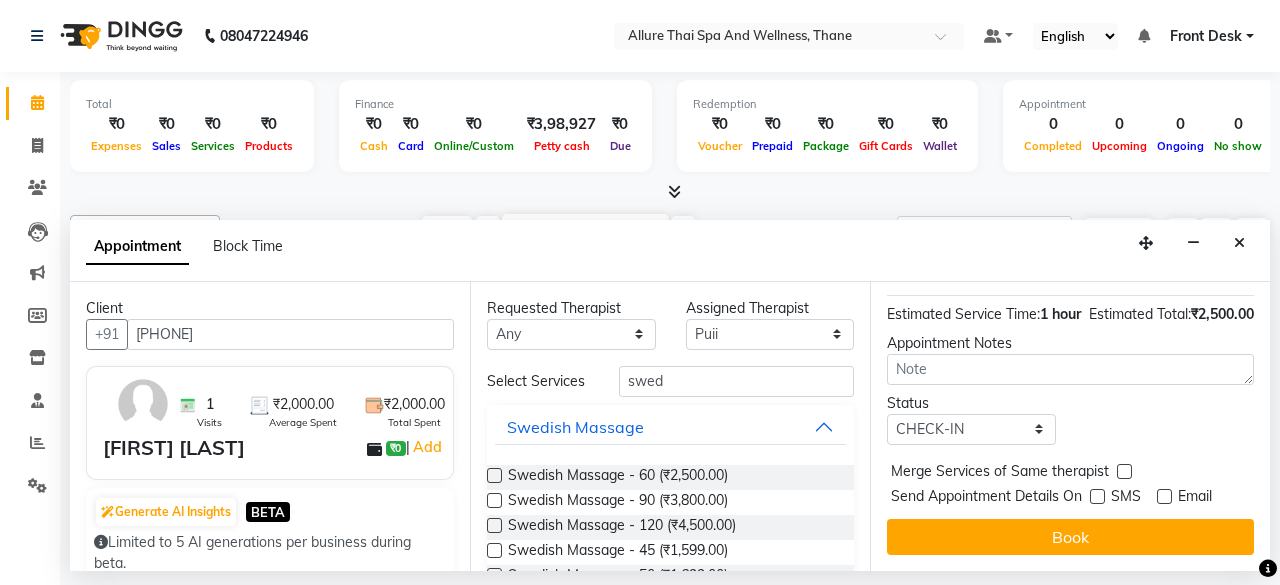 click on "SMS" at bounding box center [1123, 498] 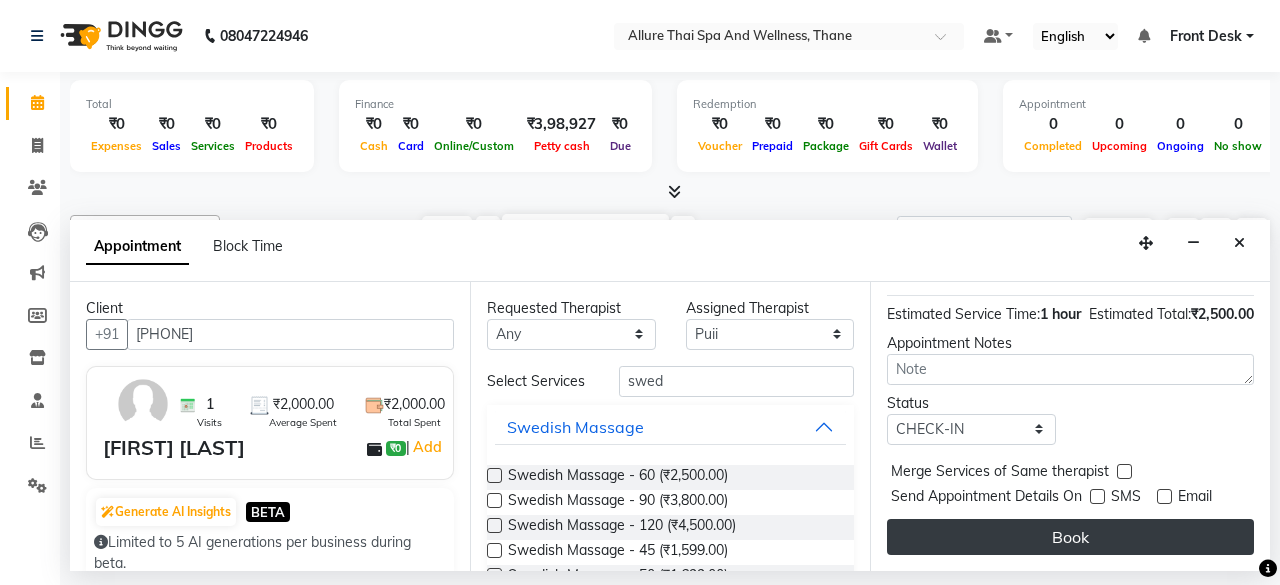 click on "Book" at bounding box center (1070, 537) 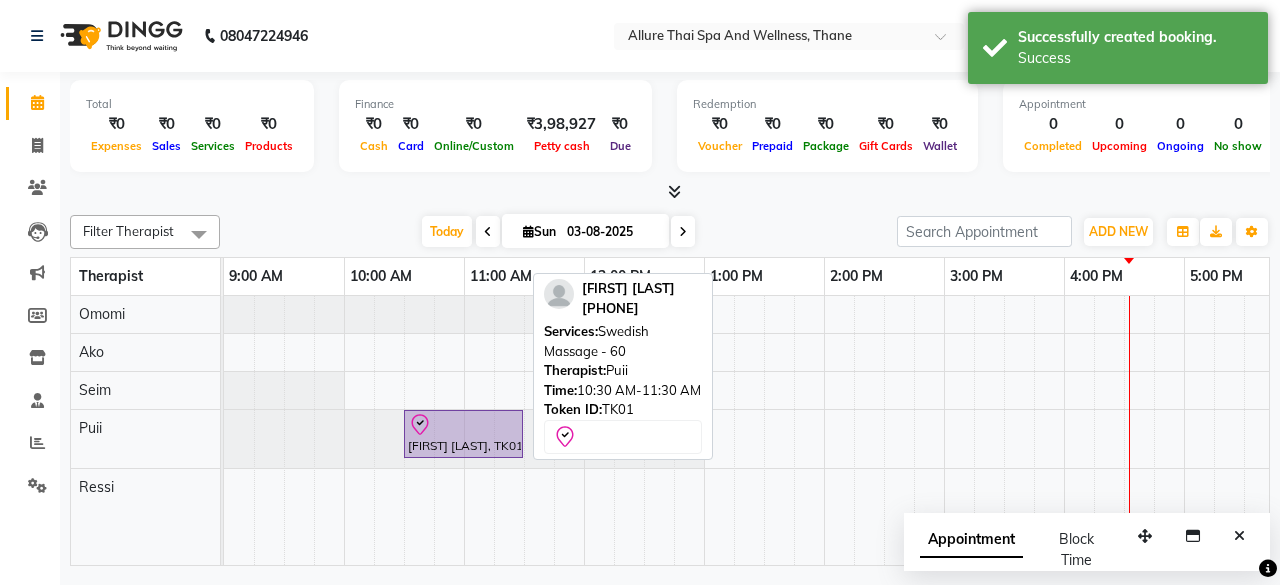 click at bounding box center (463, 425) 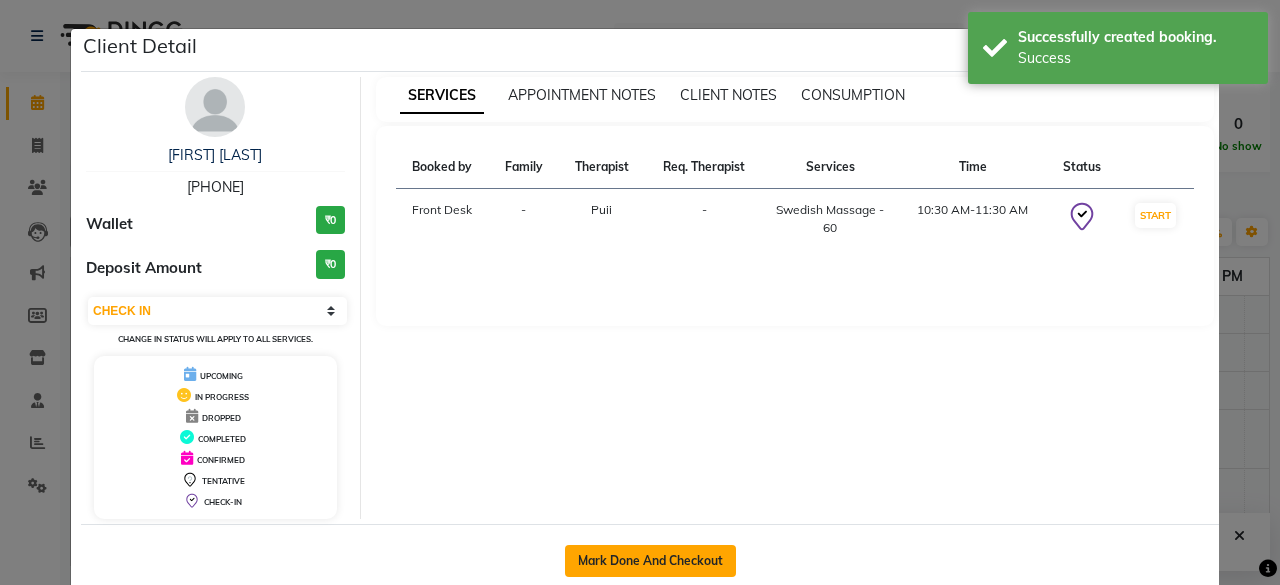 click on "Mark Done And Checkout" 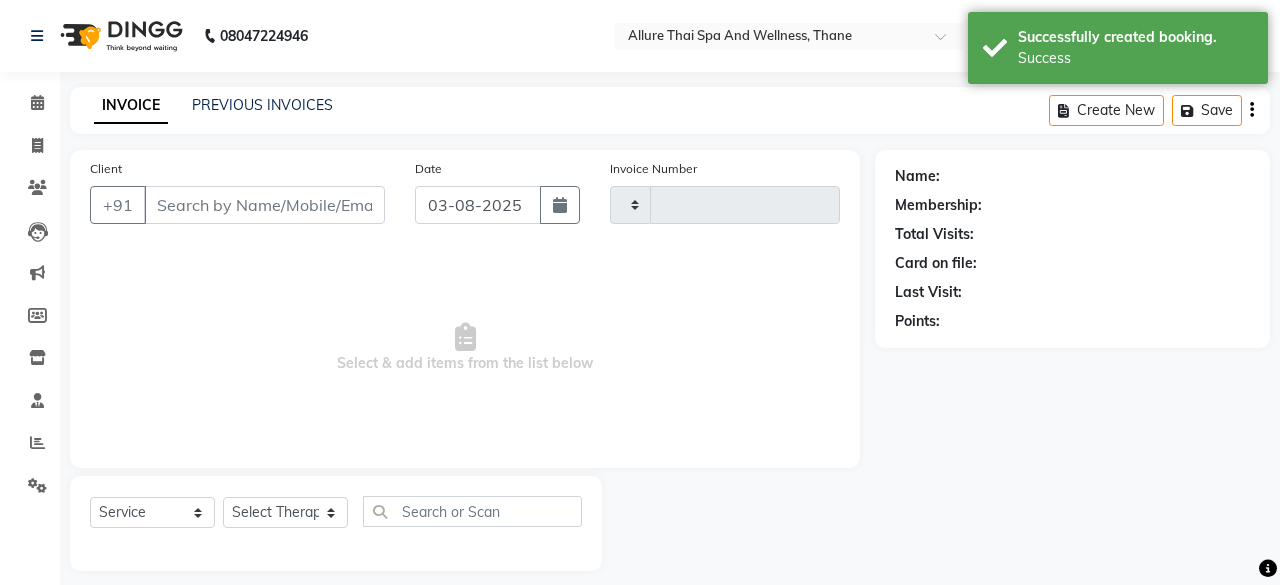 type on "0411" 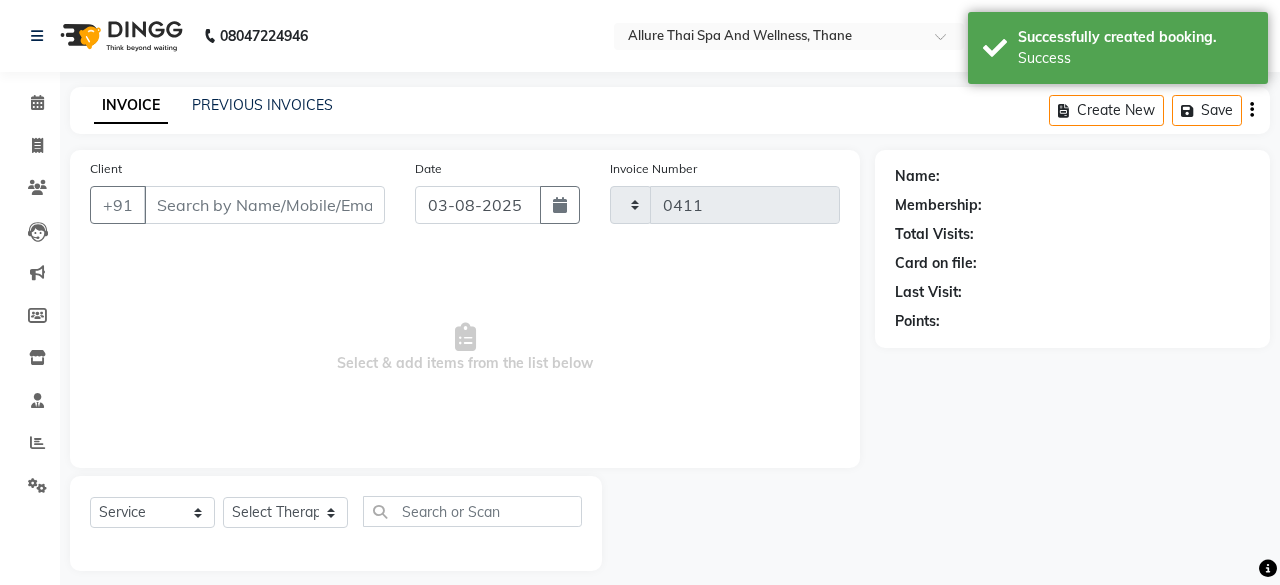 select on "8525" 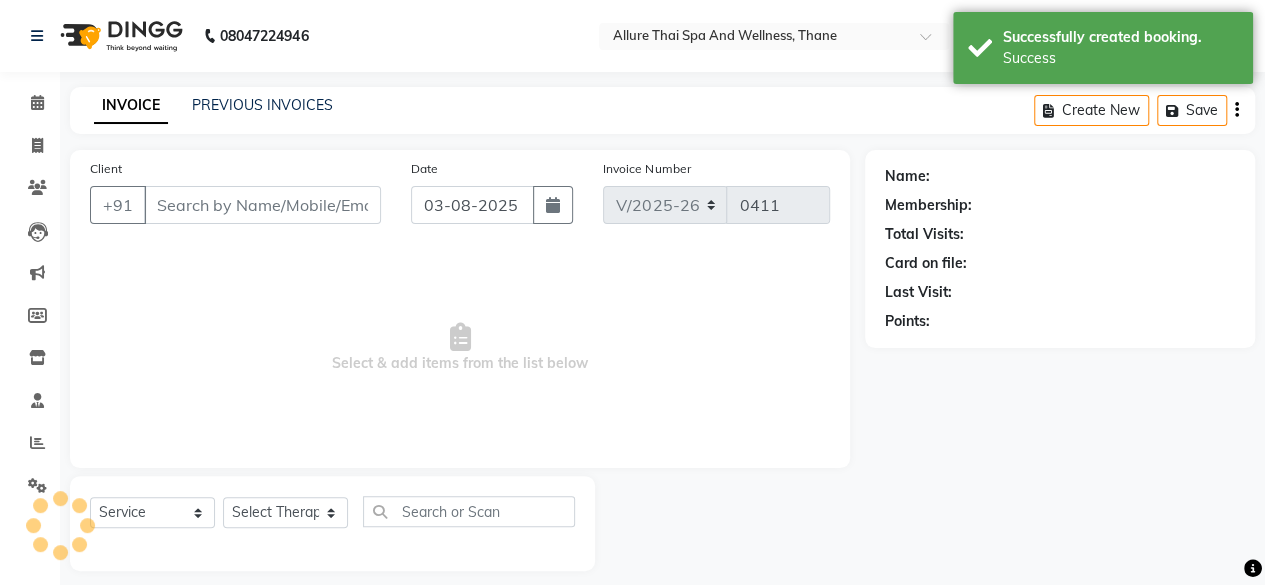 type on "[PHONE]" 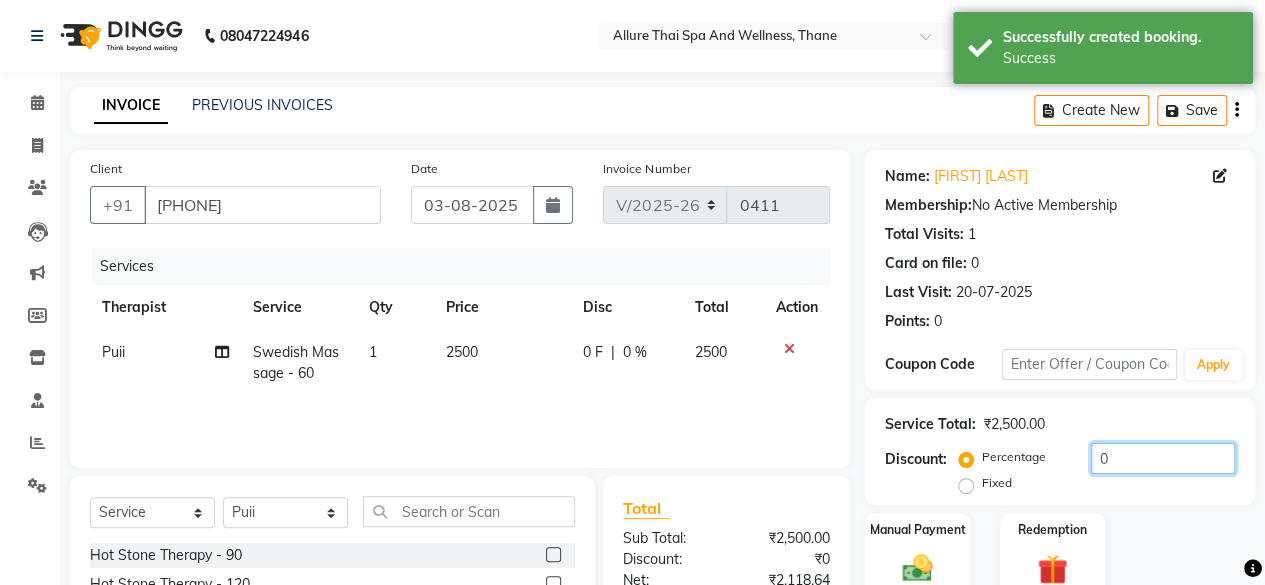 click on "0" 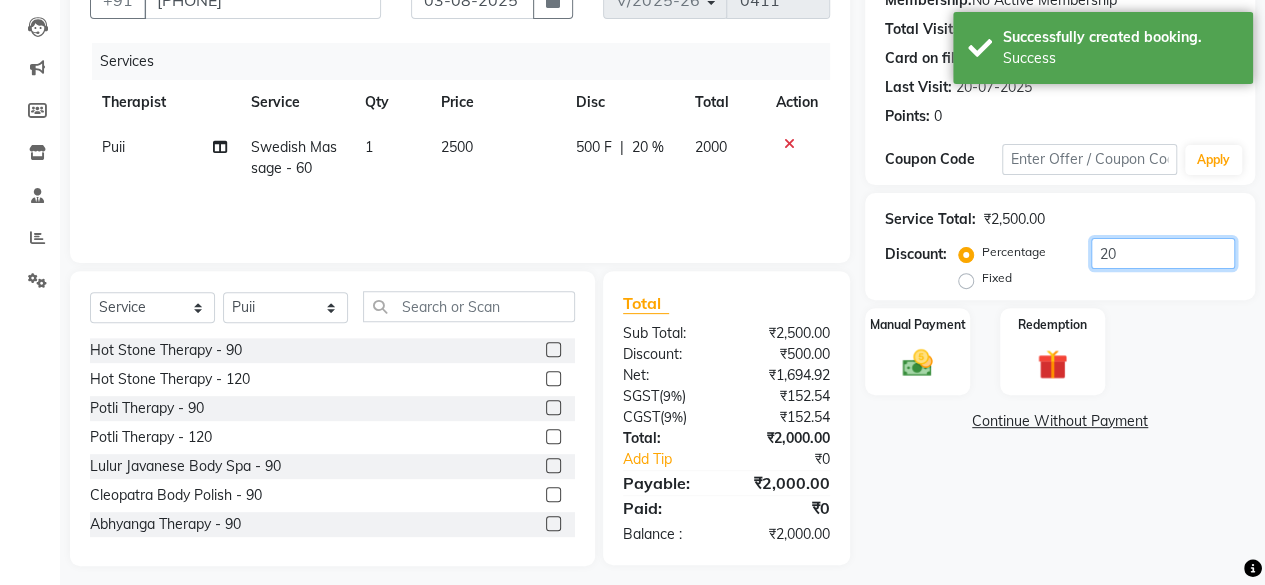 scroll, scrollTop: 215, scrollLeft: 0, axis: vertical 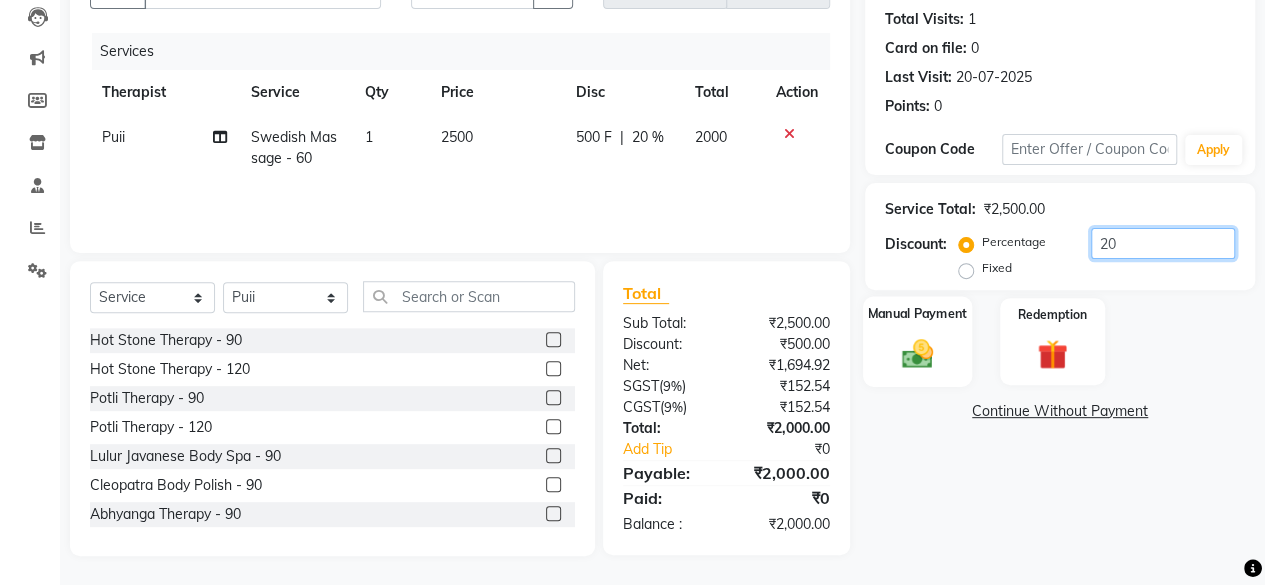 type on "20" 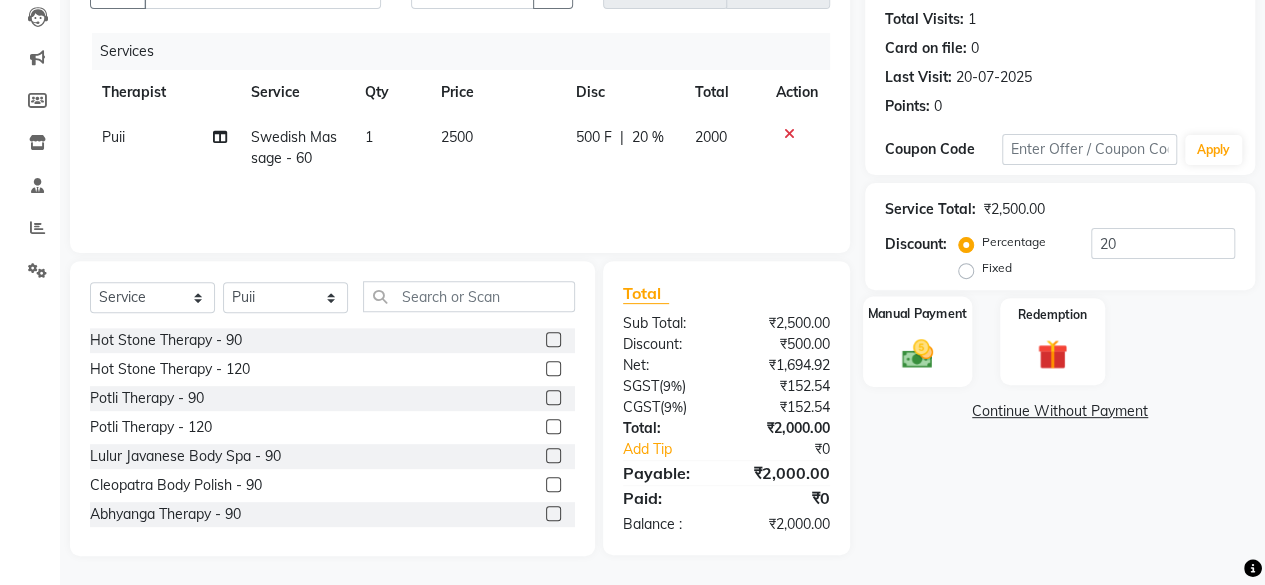 click on "Manual Payment" 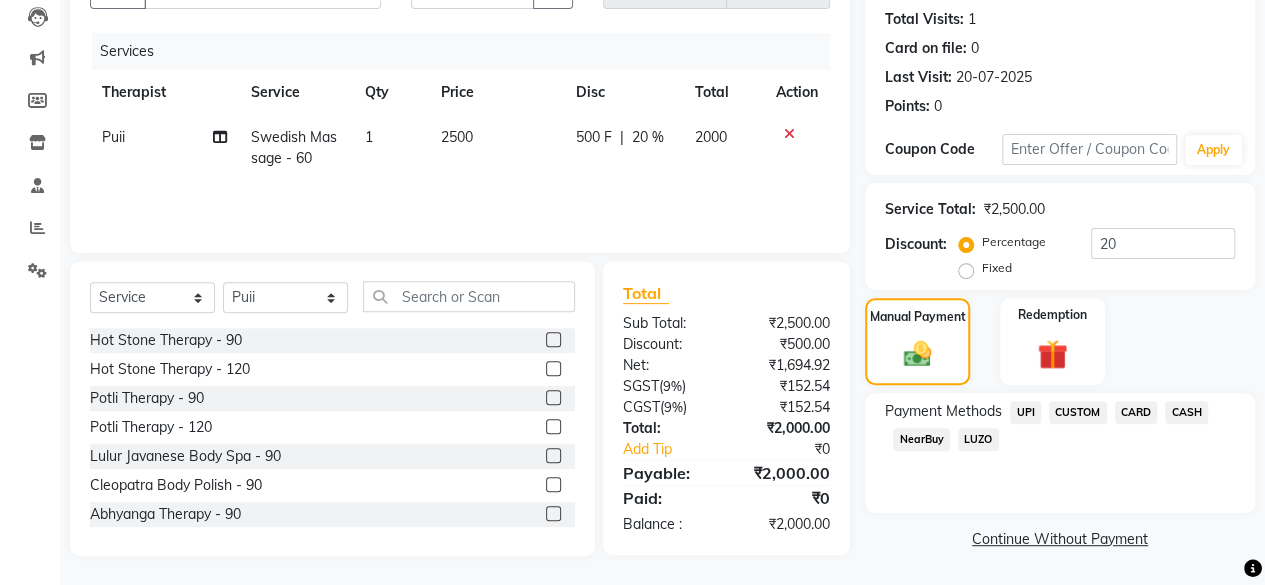 click on "CASH" 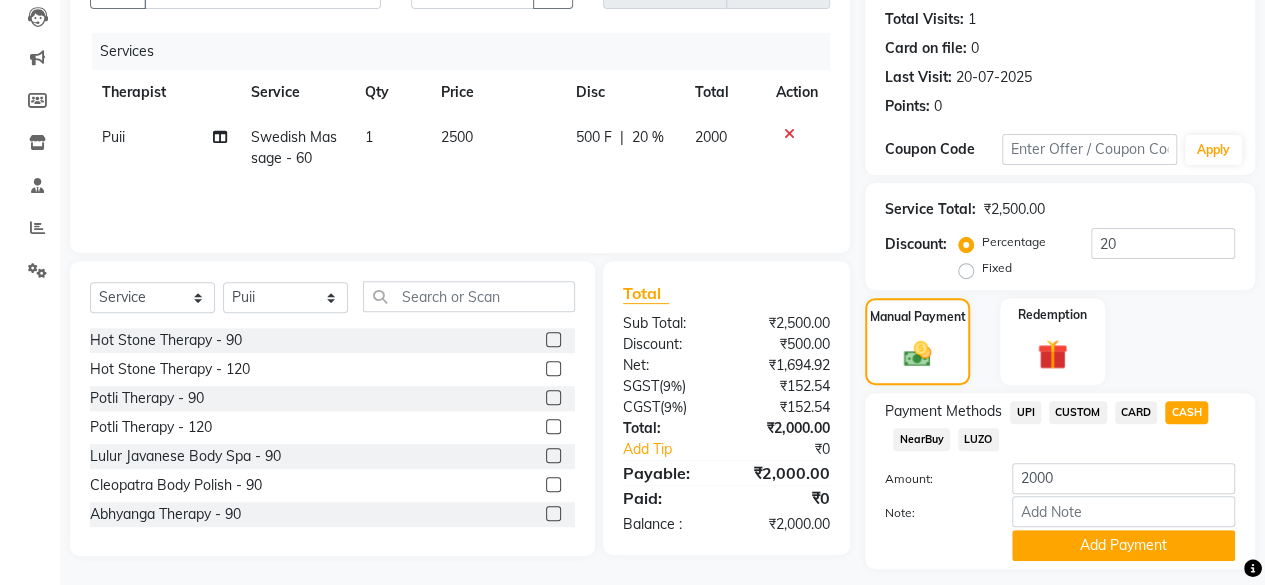 scroll, scrollTop: 268, scrollLeft: 0, axis: vertical 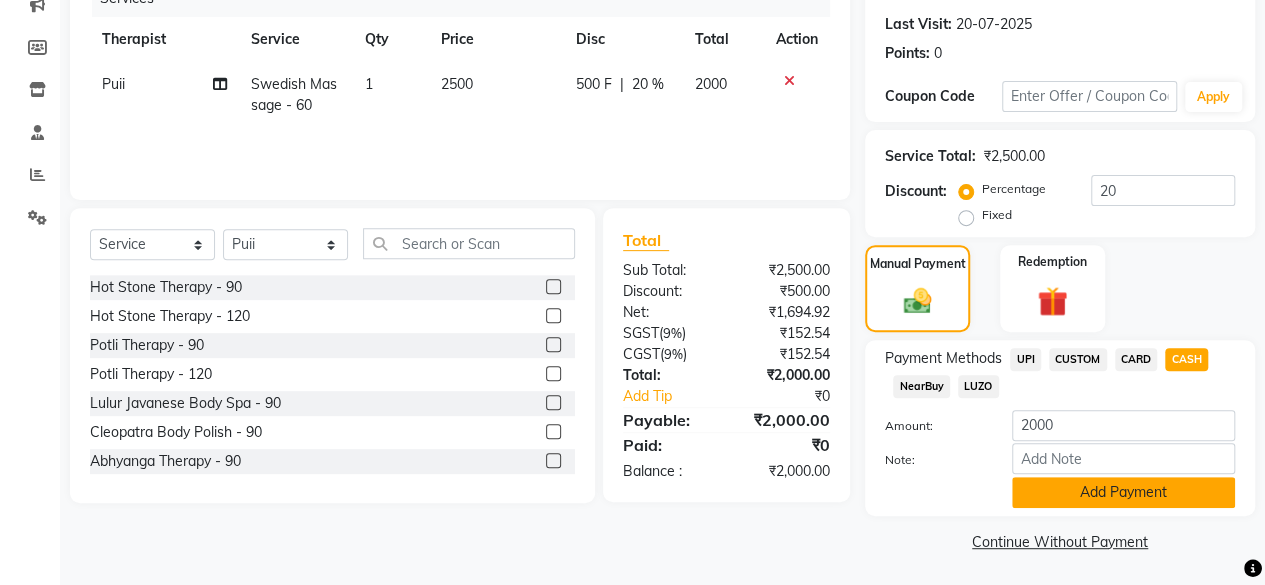click on "Add Payment" 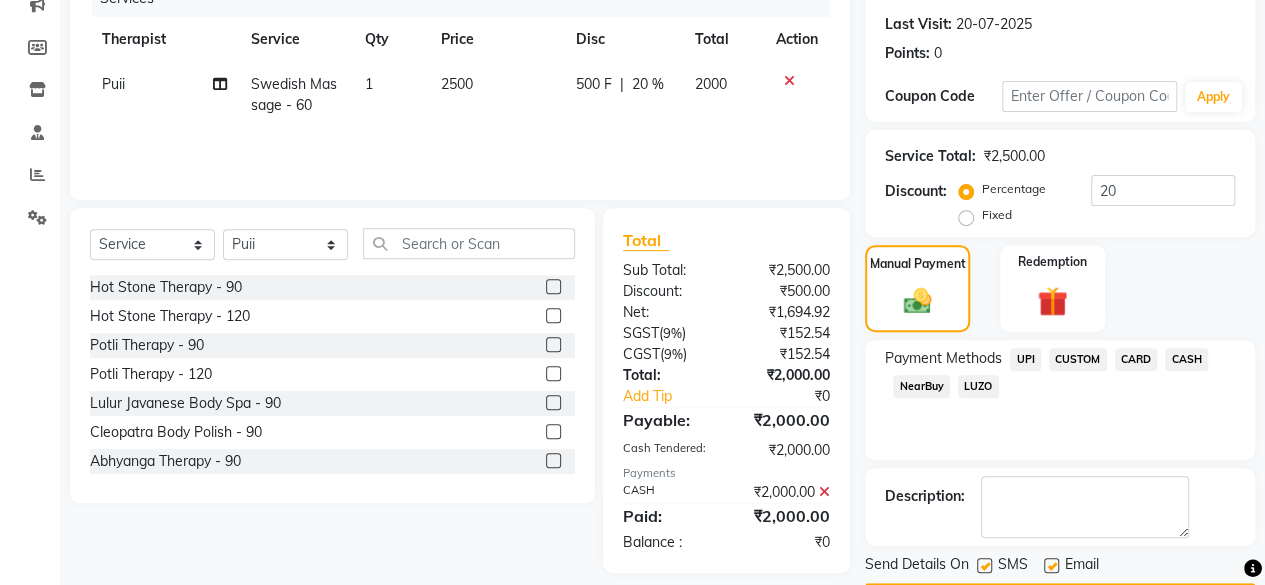 scroll, scrollTop: 324, scrollLeft: 0, axis: vertical 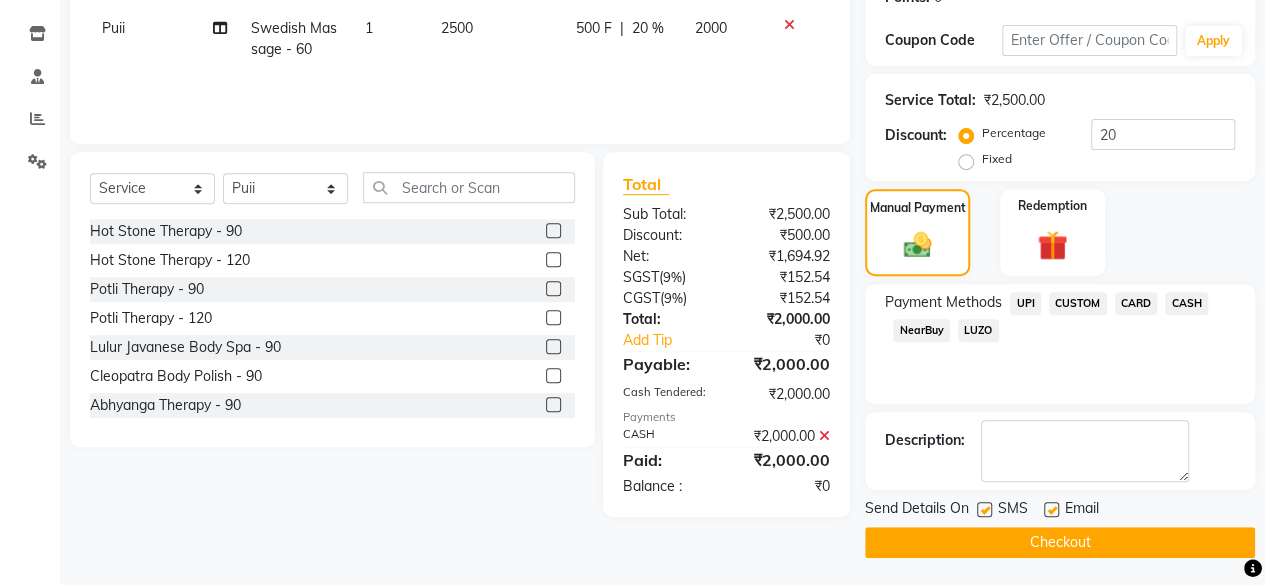 click 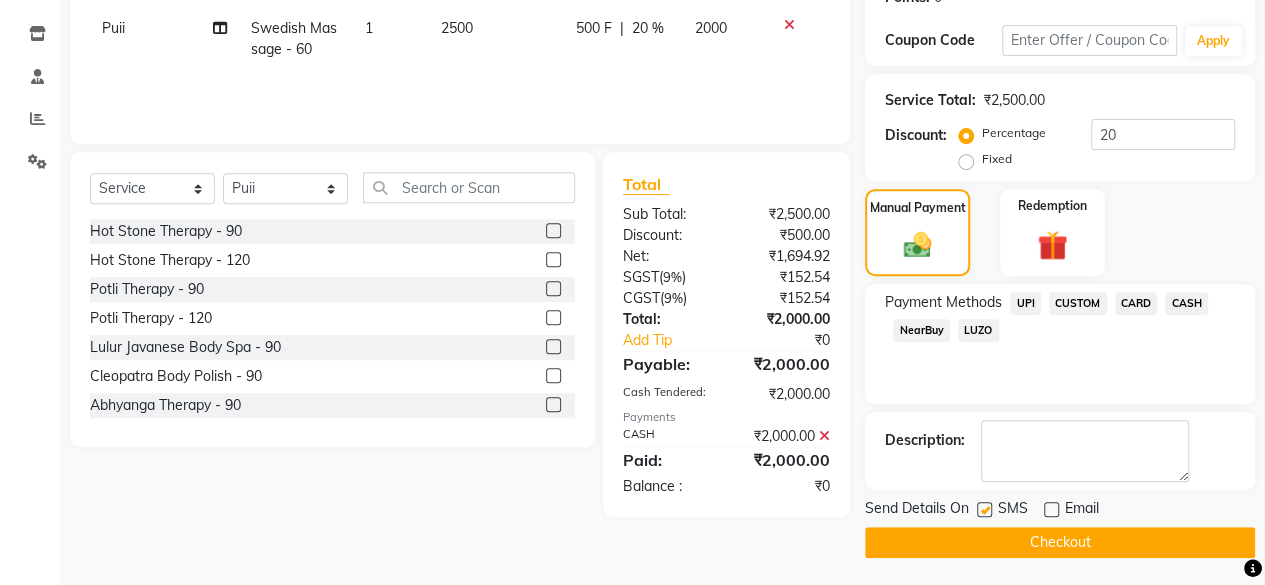 click 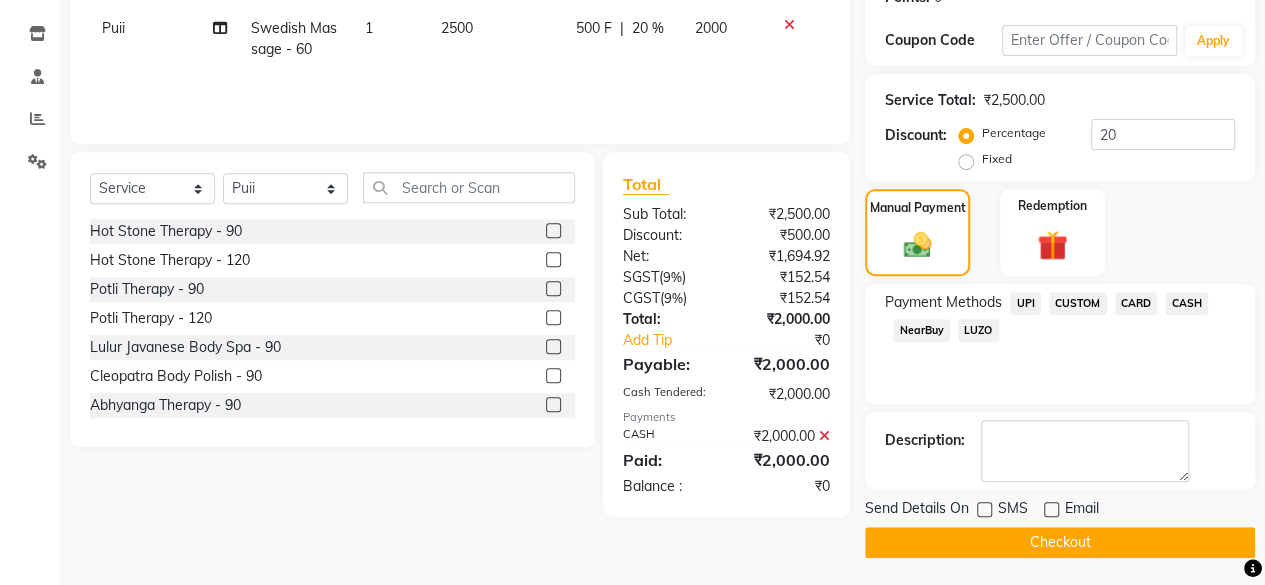 click on "Checkout" 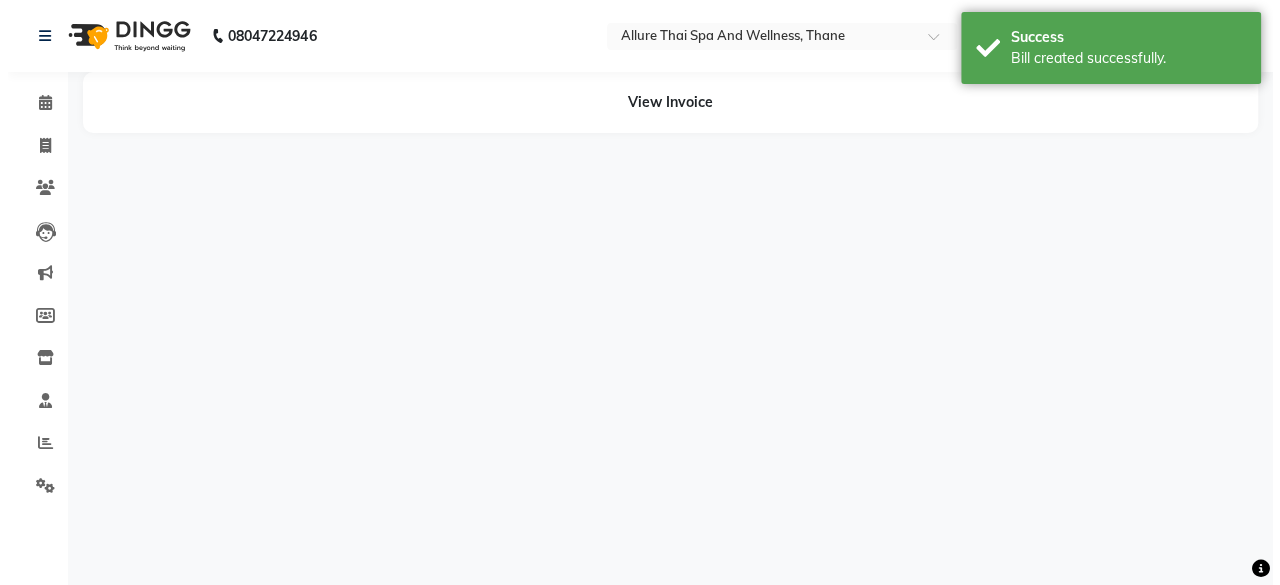 scroll, scrollTop: 0, scrollLeft: 0, axis: both 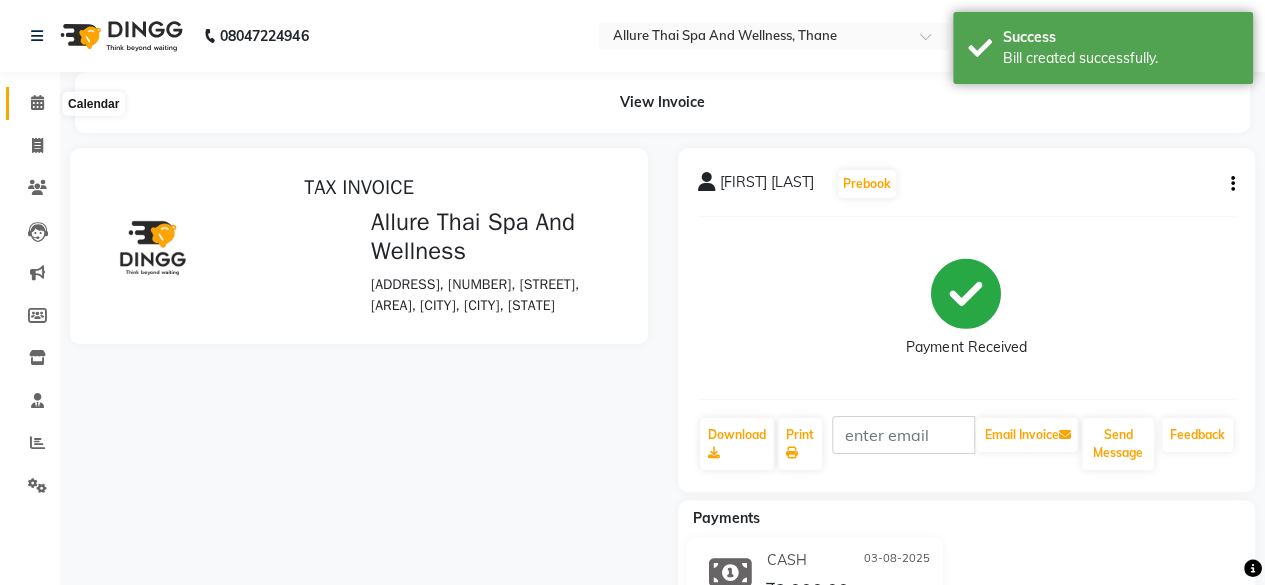 click 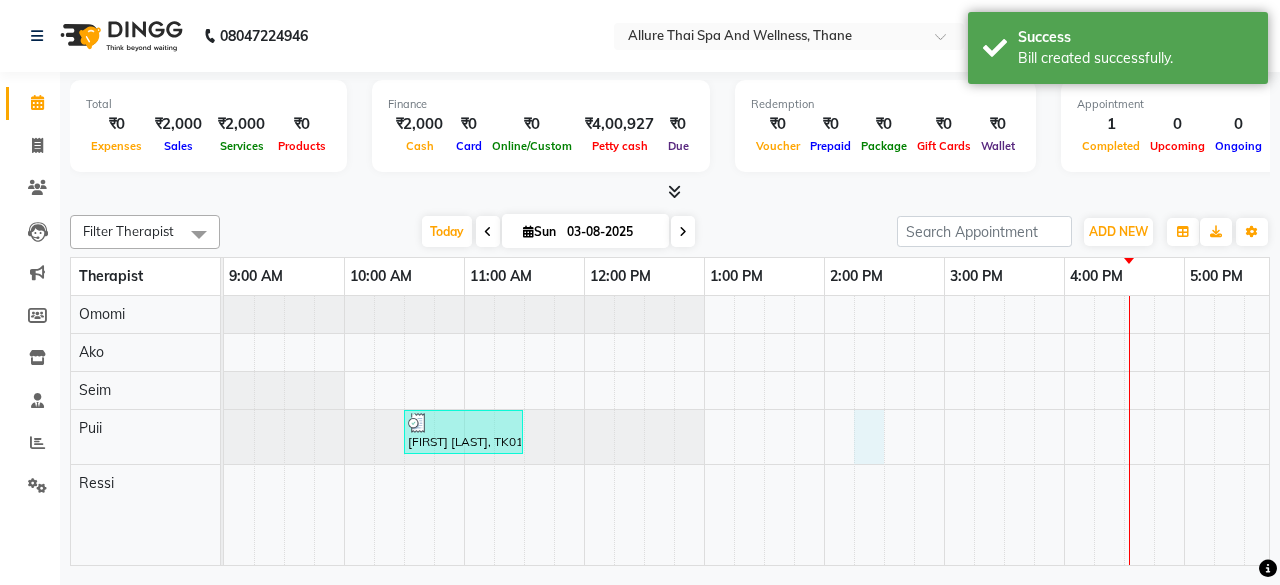 click on "[FIRST] [LAST], TK01, 10:30 AM-11:30 AM, Swedish Massage - 60" at bounding box center [1124, 430] 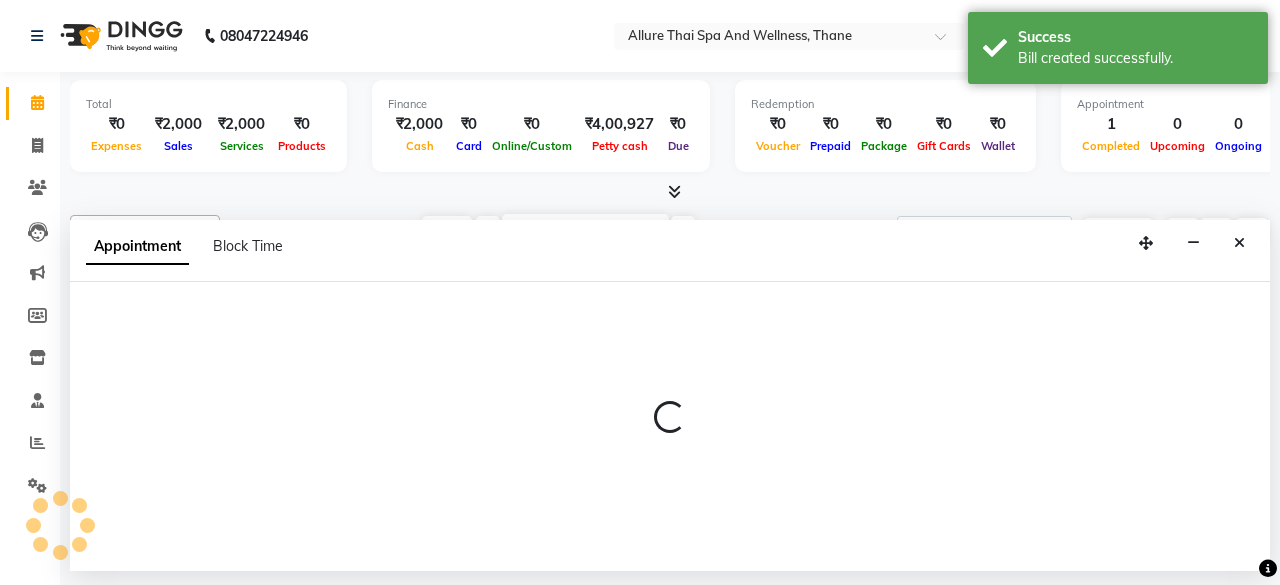 select on "85559" 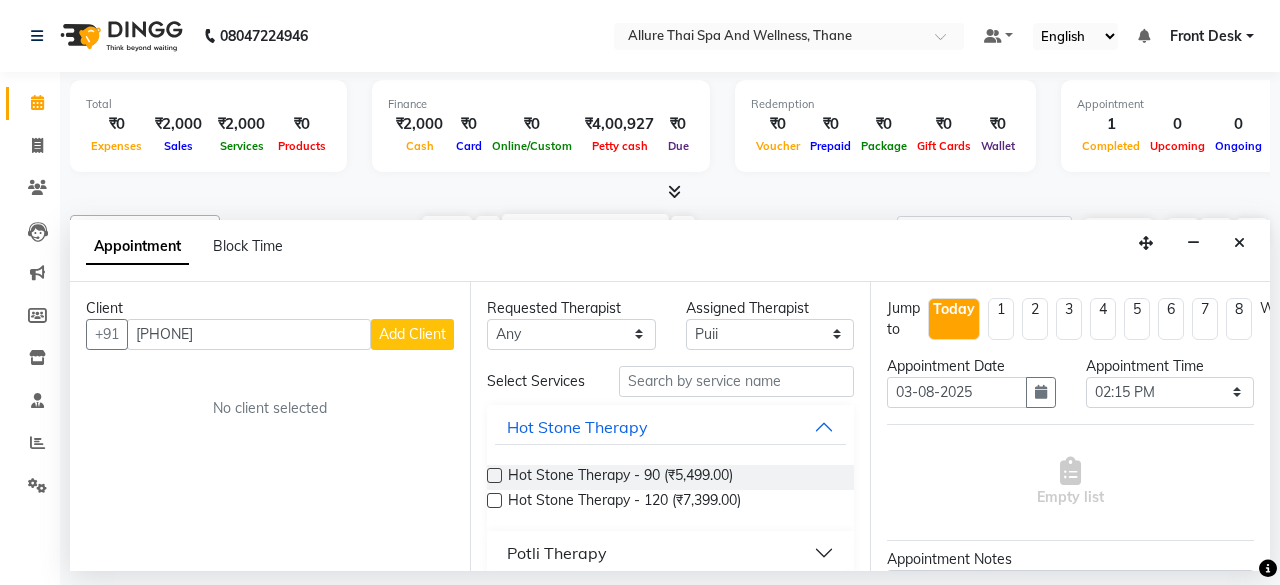 type on "[PHONE]" 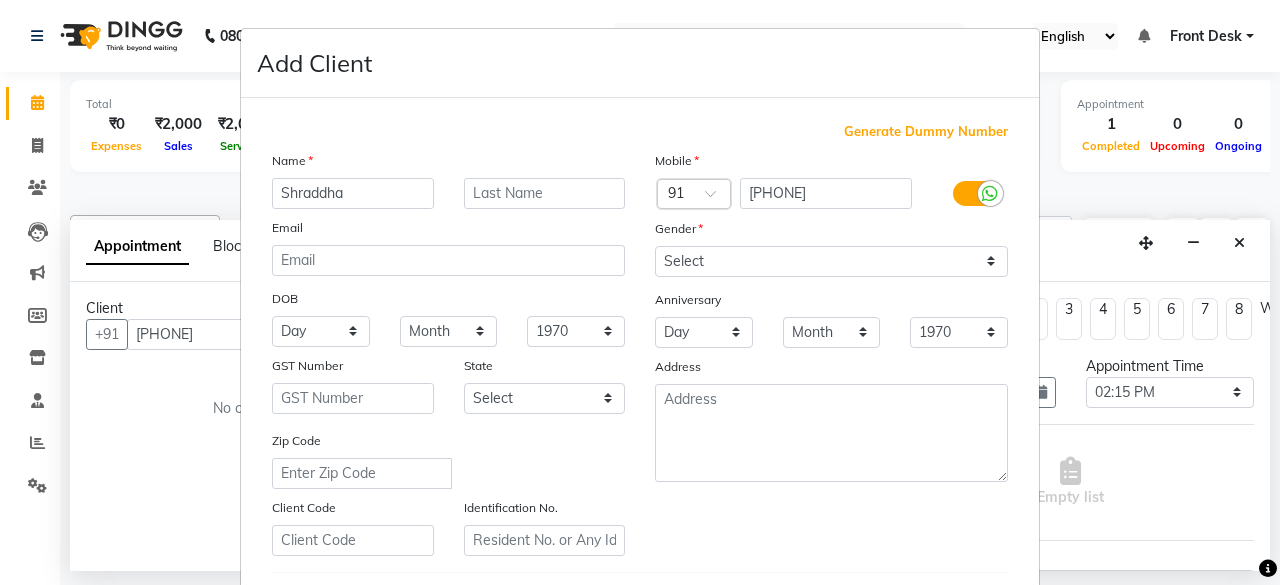 type on "Shraddha" 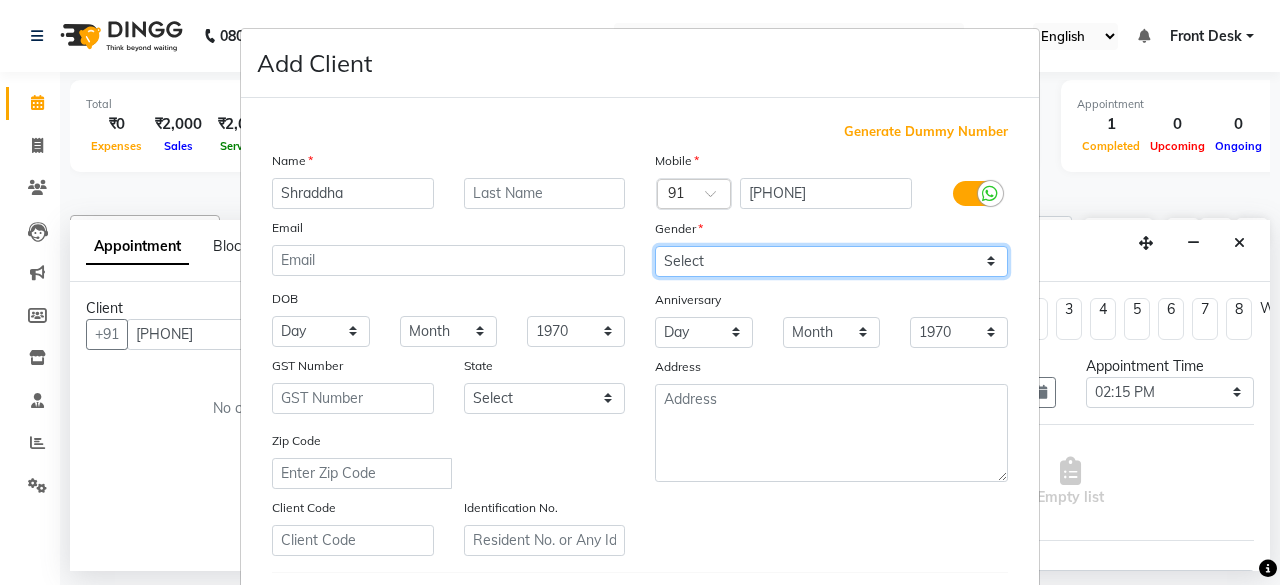 click on "Select Male Female Other Prefer Not To Say" at bounding box center (831, 261) 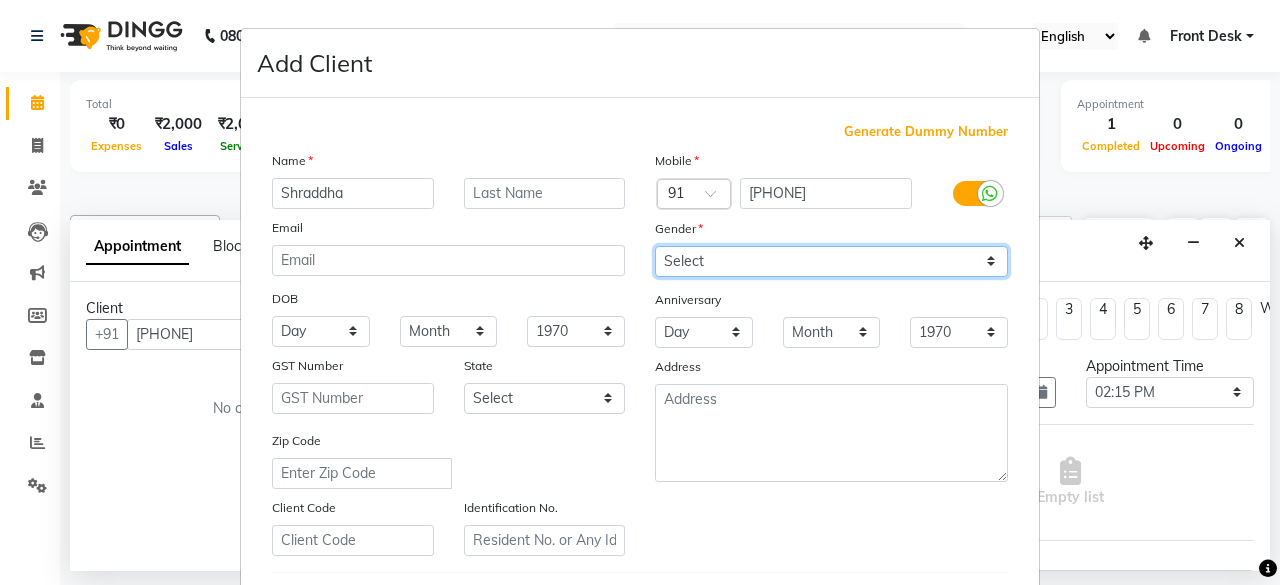 select on "female" 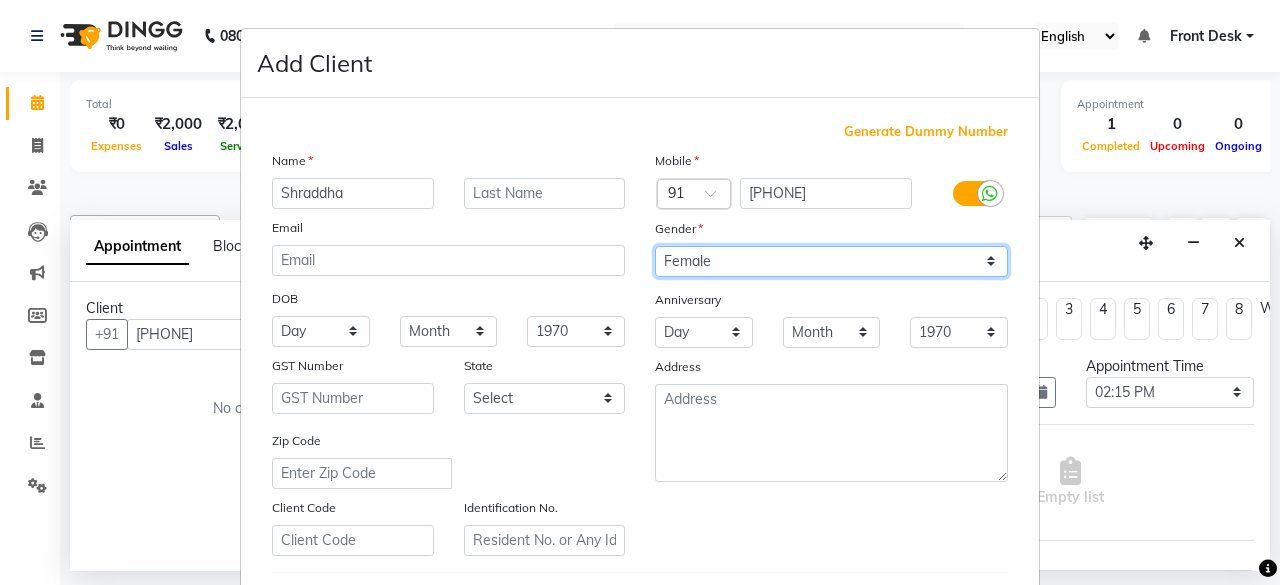 click on "Select Male Female Other Prefer Not To Say" at bounding box center [831, 261] 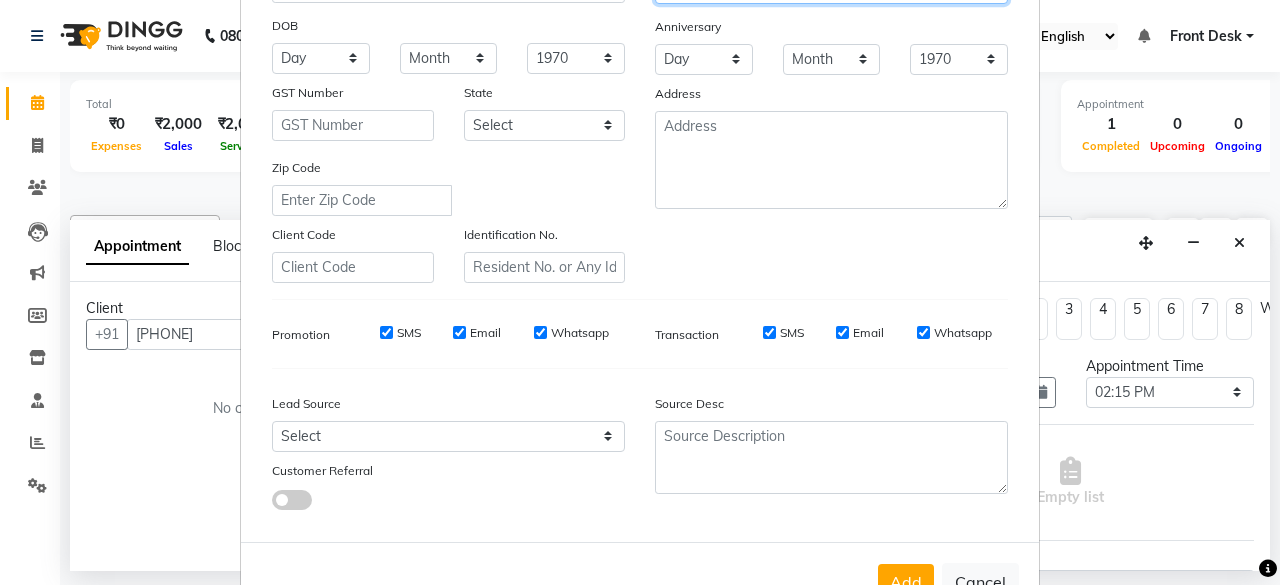 scroll, scrollTop: 334, scrollLeft: 0, axis: vertical 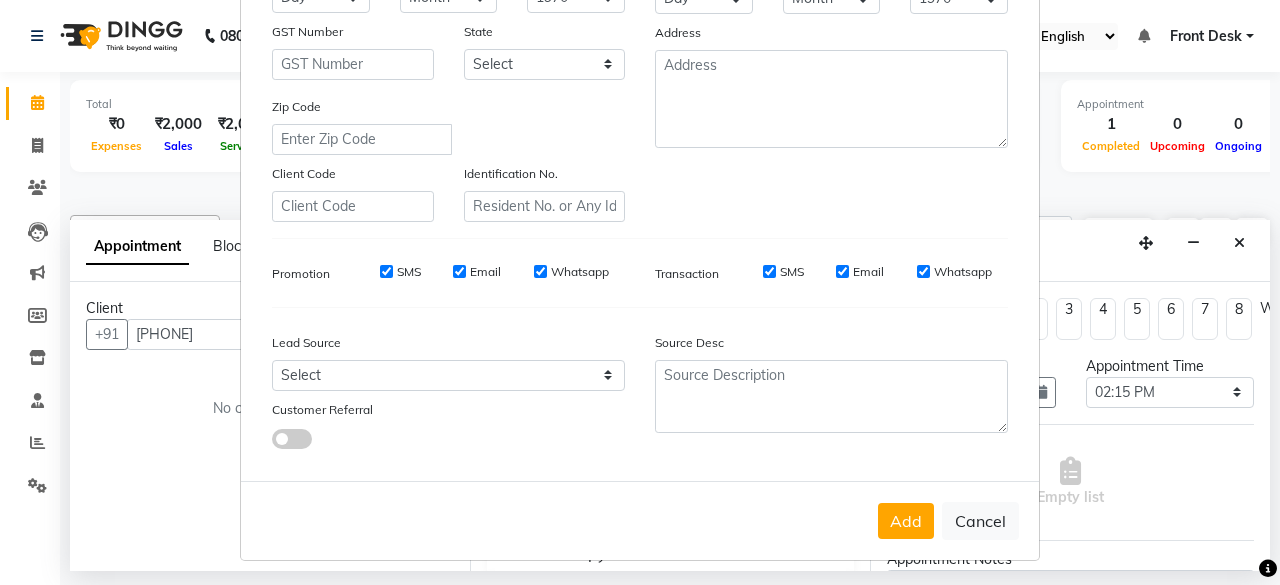 click on "Lead Source Select Walk-in Referral Internet Friend Word of Mouth Advertisement Facebook JustDial Google Other Customer Referral" at bounding box center (448, 386) 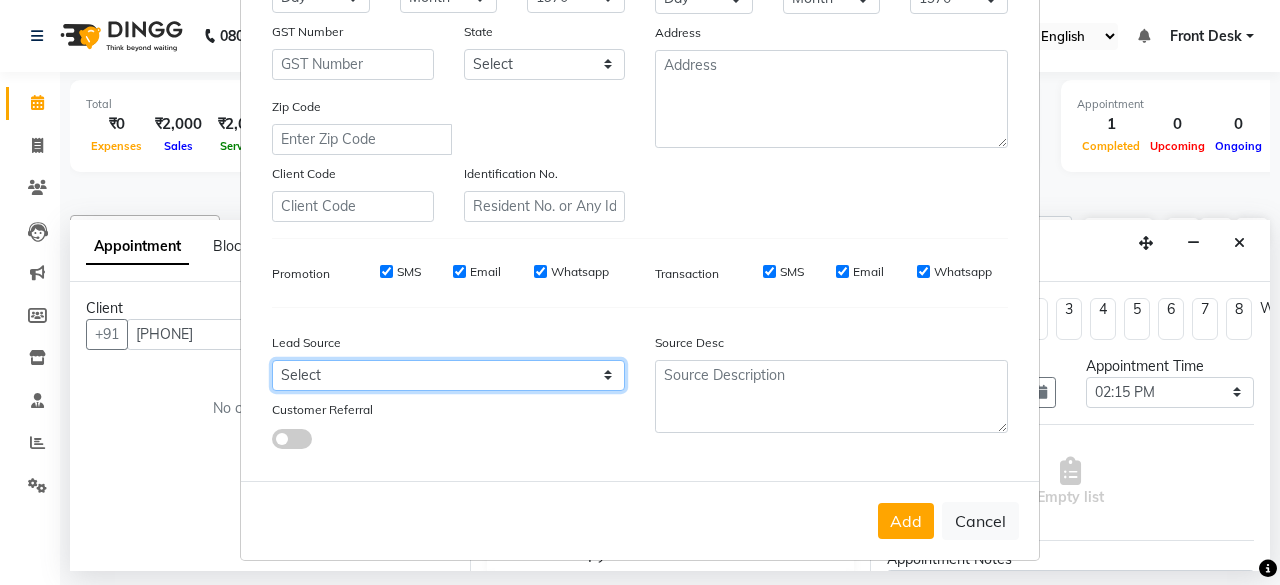 click on "Select Walk-in Referral Internet Friend Word of Mouth Advertisement Facebook JustDial Google Other" at bounding box center [448, 375] 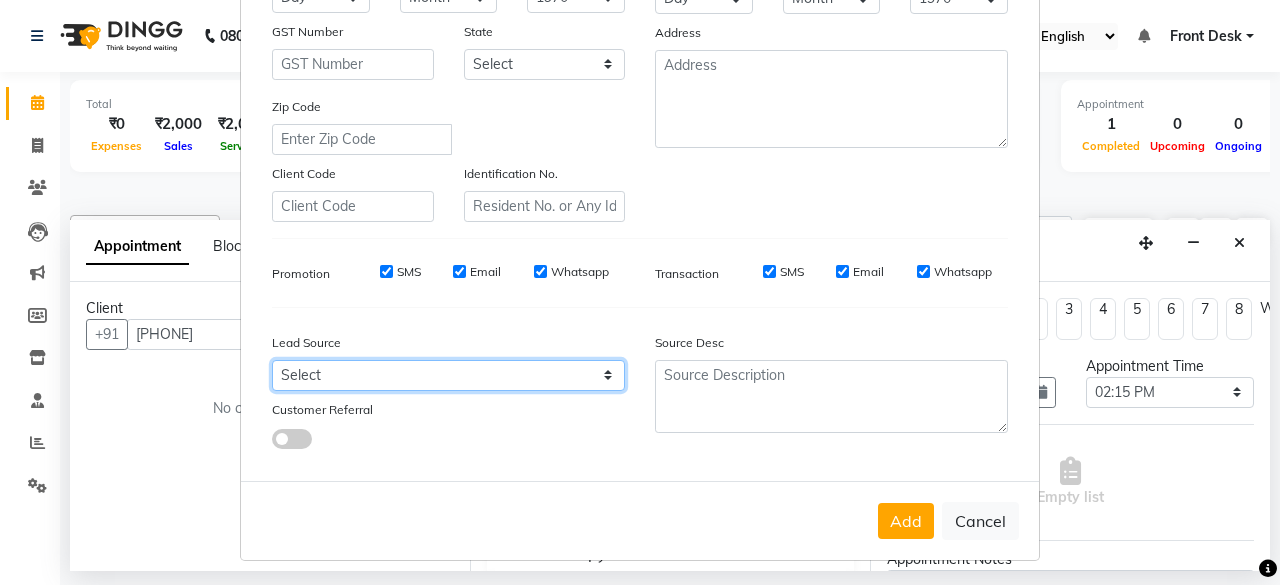 select on "[PHONE]" 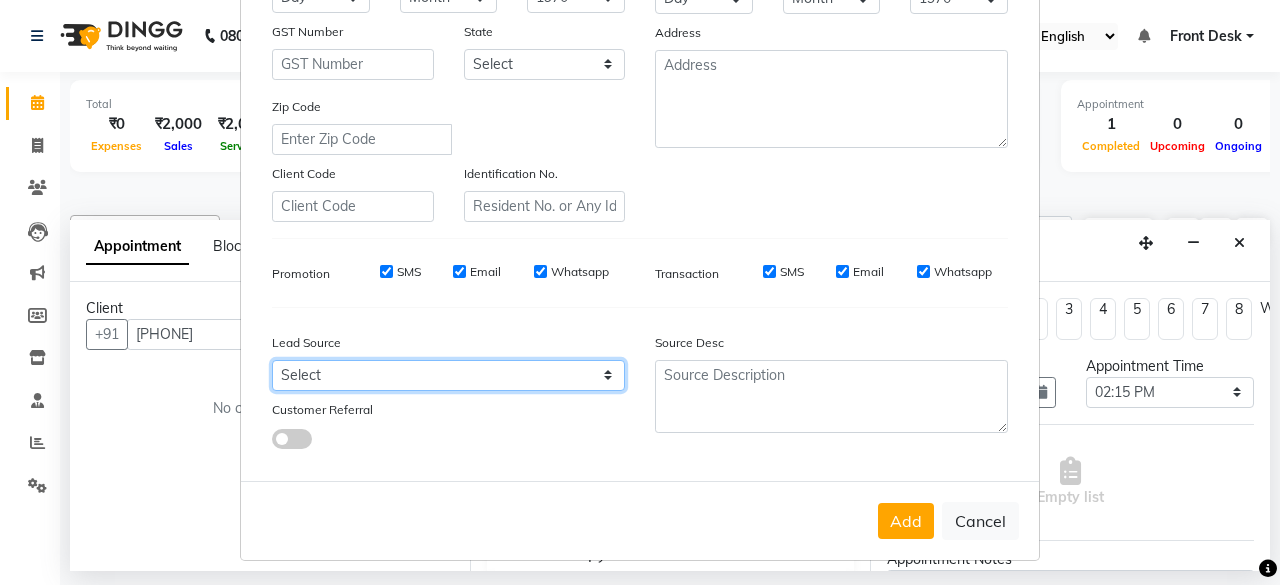 click on "Select Walk-in Referral Internet Friend Word of Mouth Advertisement Facebook JustDial Google Other" at bounding box center (448, 375) 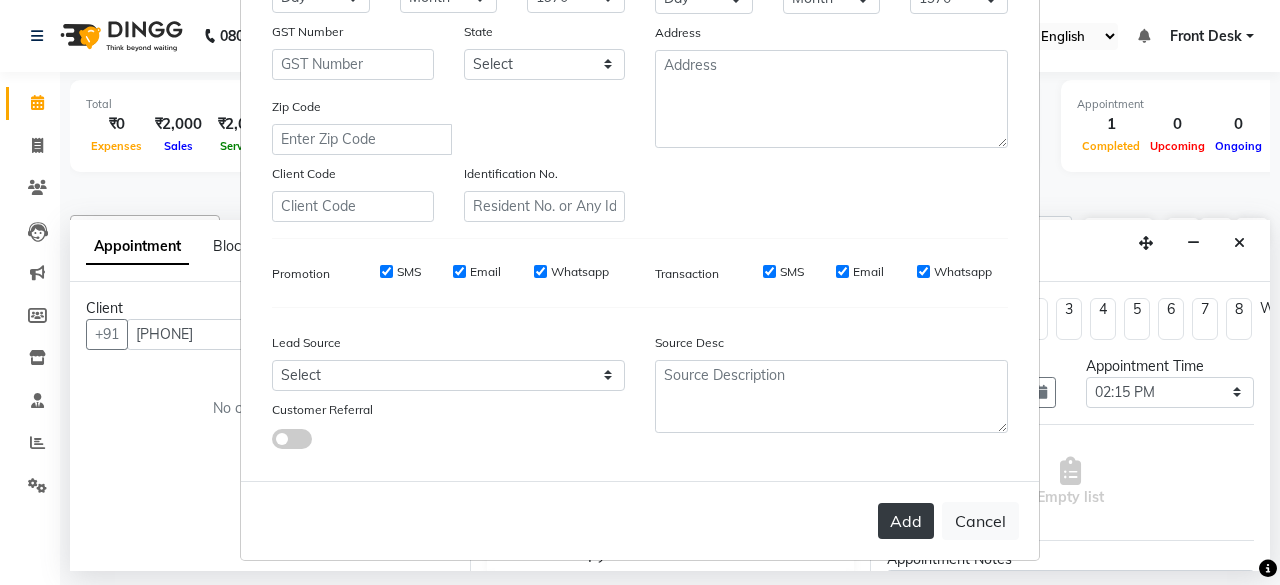 click on "Add" at bounding box center [906, 521] 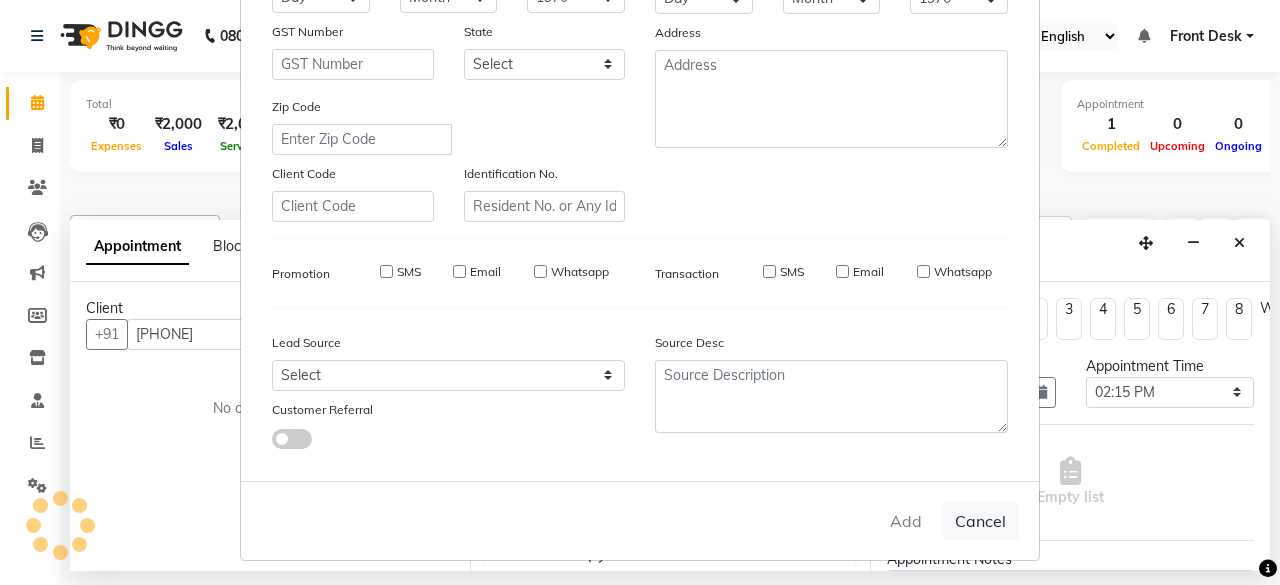 type 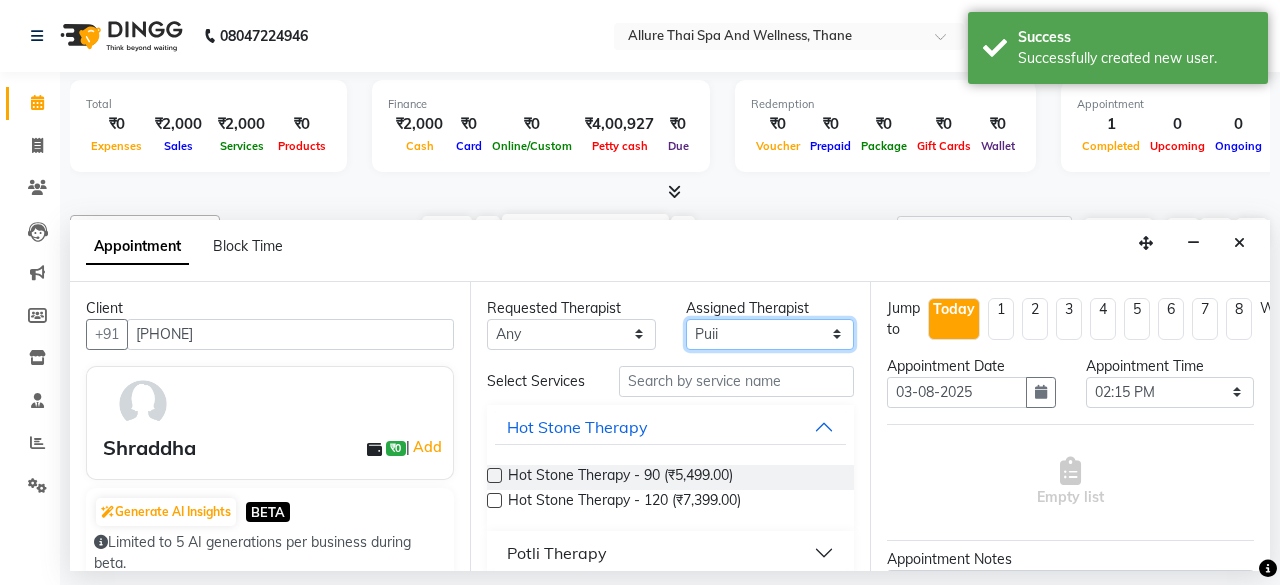 click on "Select Ako Omomi Puii Ressi Seim" at bounding box center (770, 334) 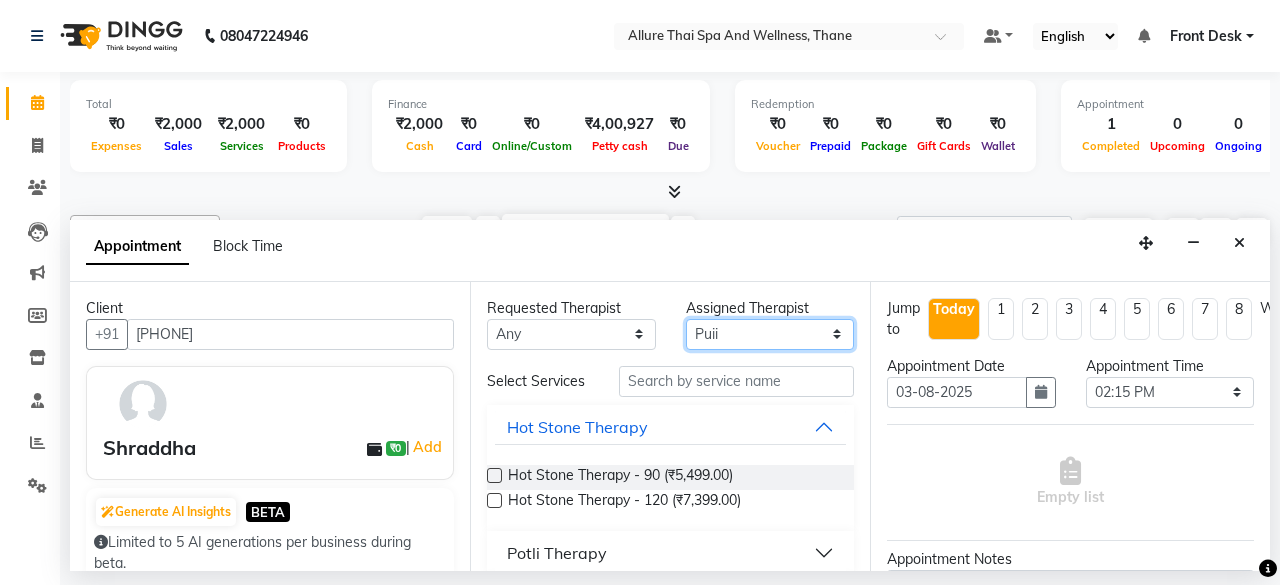 select on "84282" 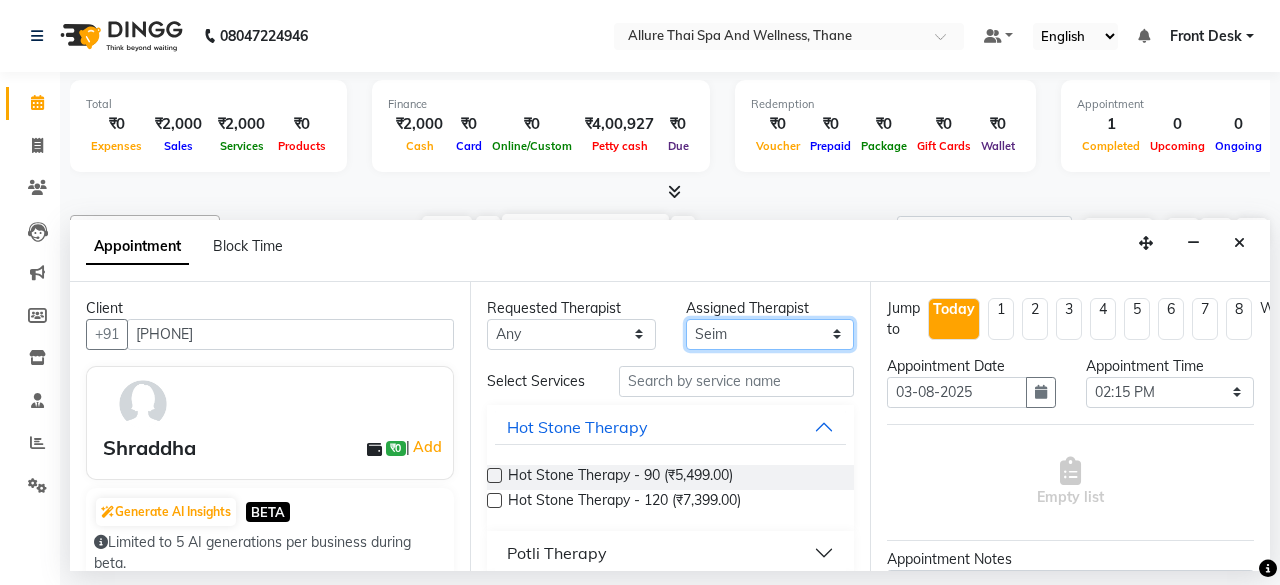 click on "Select Ako Omomi Puii Ressi Seim" at bounding box center [770, 334] 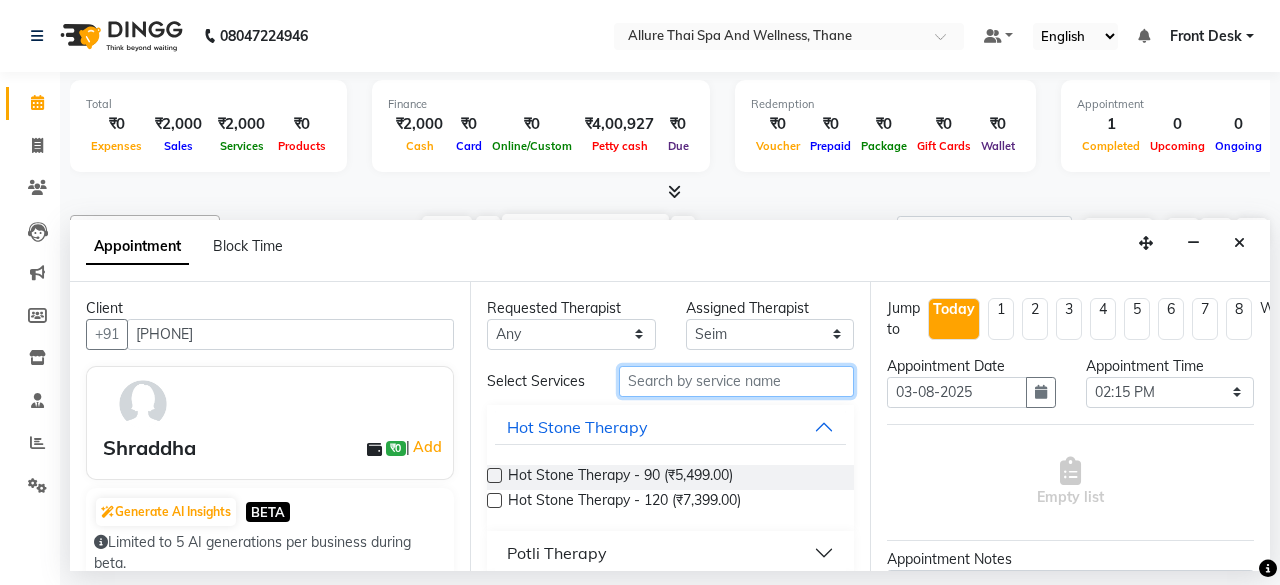 click at bounding box center [736, 381] 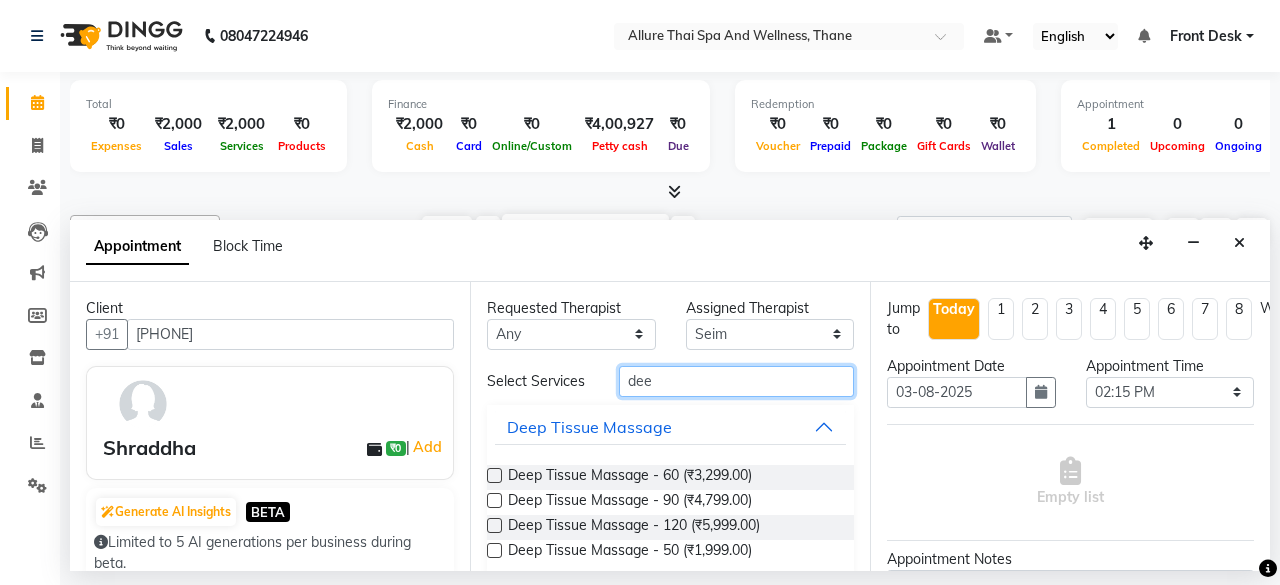 type on "dee" 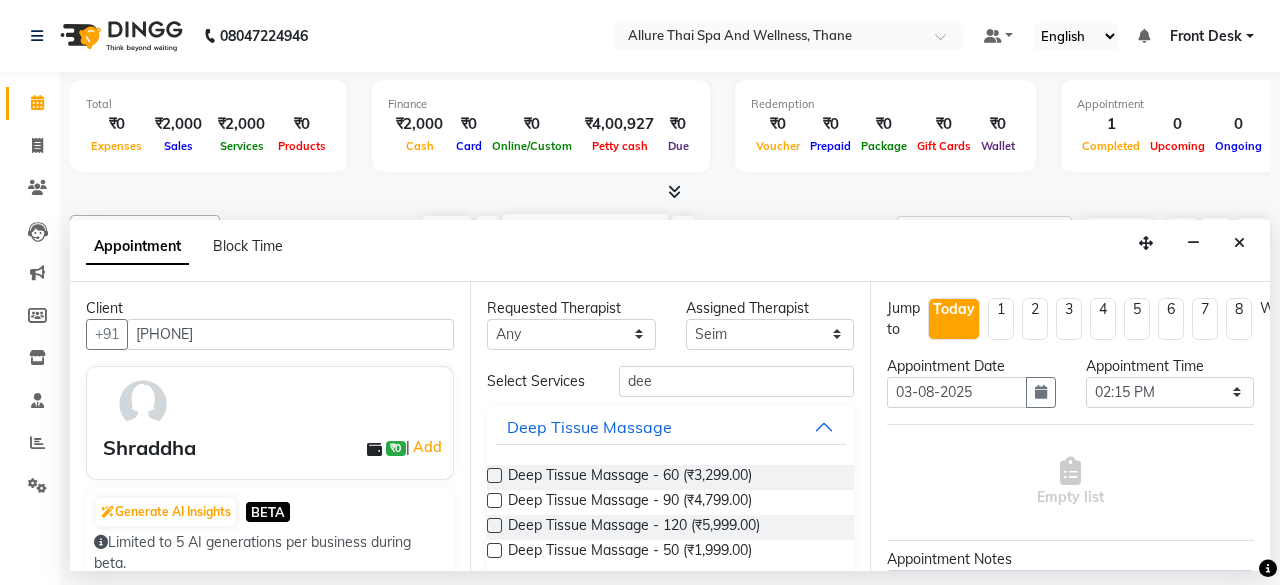 click at bounding box center (494, 500) 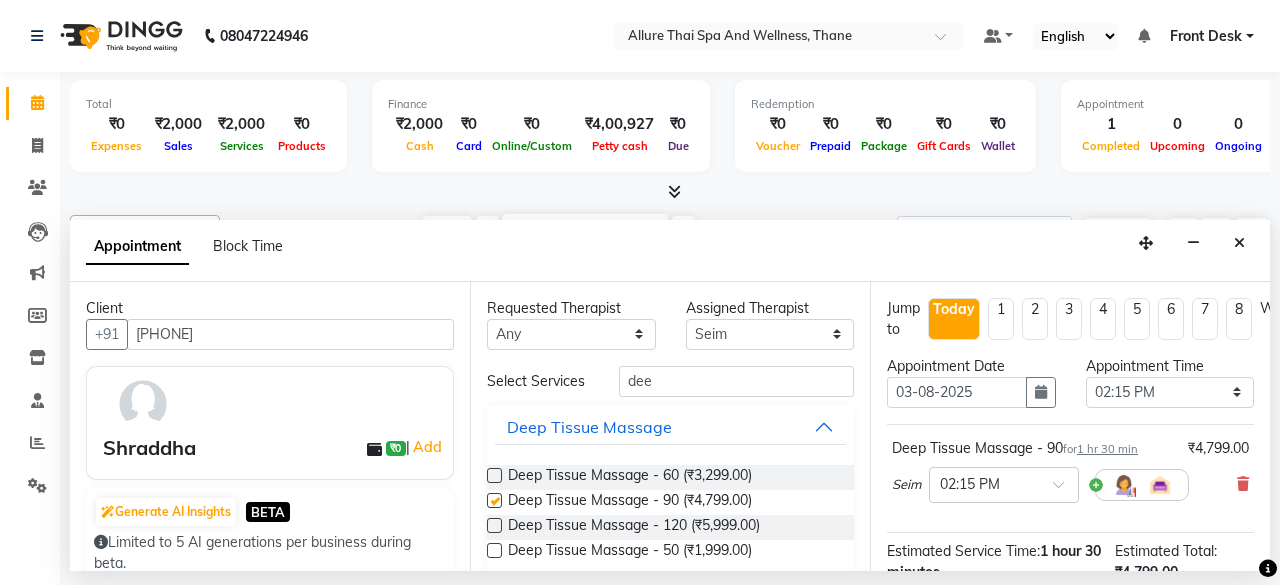 checkbox on "false" 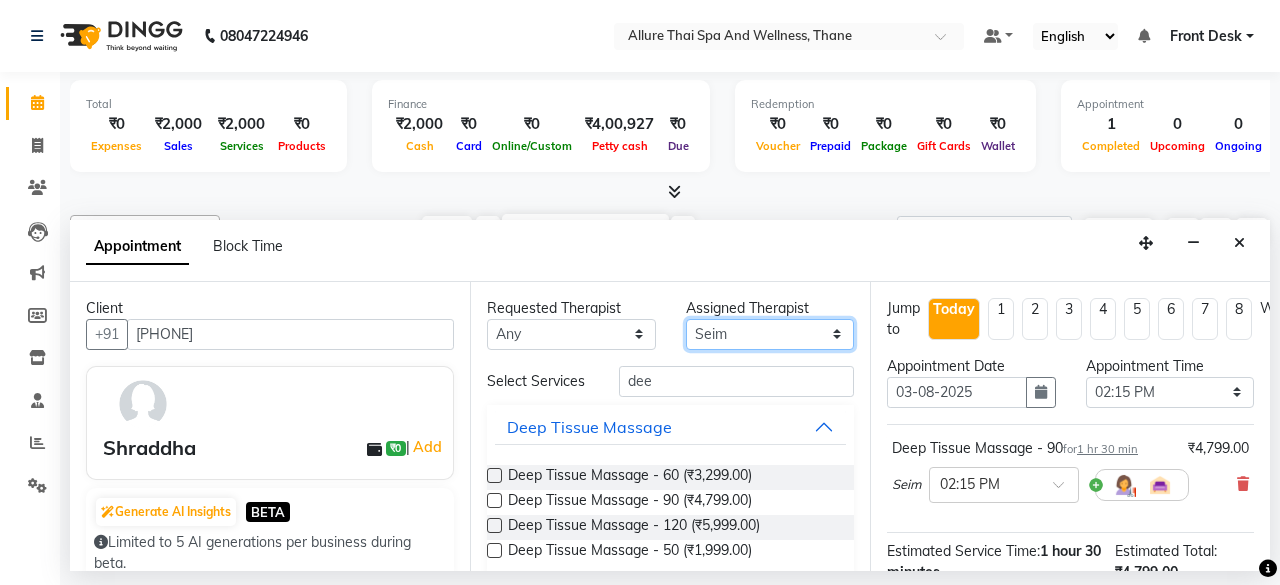 click on "Select Ako Omomi Puii Ressi Seim" at bounding box center (770, 334) 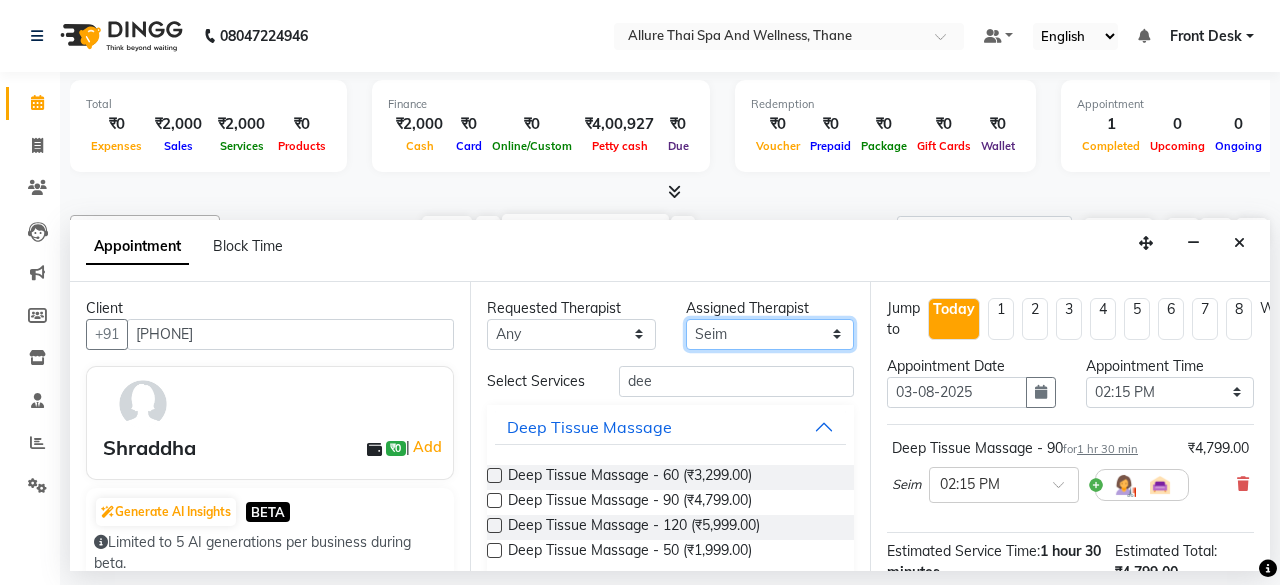 select on "85559" 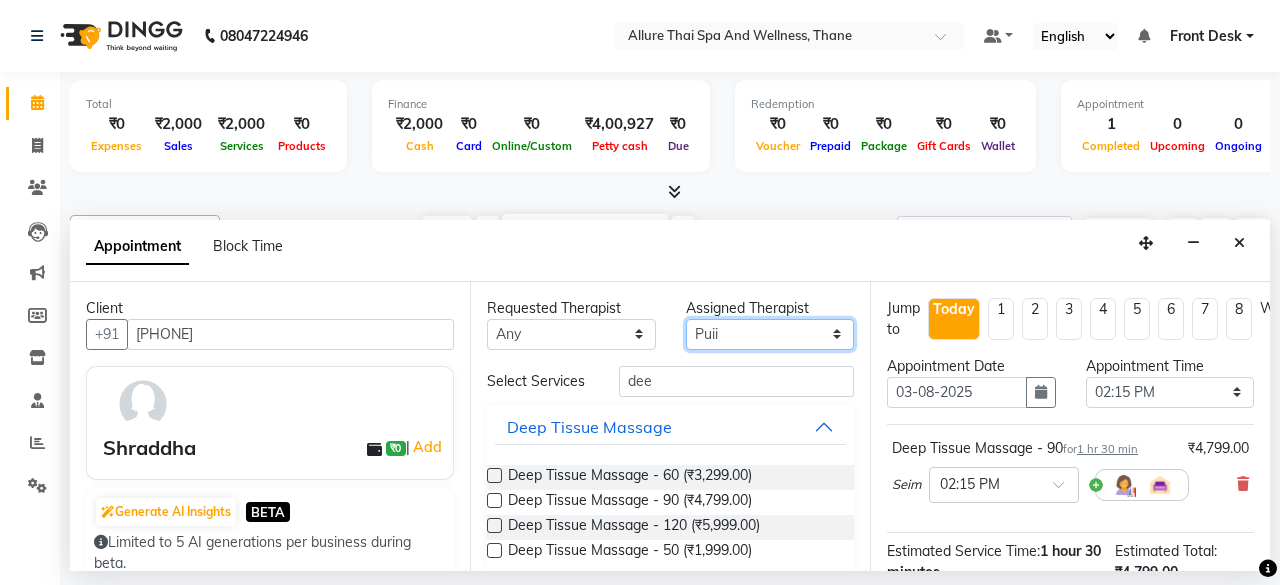 click on "Select Ako Omomi Puii Ressi Seim" at bounding box center [770, 334] 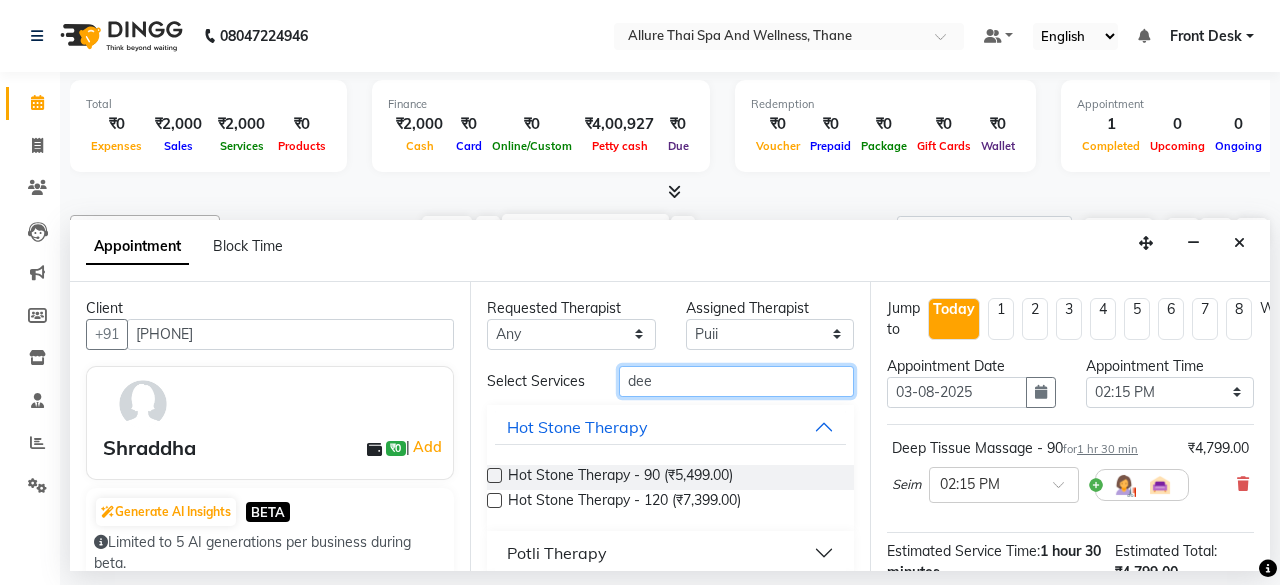 click on "dee" at bounding box center [736, 381] 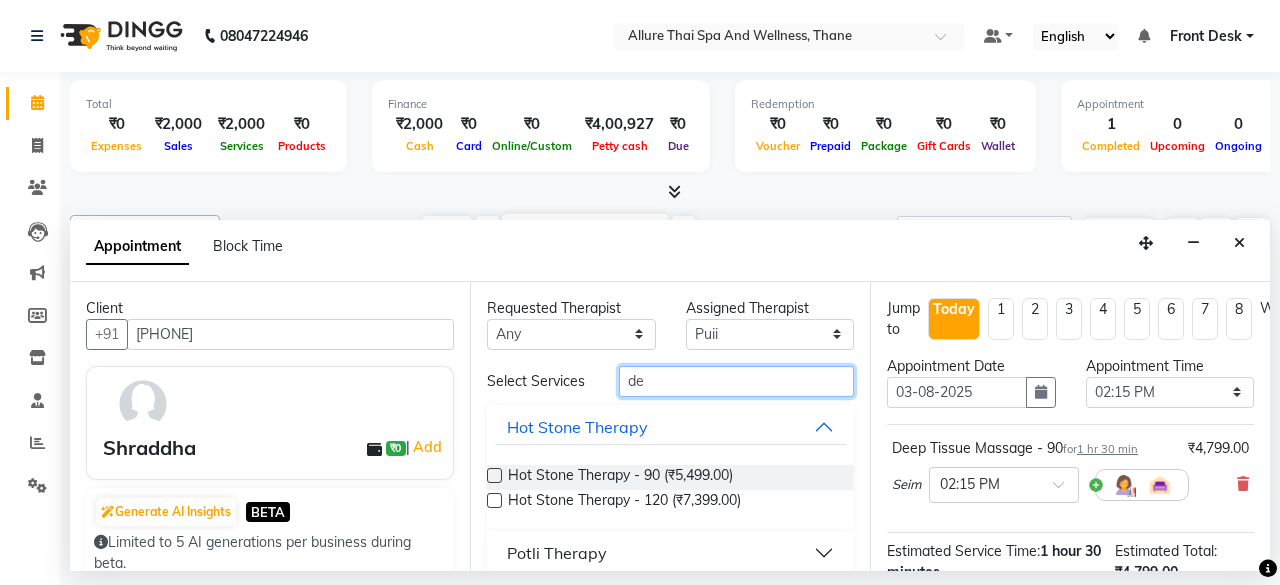 type on "d" 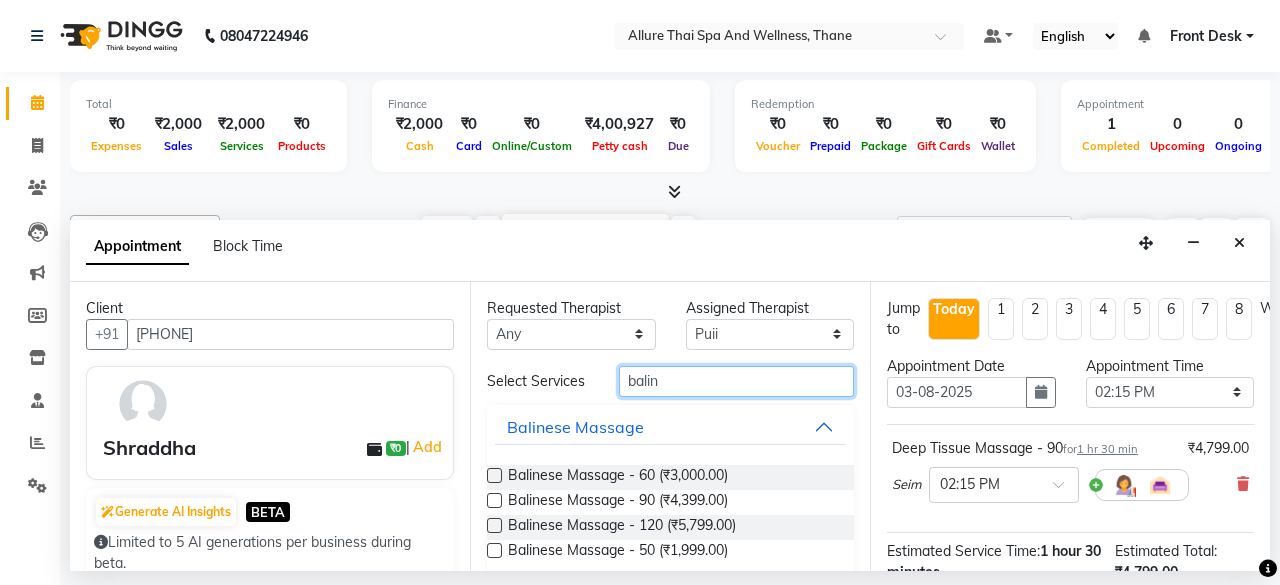 type on "balin" 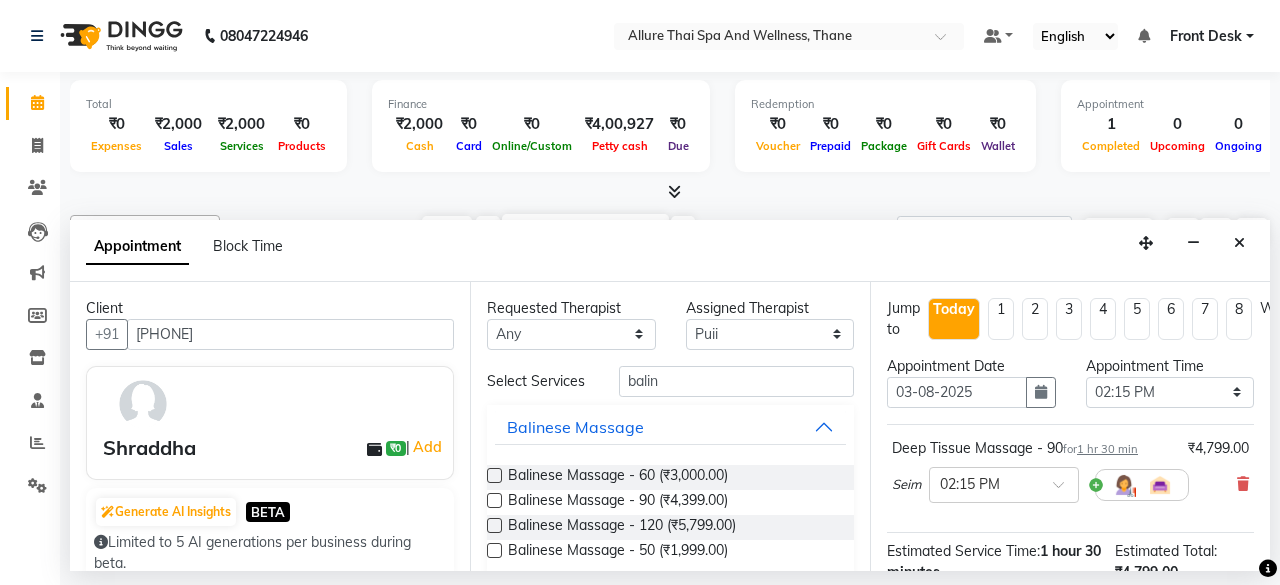 click at bounding box center [494, 500] 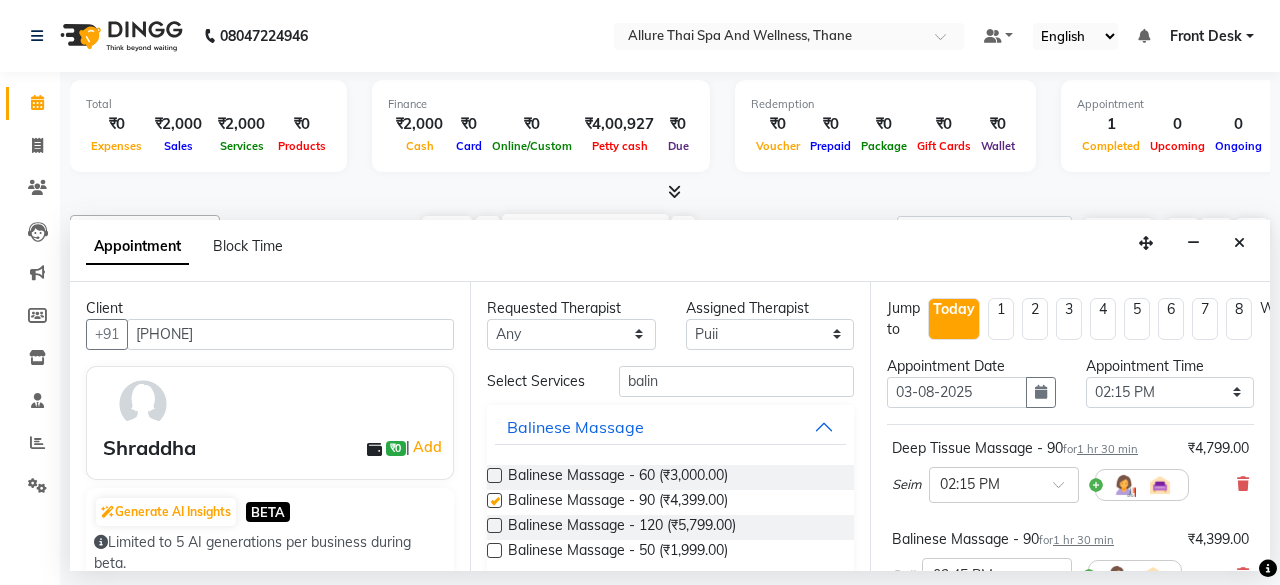 checkbox on "false" 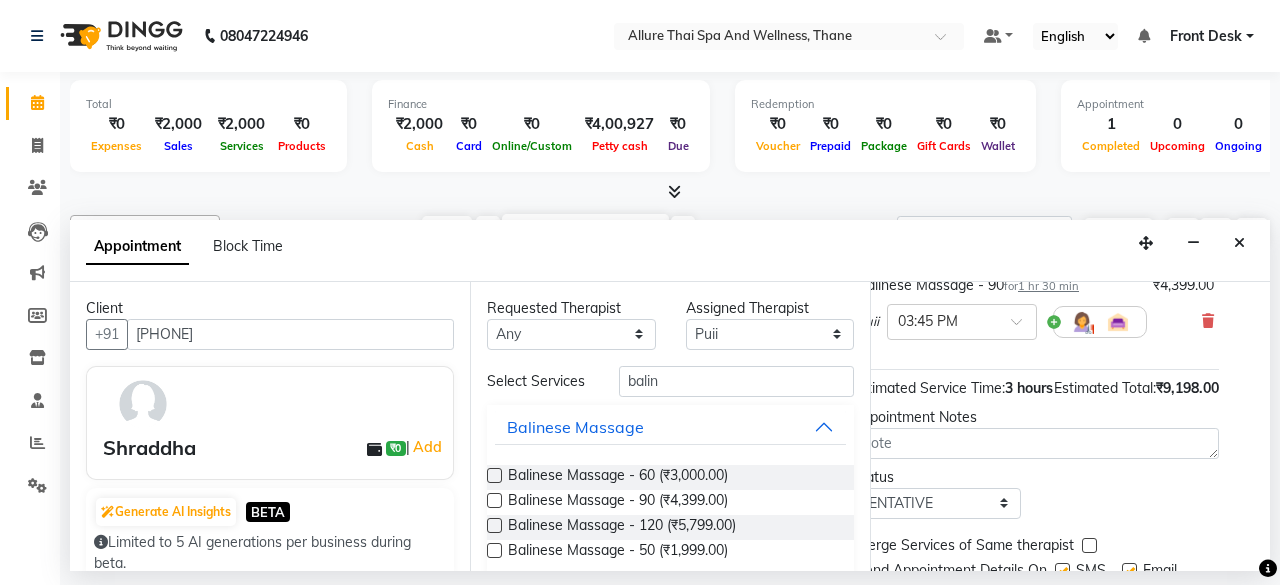 scroll, scrollTop: 254, scrollLeft: 0, axis: vertical 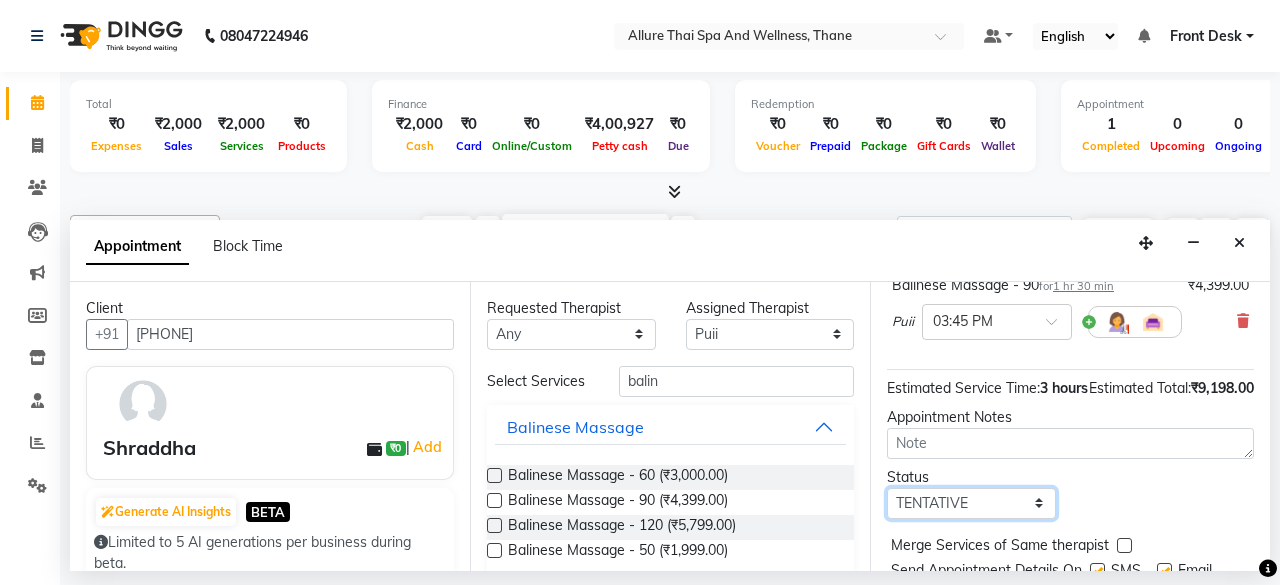 click on "Select TENTATIVE CONFIRM CHECK-IN UPCOMING" at bounding box center [971, 503] 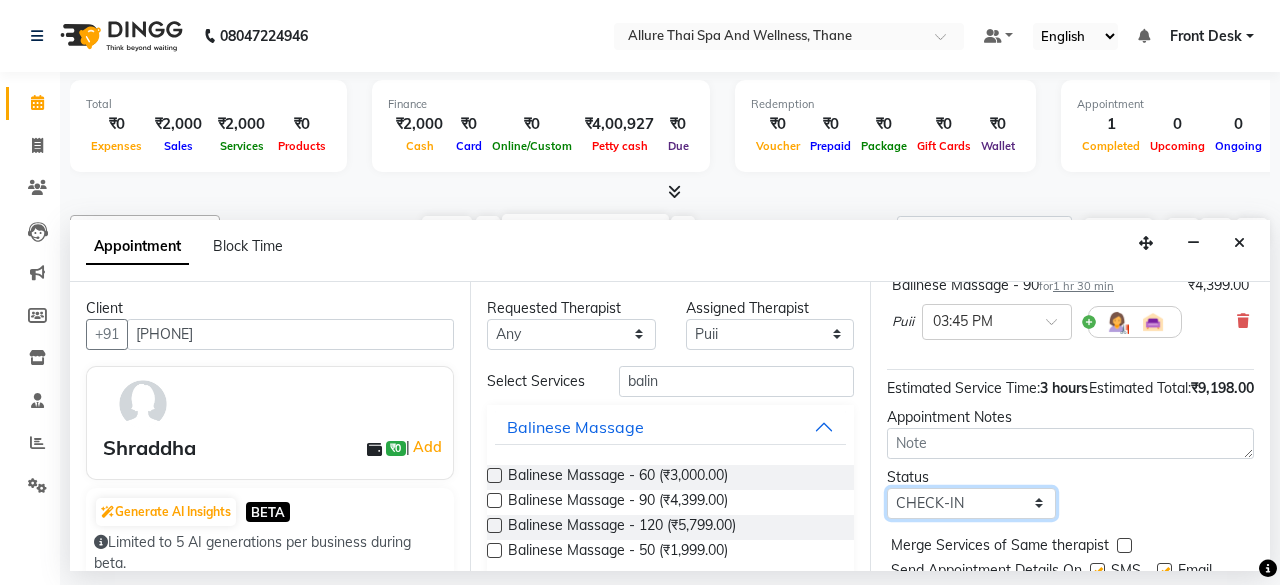 click on "Select TENTATIVE CONFIRM CHECK-IN UPCOMING" at bounding box center [971, 503] 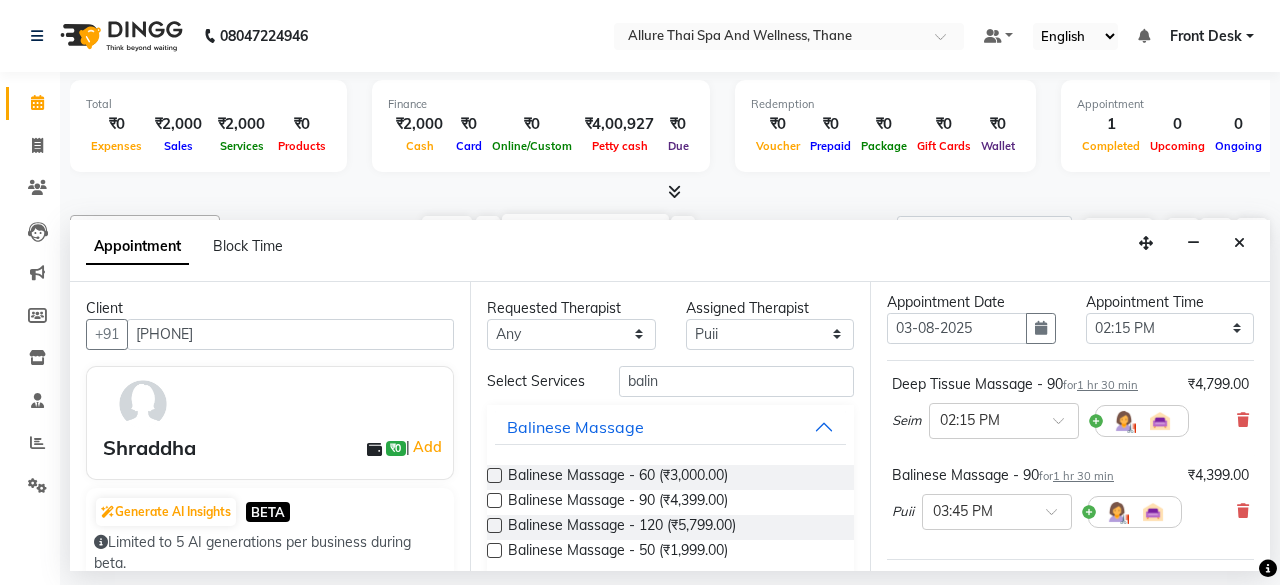 scroll, scrollTop: 48, scrollLeft: 0, axis: vertical 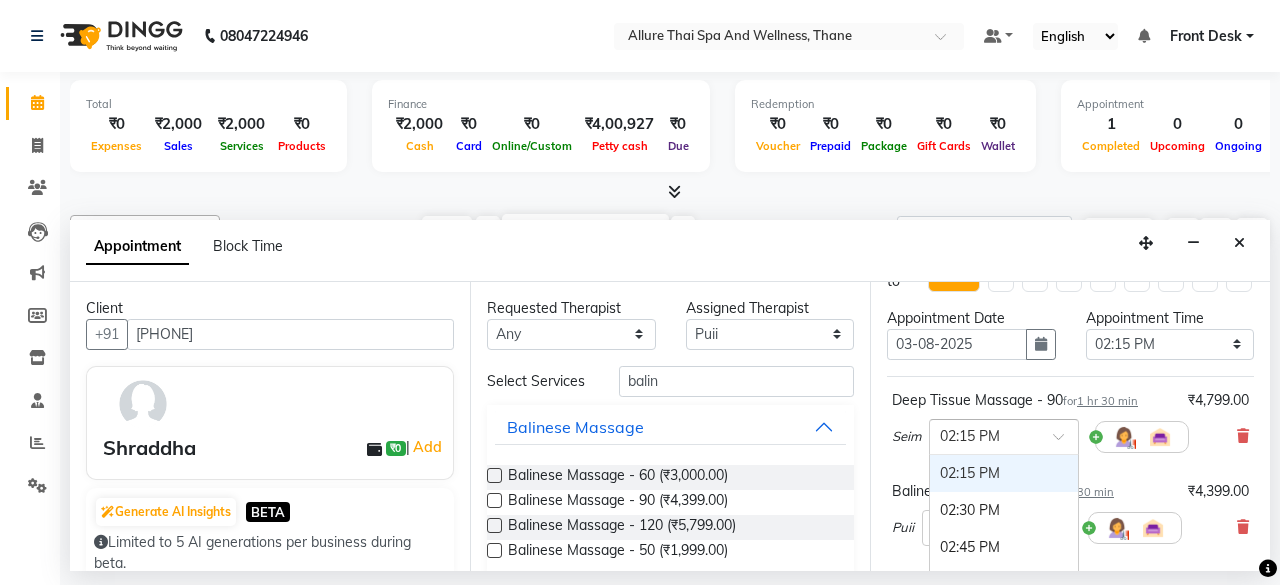 click at bounding box center (984, 435) 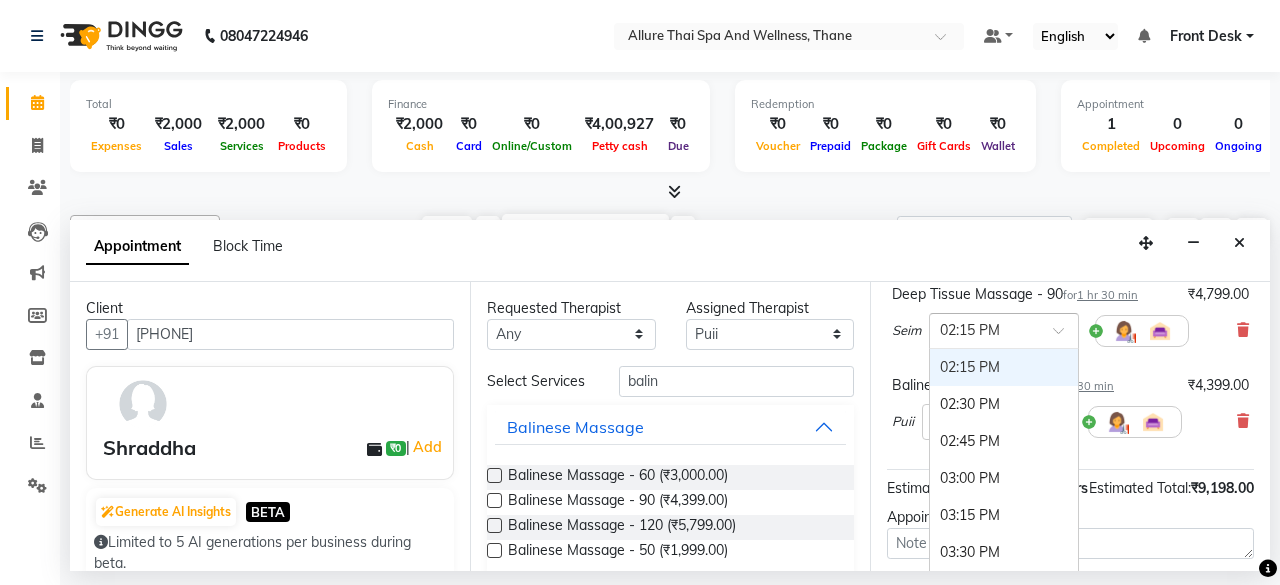 scroll, scrollTop: 156, scrollLeft: 0, axis: vertical 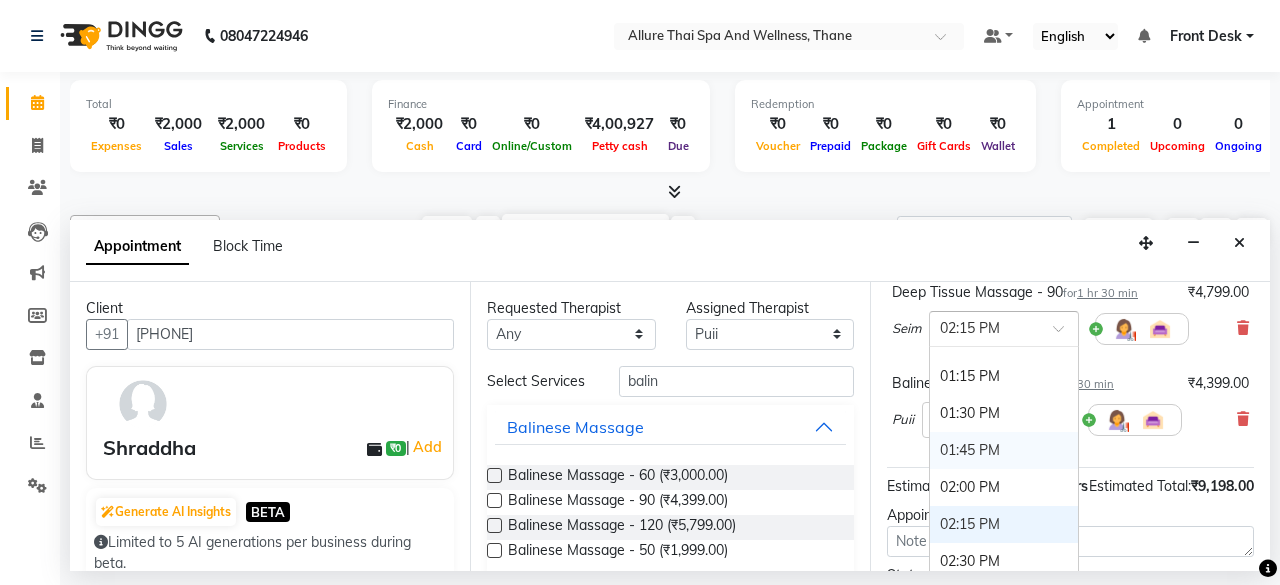 click on "01:45 PM" at bounding box center (1004, 450) 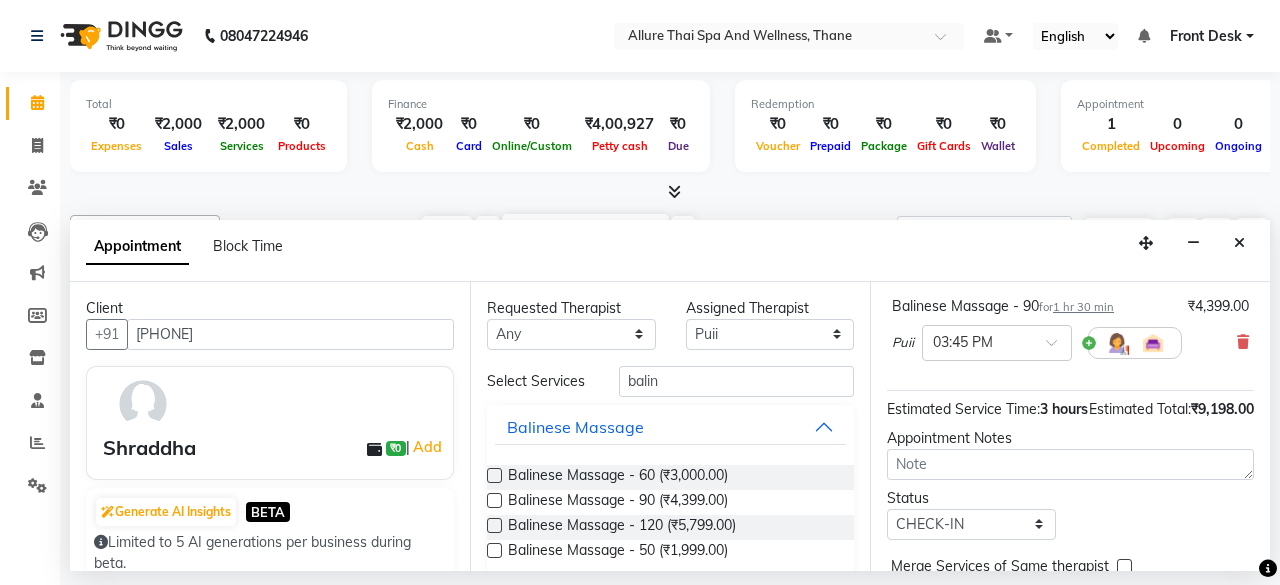 scroll, scrollTop: 109, scrollLeft: 0, axis: vertical 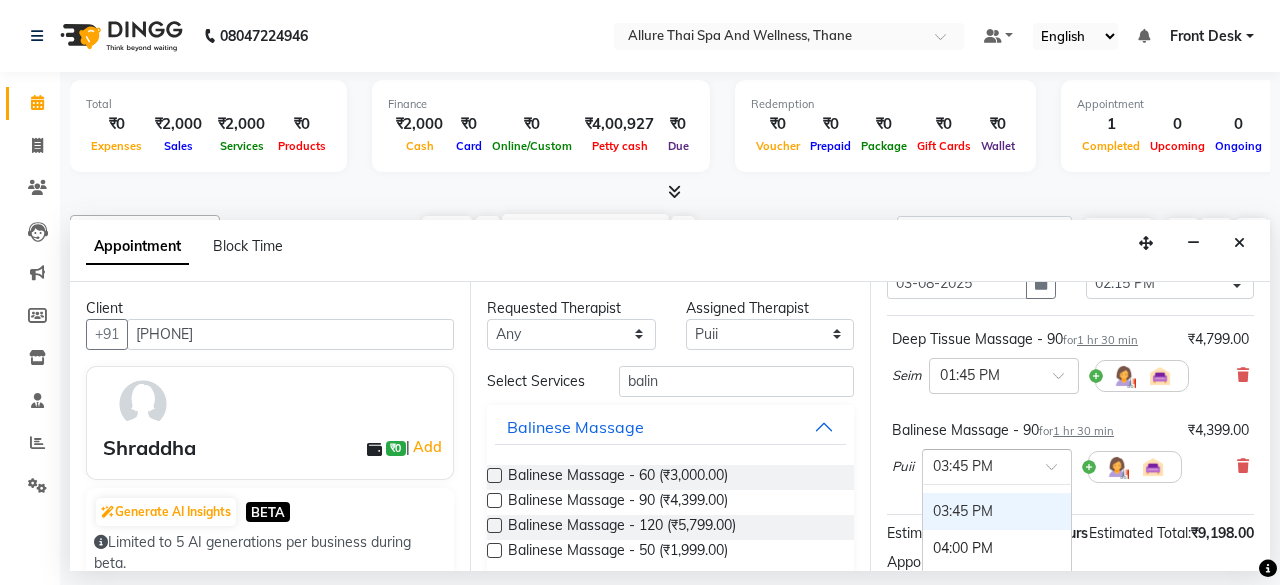 click at bounding box center (977, 465) 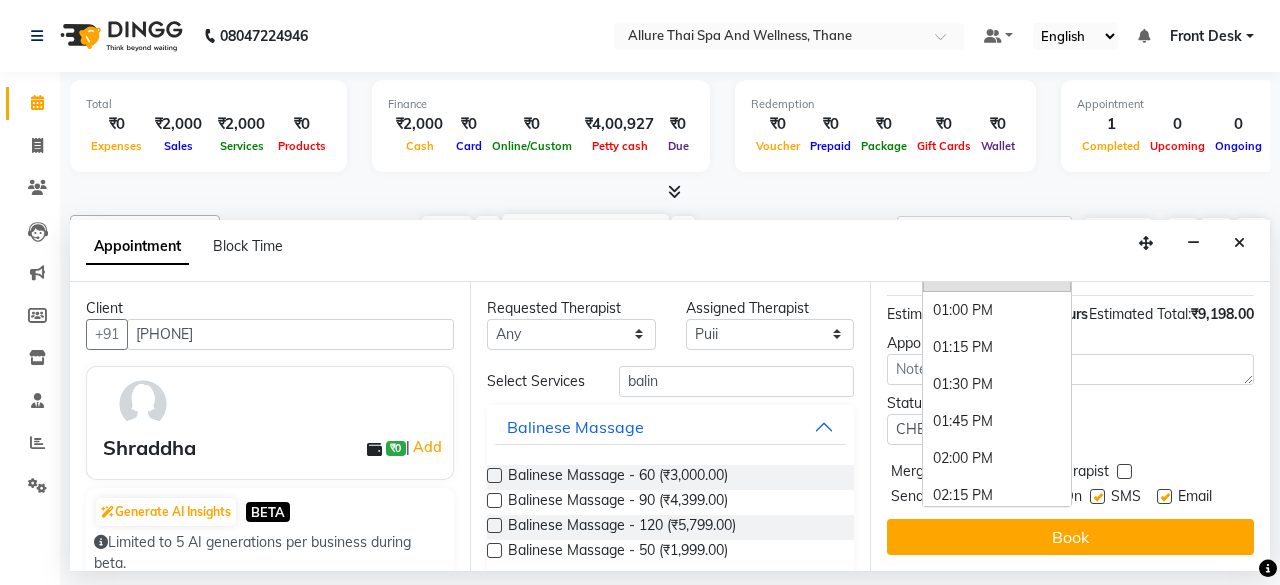 scroll, scrollTop: 440, scrollLeft: 0, axis: vertical 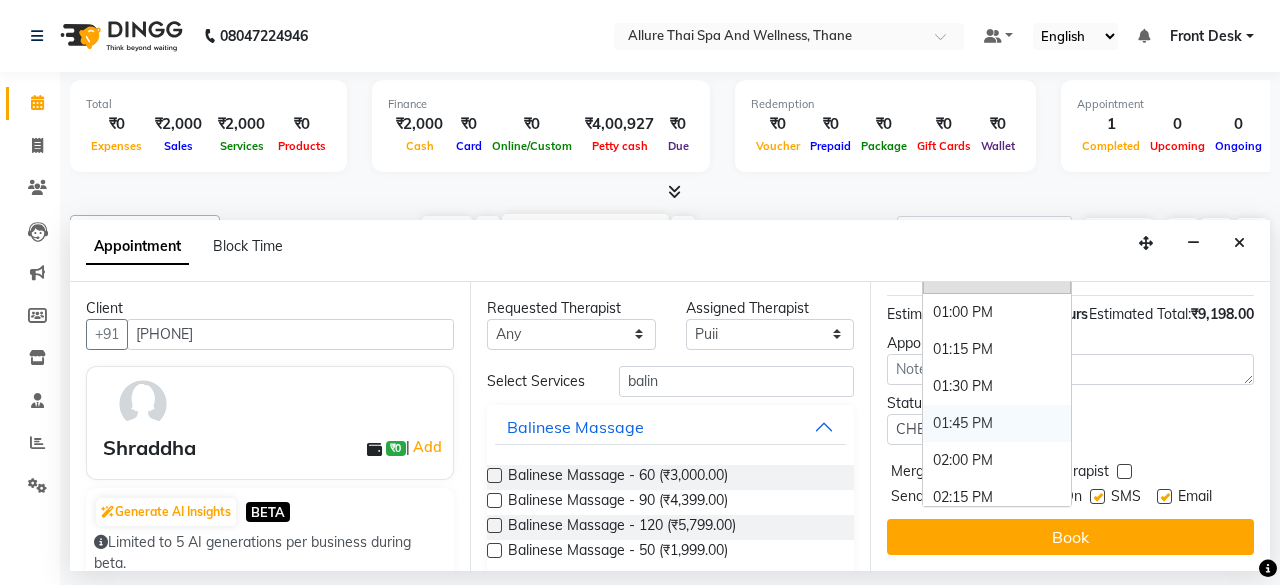 click on "01:45 PM" at bounding box center (997, 423) 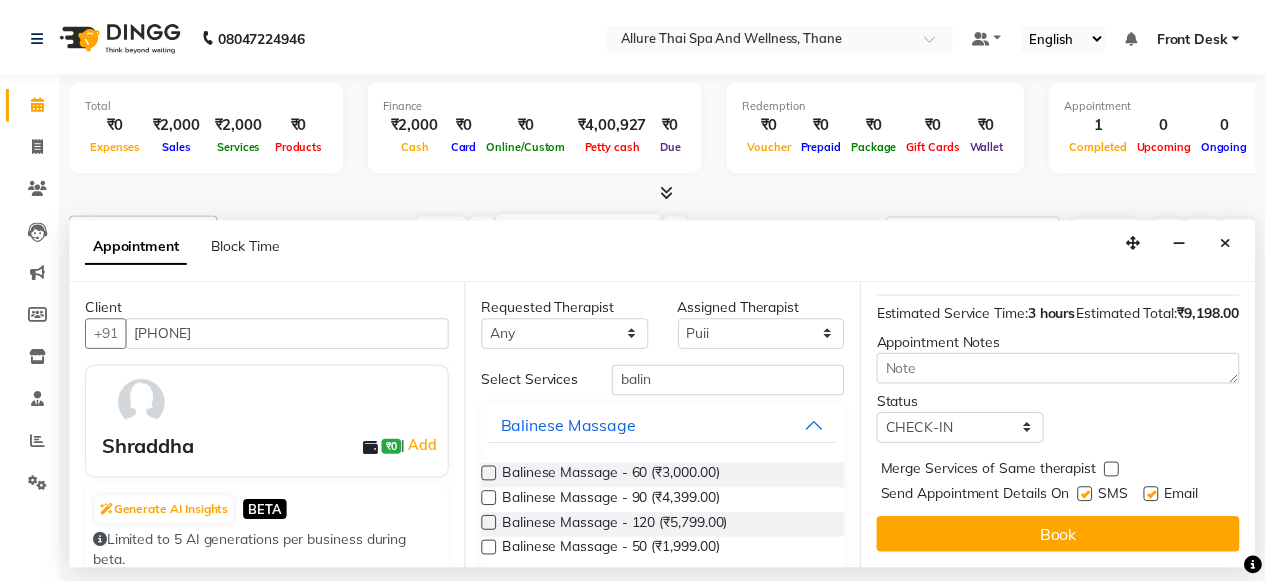 scroll, scrollTop: 384, scrollLeft: 0, axis: vertical 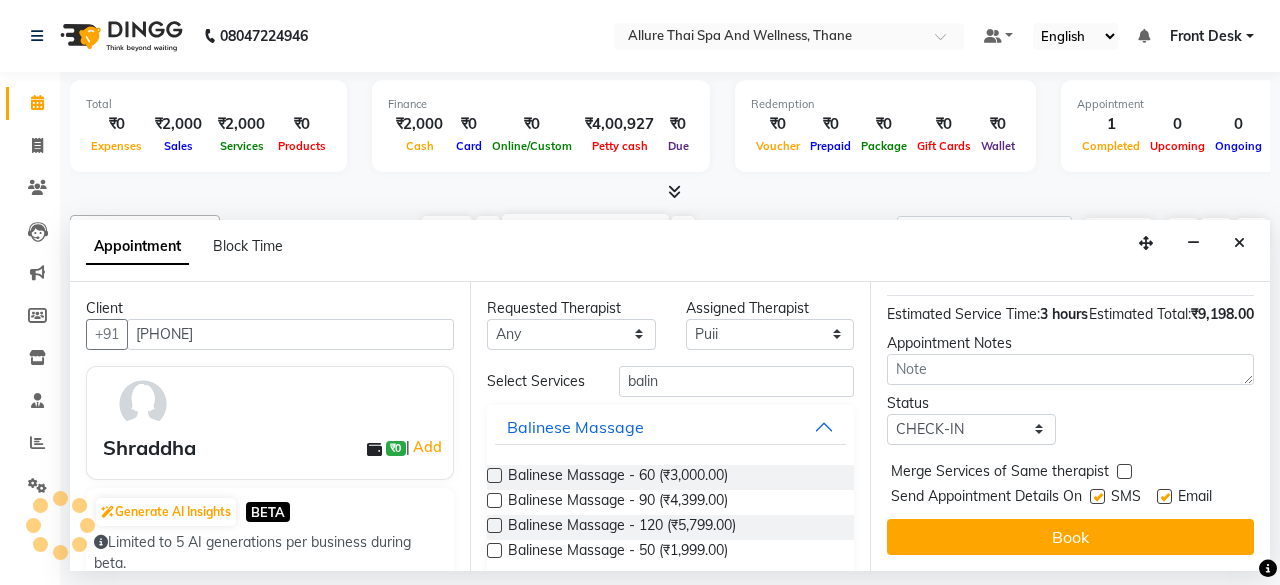 click on "Send Appointment Details On SMS Email" at bounding box center (1072, 498) 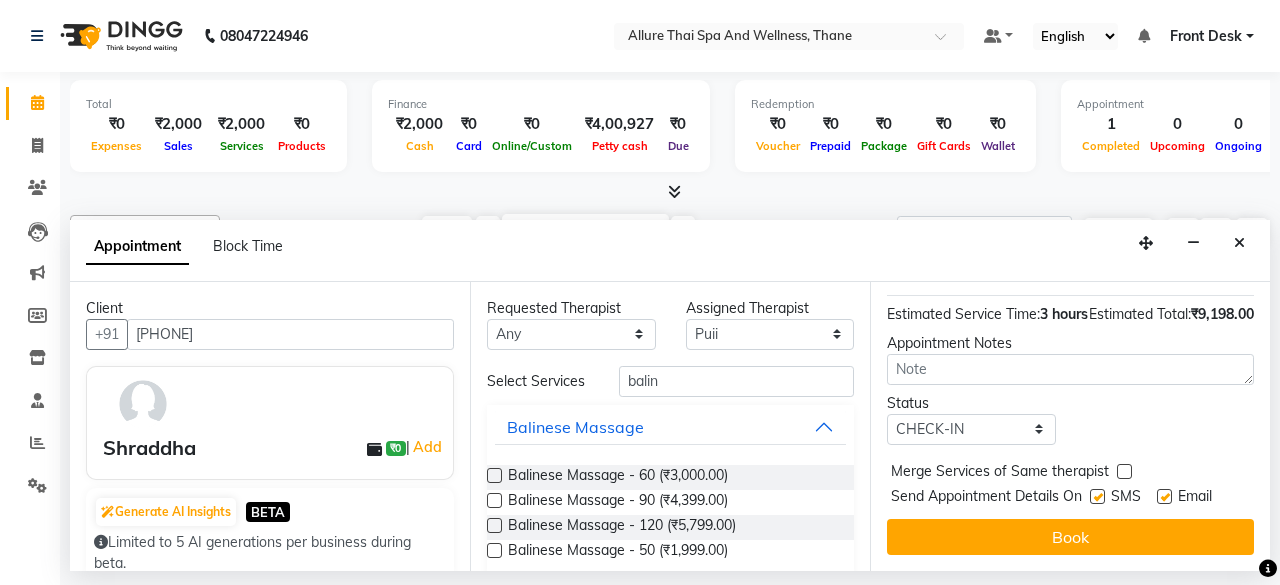 click at bounding box center (1097, 496) 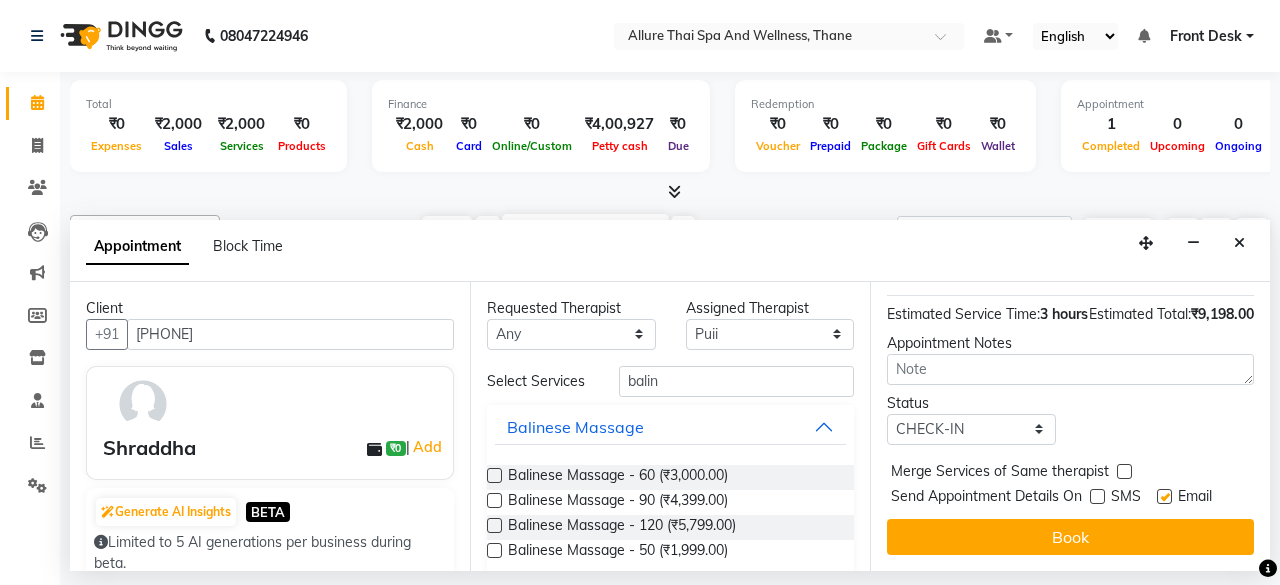 click at bounding box center (1163, 500) 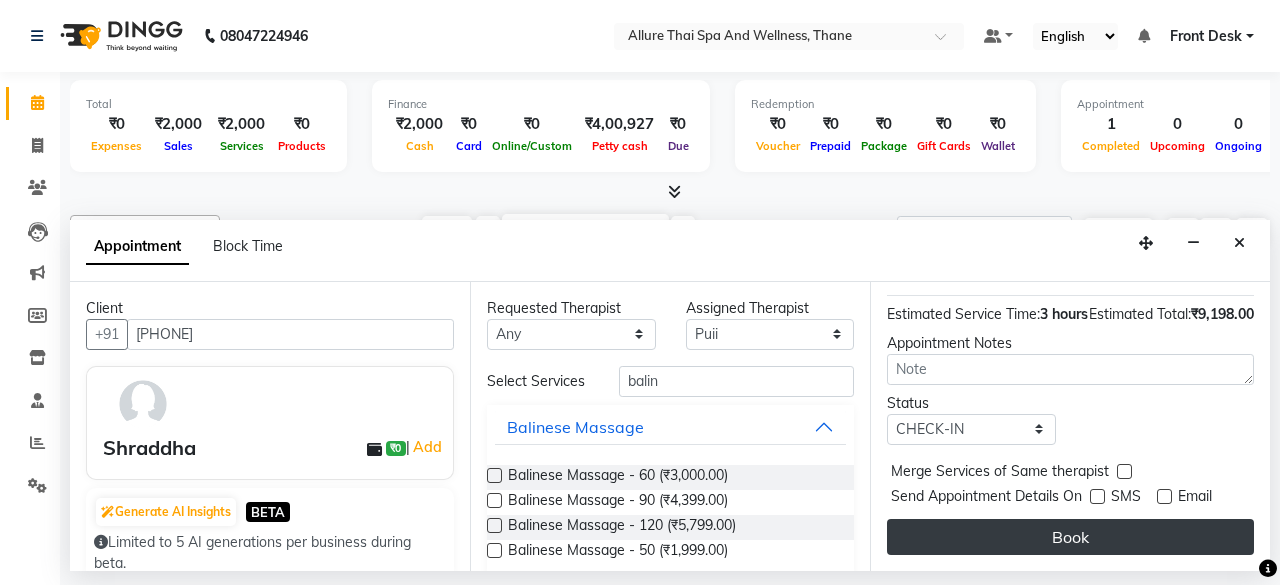 click on "Book" at bounding box center [1070, 537] 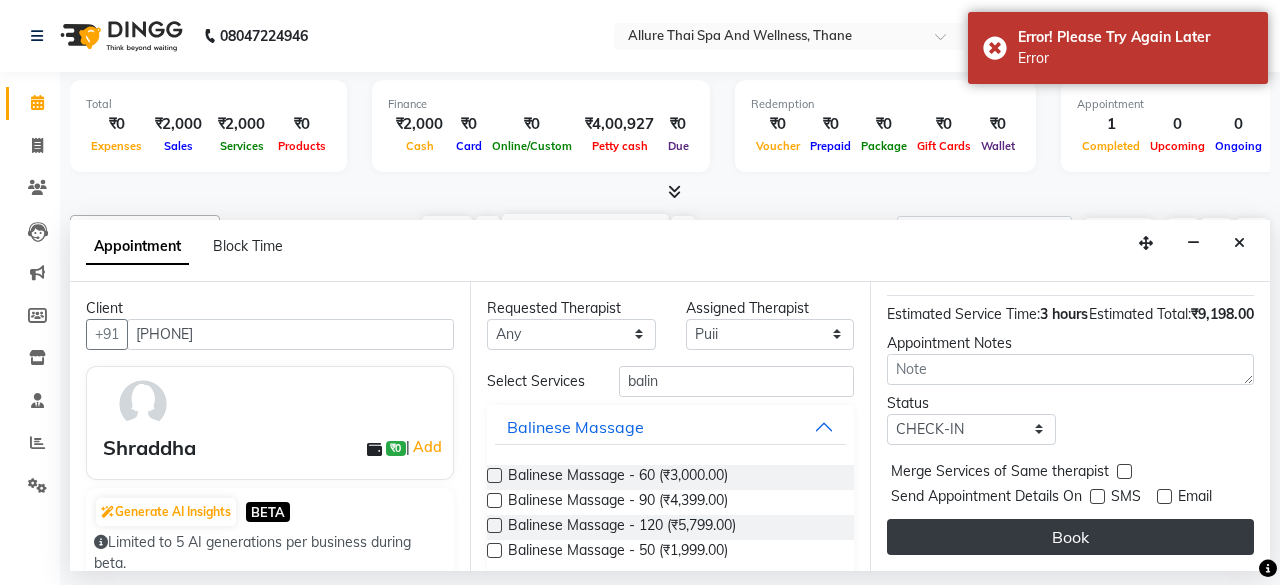 click on "Book" at bounding box center [1070, 537] 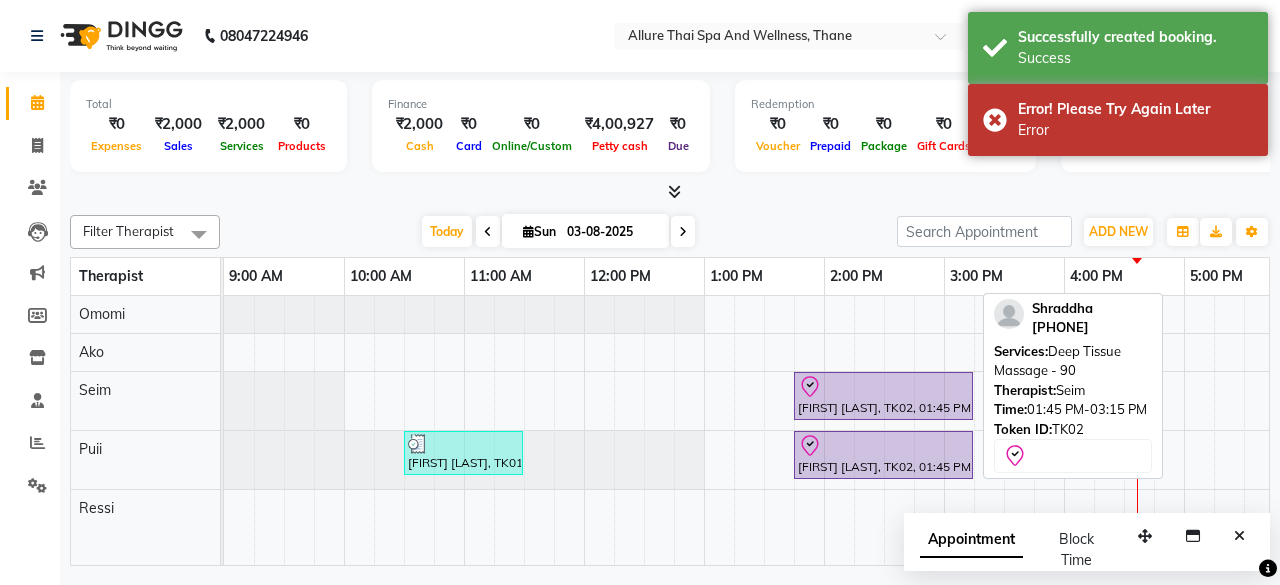 click on "[FIRST] [LAST], TK02, 01:45 PM-03:15 PM, Deep Tissue Massage - 90" at bounding box center (883, 396) 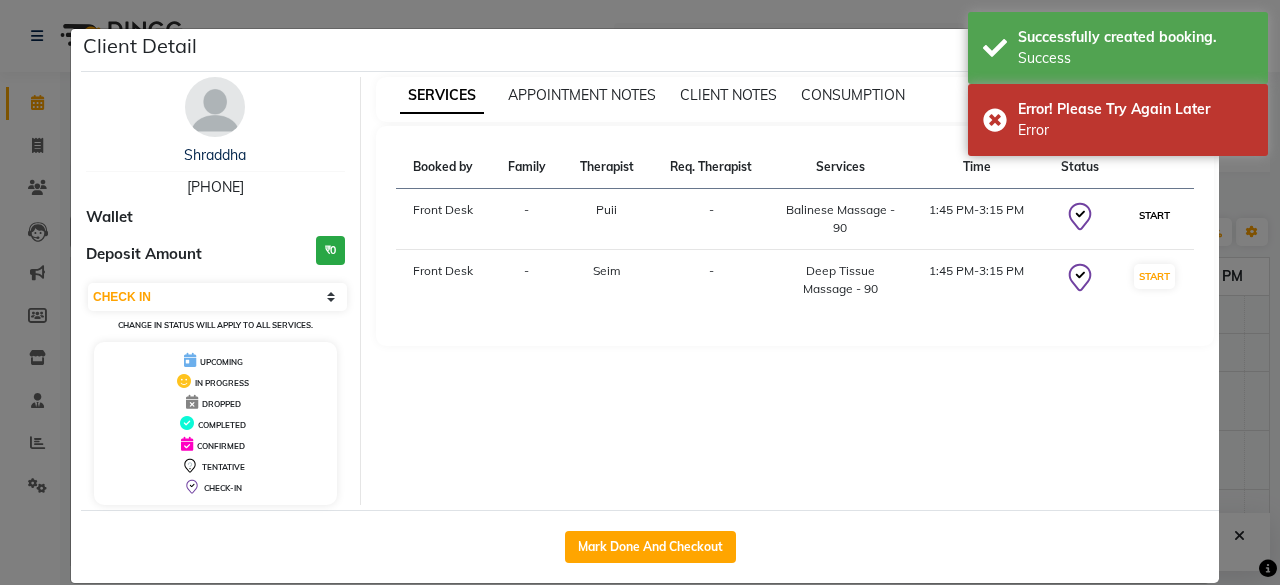 click on "START" at bounding box center [1154, 215] 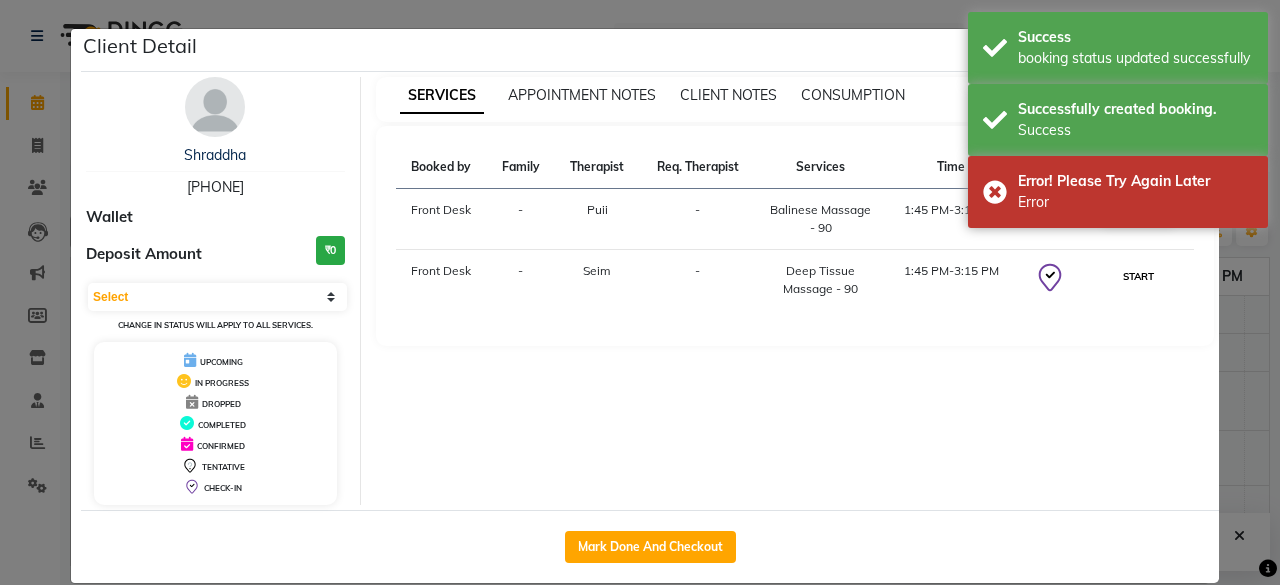 click on "START" at bounding box center [1138, 276] 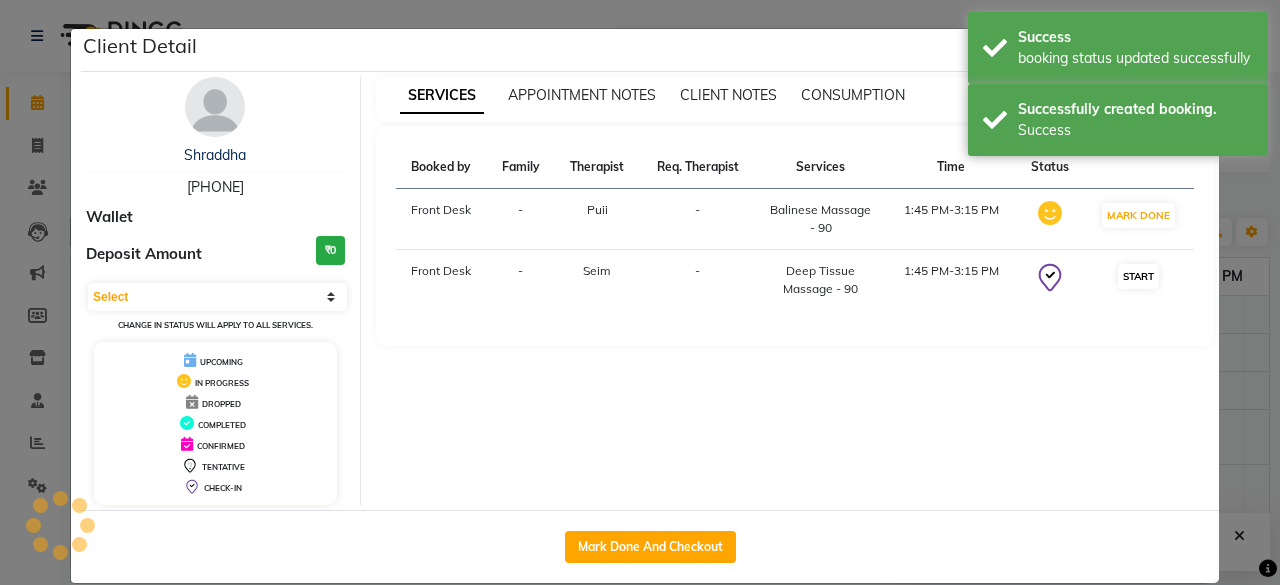 select on "1" 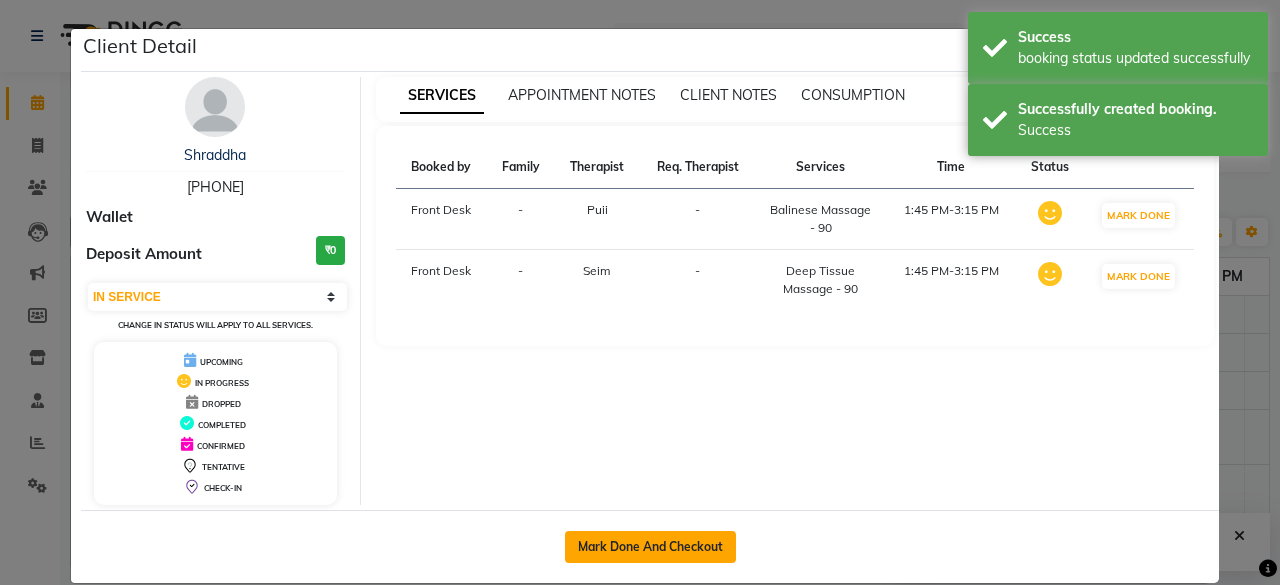 click on "Mark Done And Checkout" 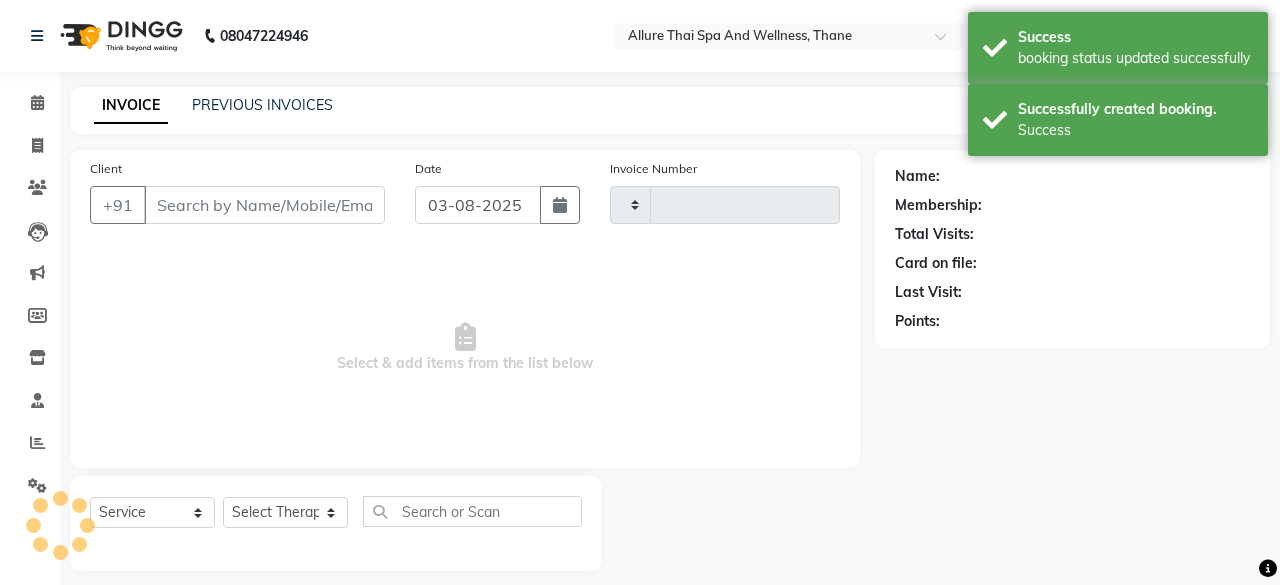 type on "0412" 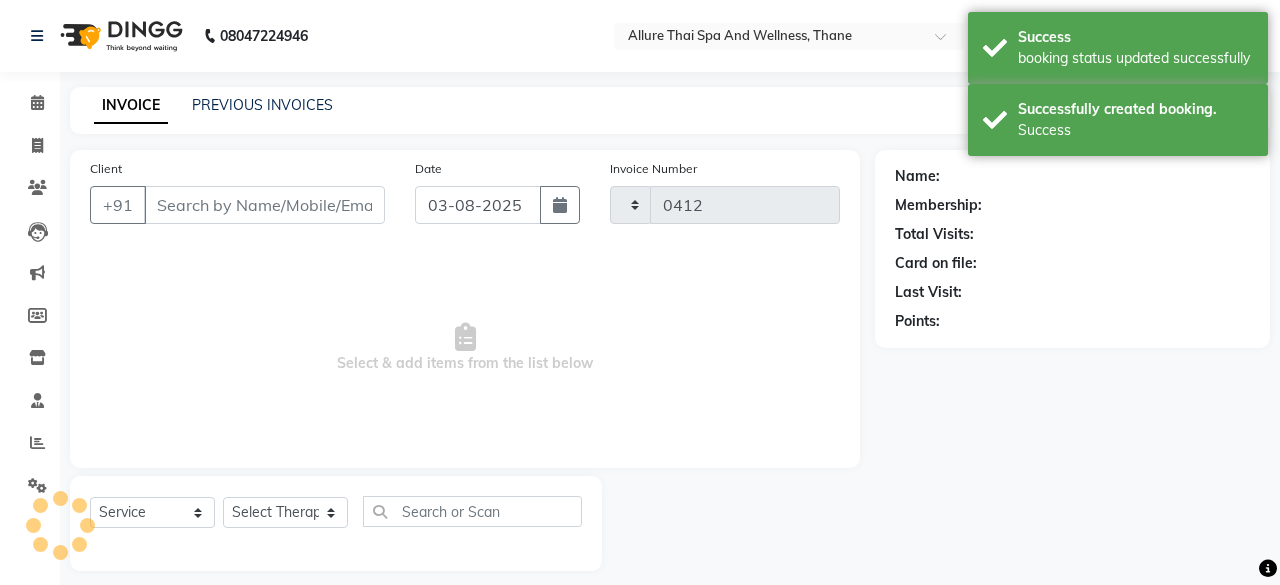 select on "8525" 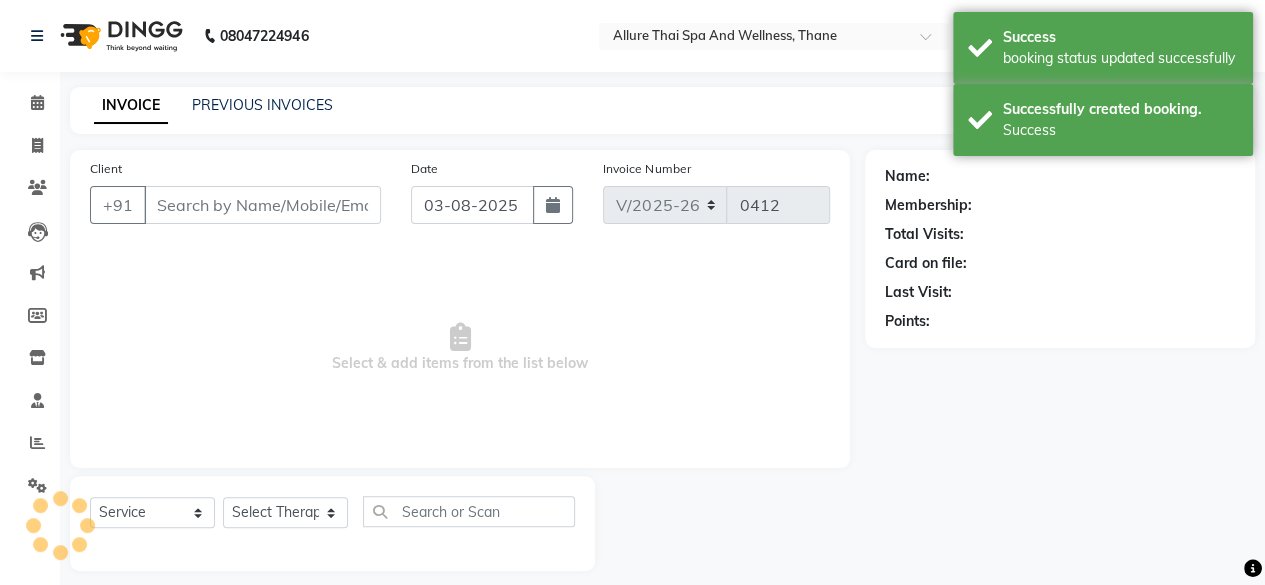 type on "[PHONE]" 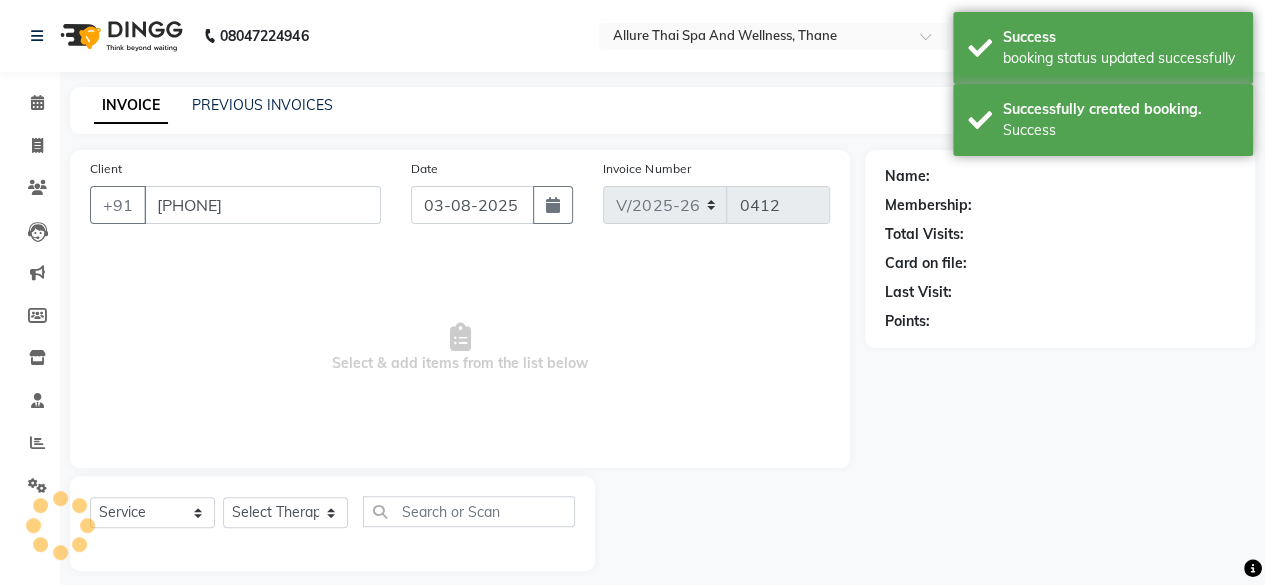 select on "85559" 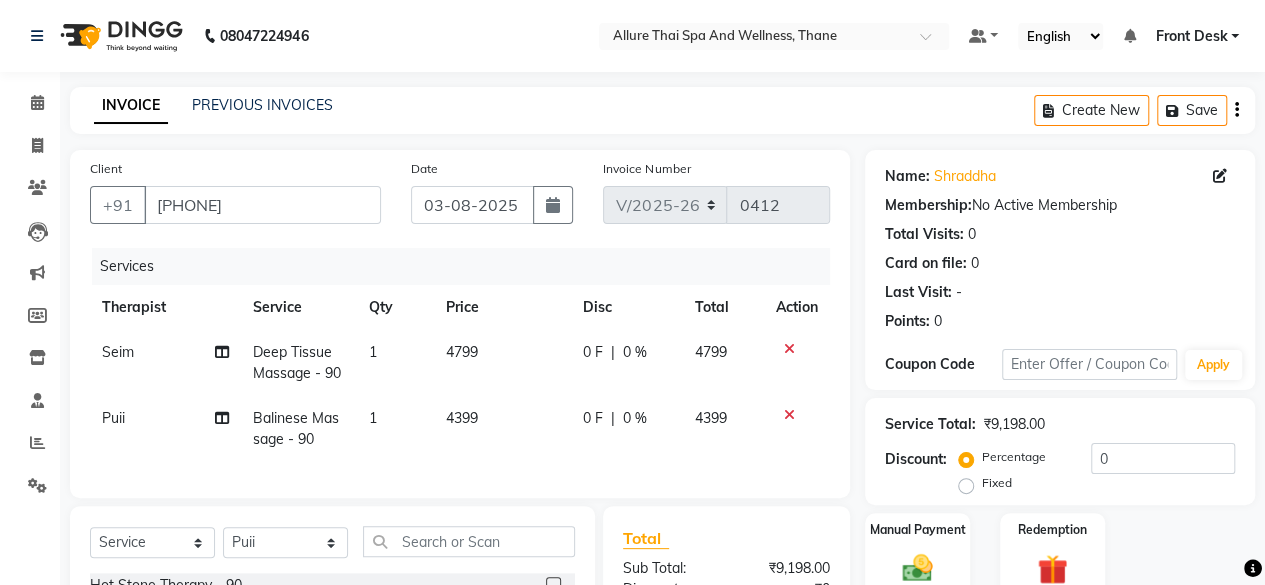 click on "Fixed" 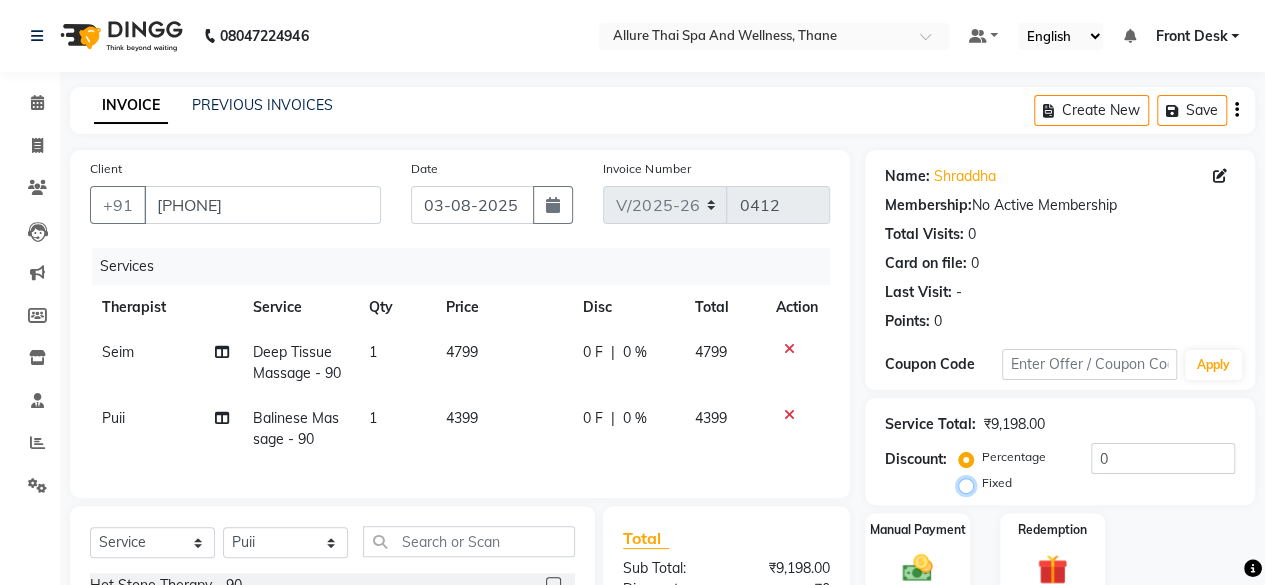 click on "Fixed" at bounding box center (970, 483) 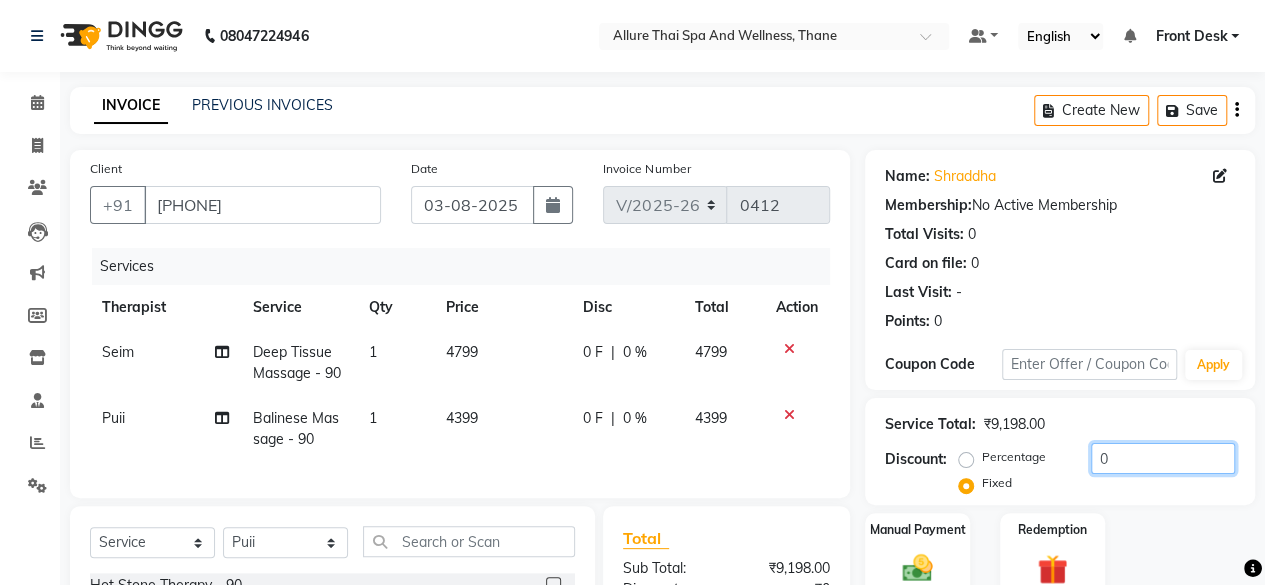 click on "0" 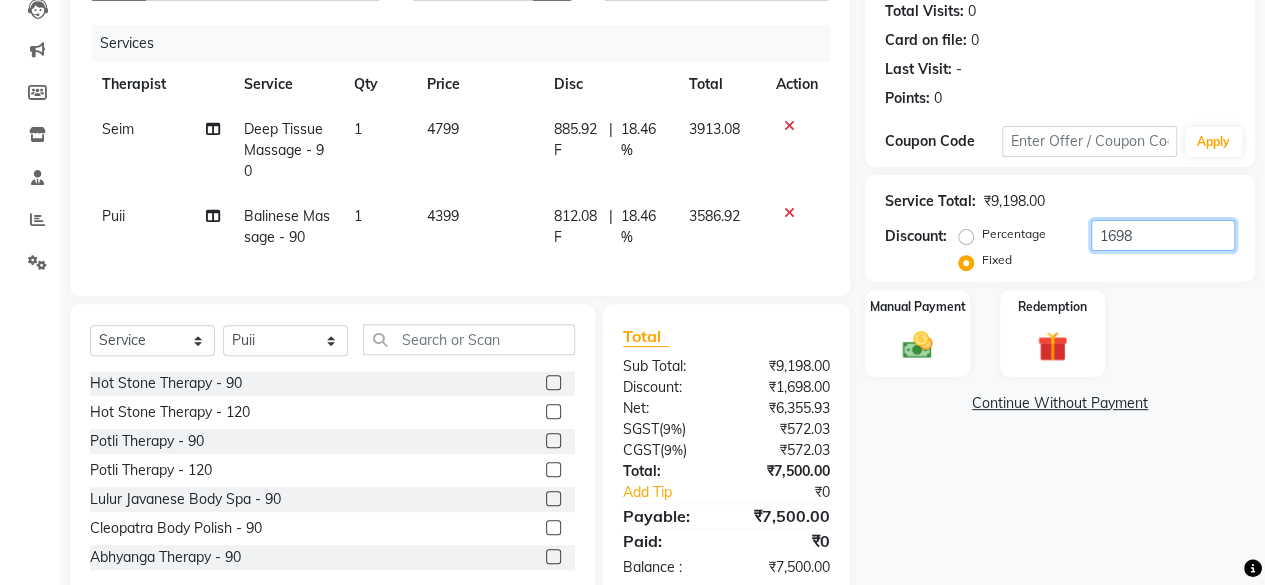 scroll, scrollTop: 232, scrollLeft: 0, axis: vertical 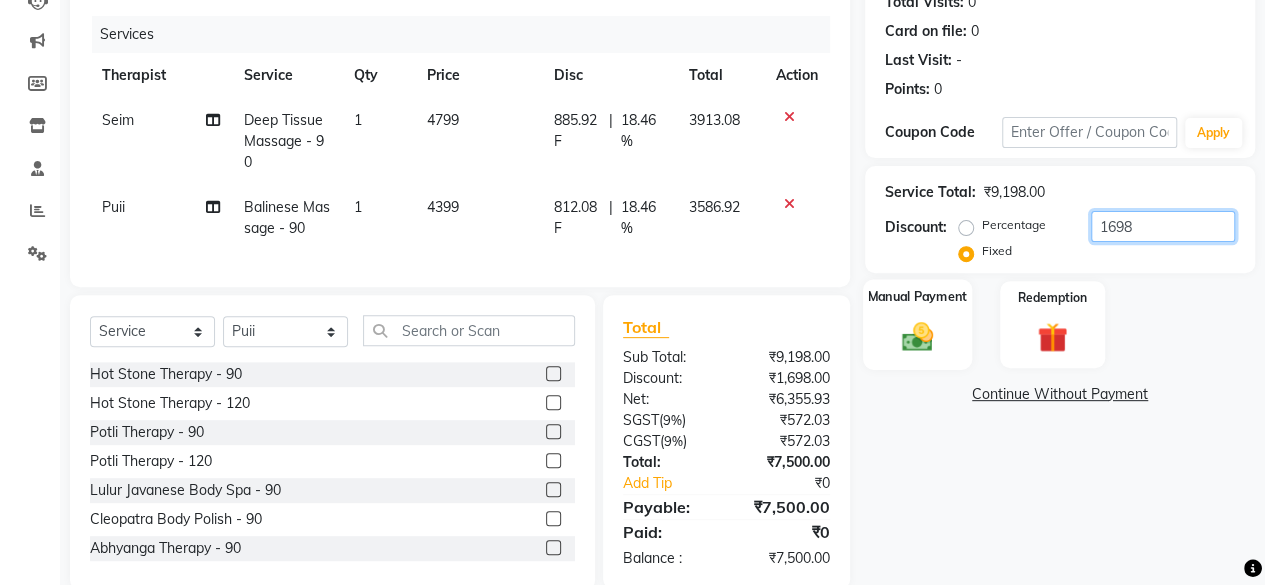 type on "1698" 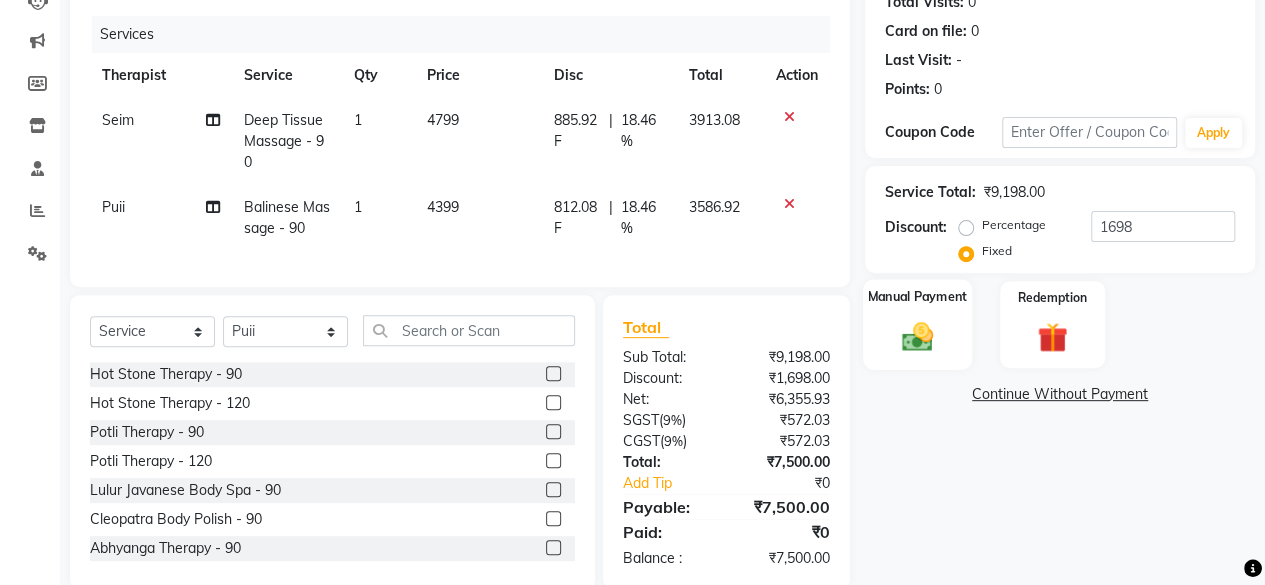 click on "Manual Payment" 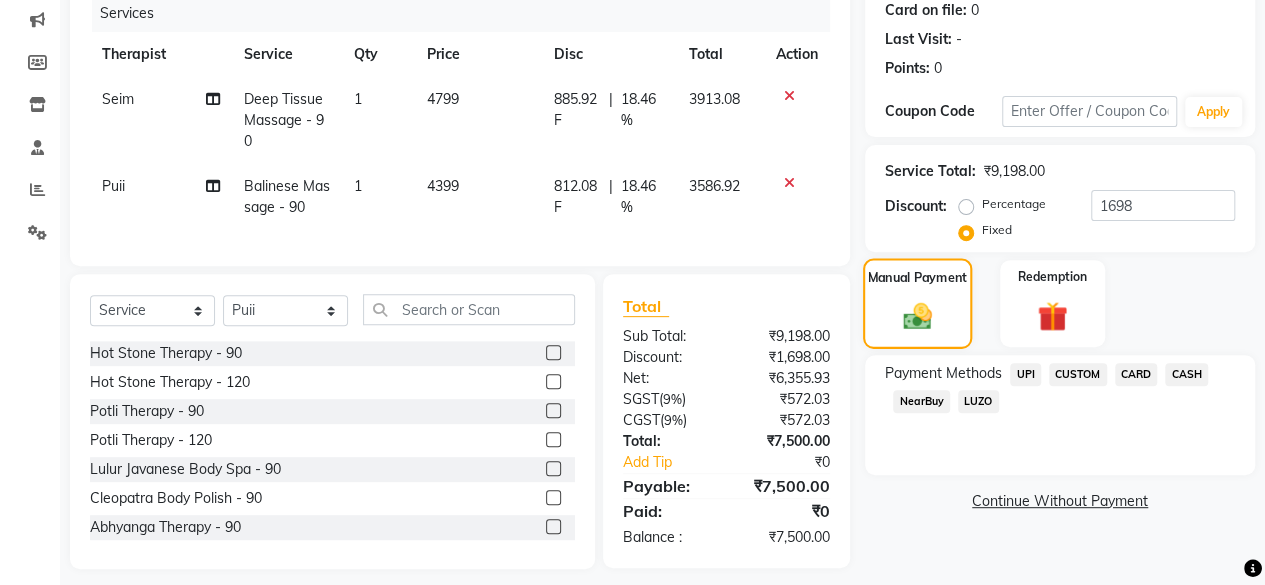 scroll, scrollTop: 277, scrollLeft: 0, axis: vertical 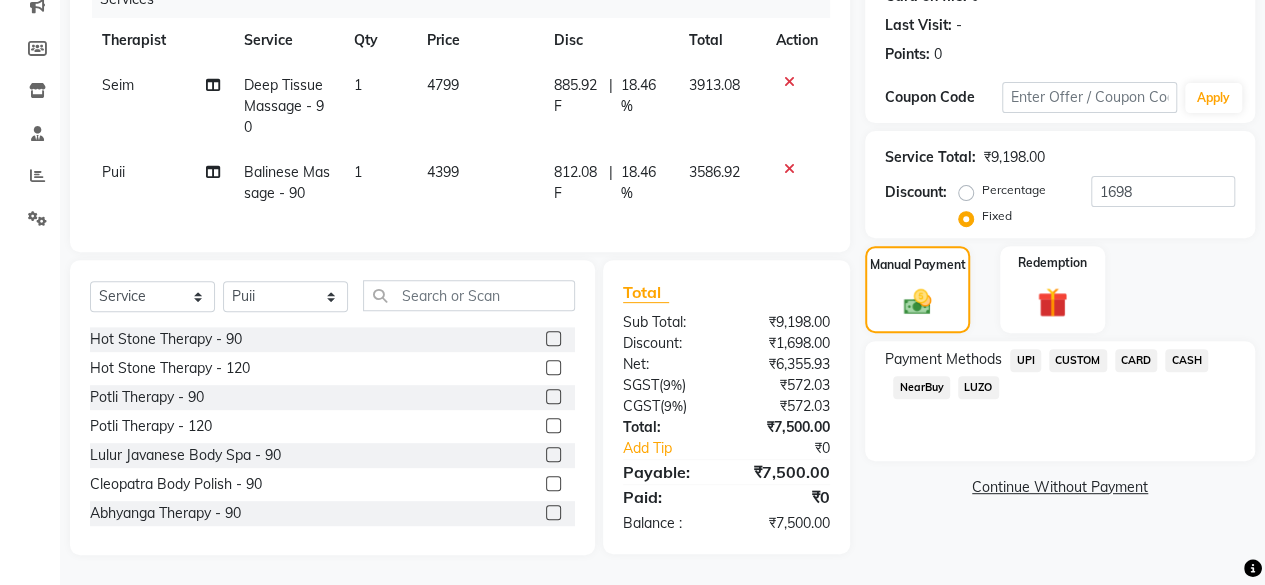 click on "CASH" 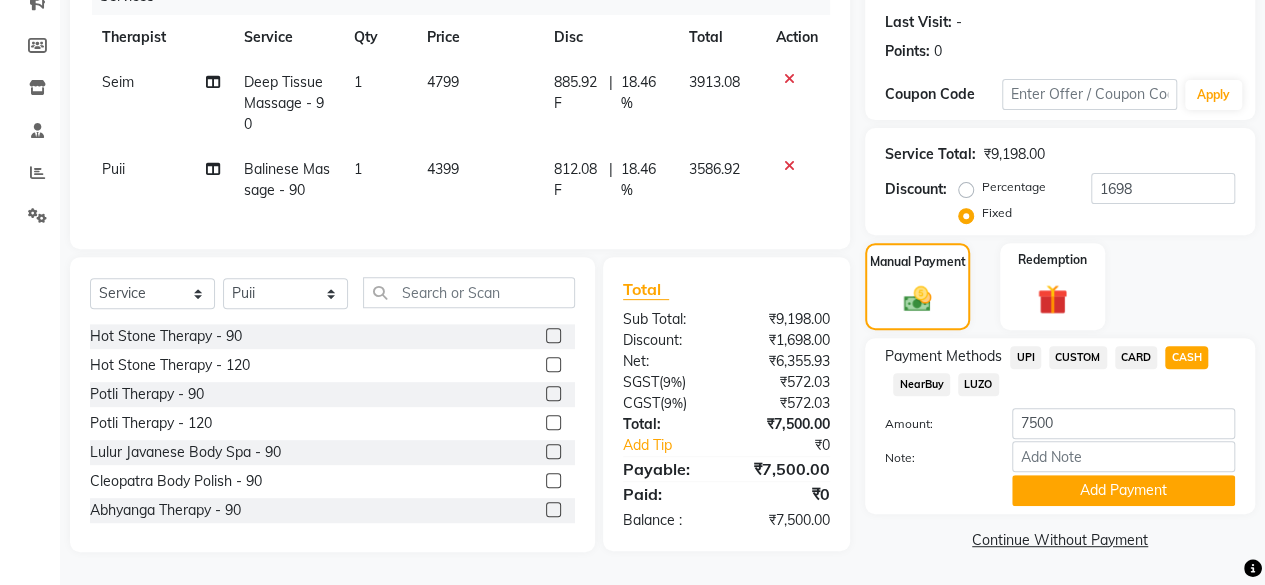 scroll, scrollTop: 281, scrollLeft: 0, axis: vertical 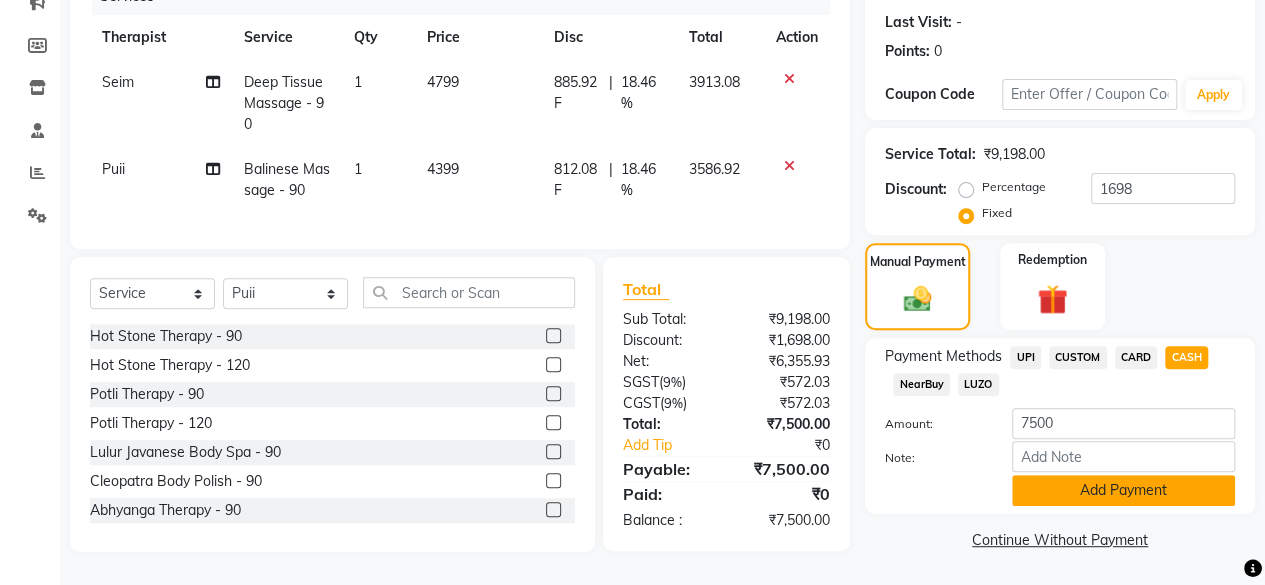 type 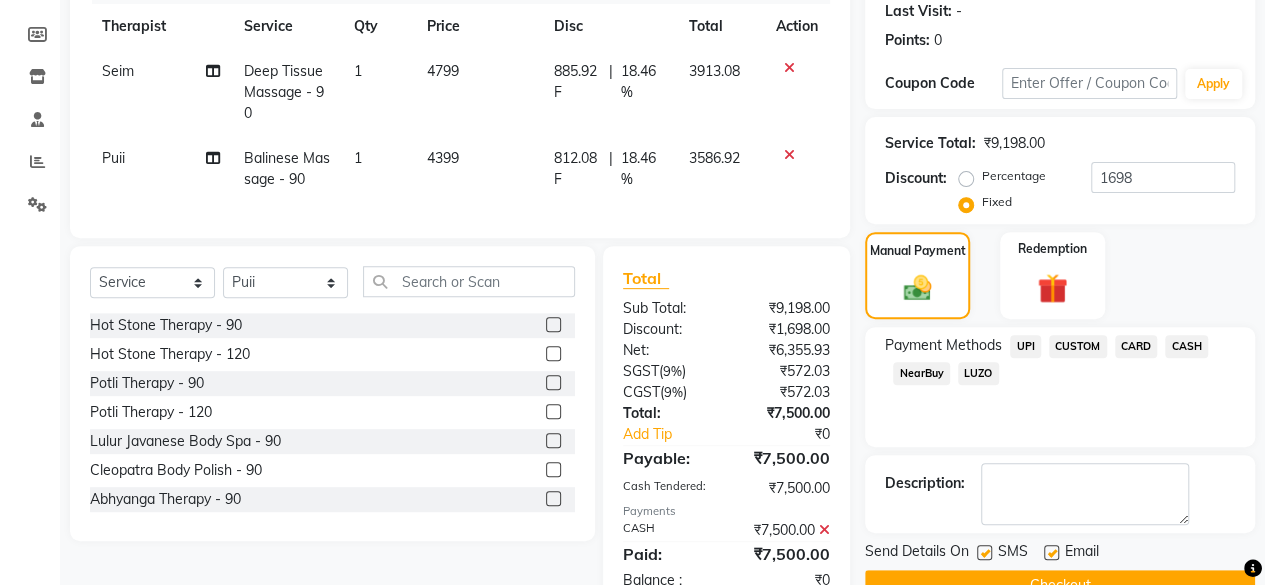 scroll, scrollTop: 313, scrollLeft: 0, axis: vertical 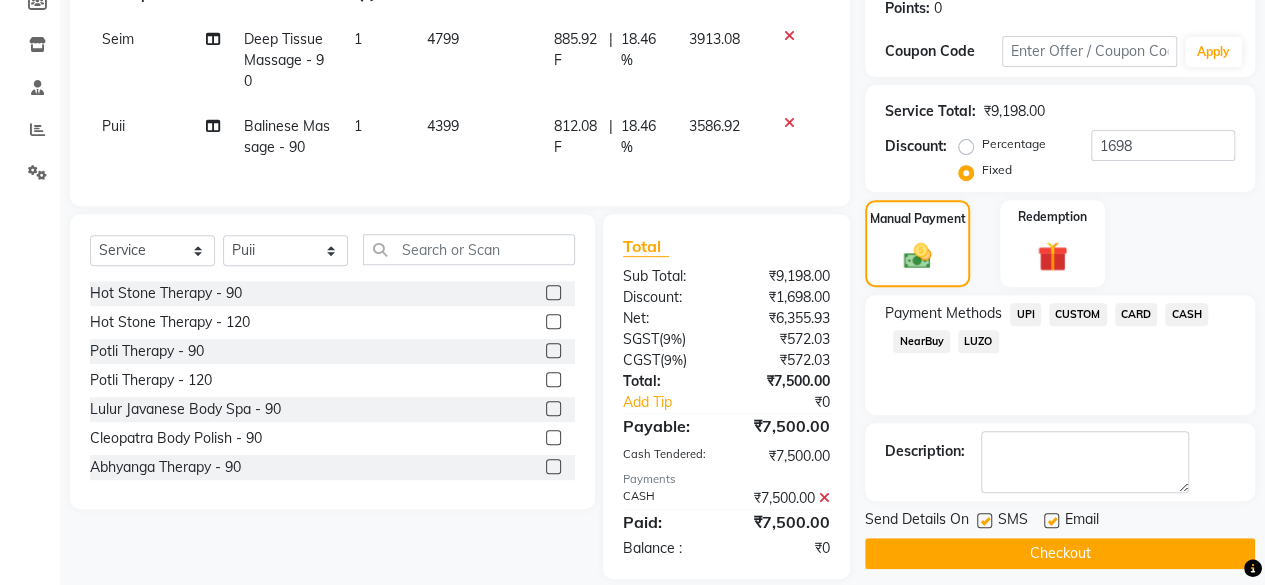 drag, startPoint x: 1126, startPoint y: 473, endPoint x: 1052, endPoint y: 520, distance: 87.66413 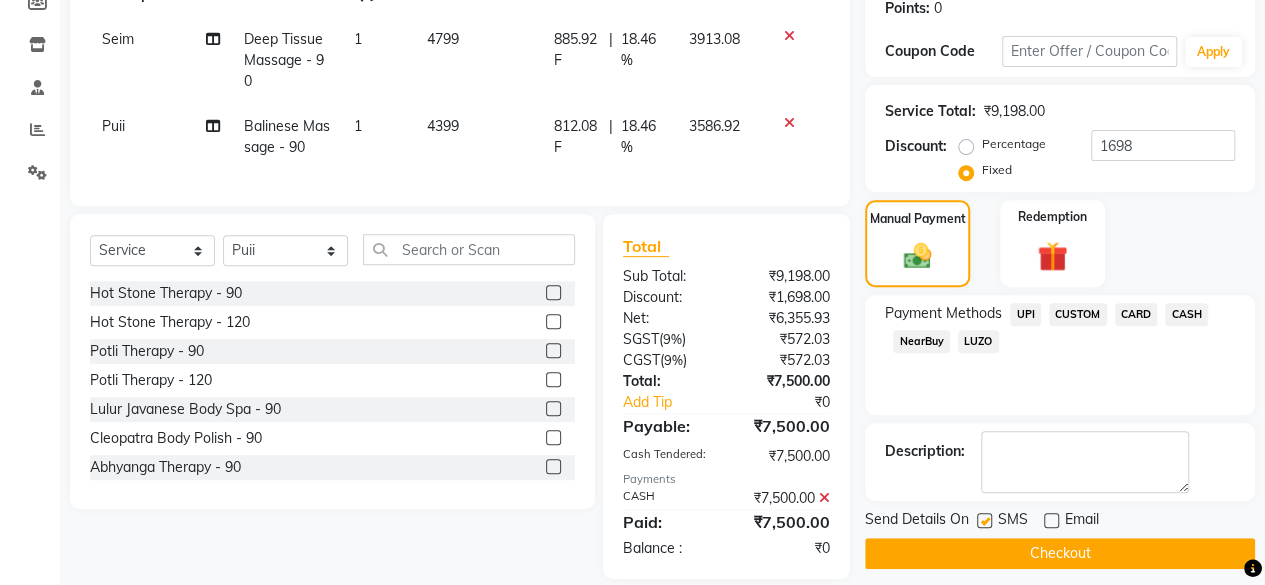 click 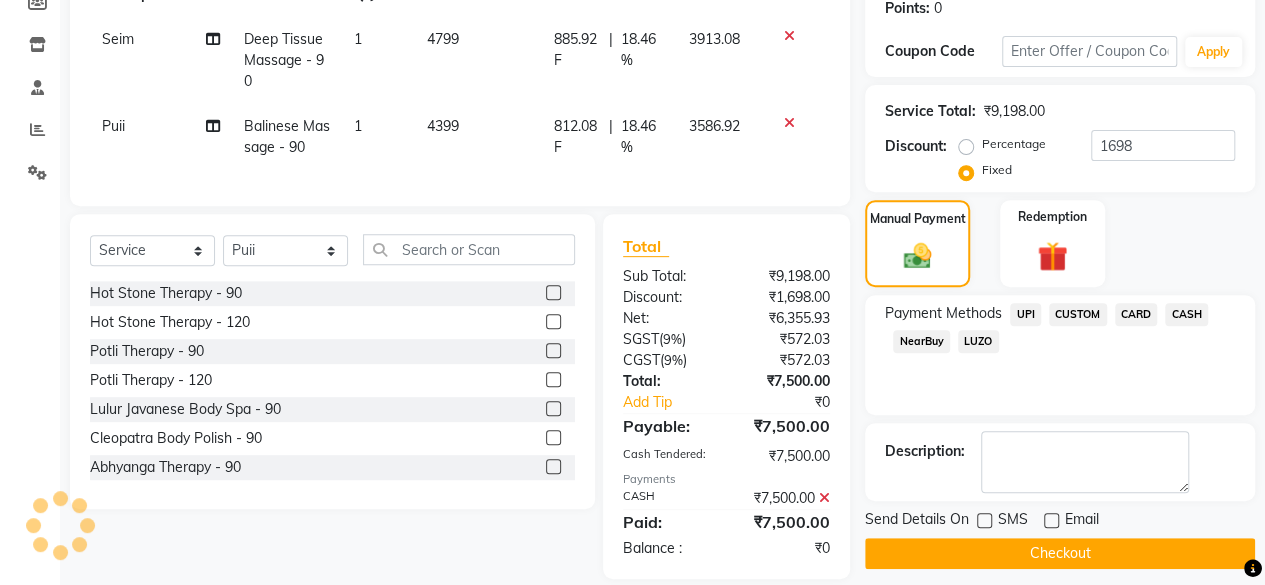 click on "Checkout" 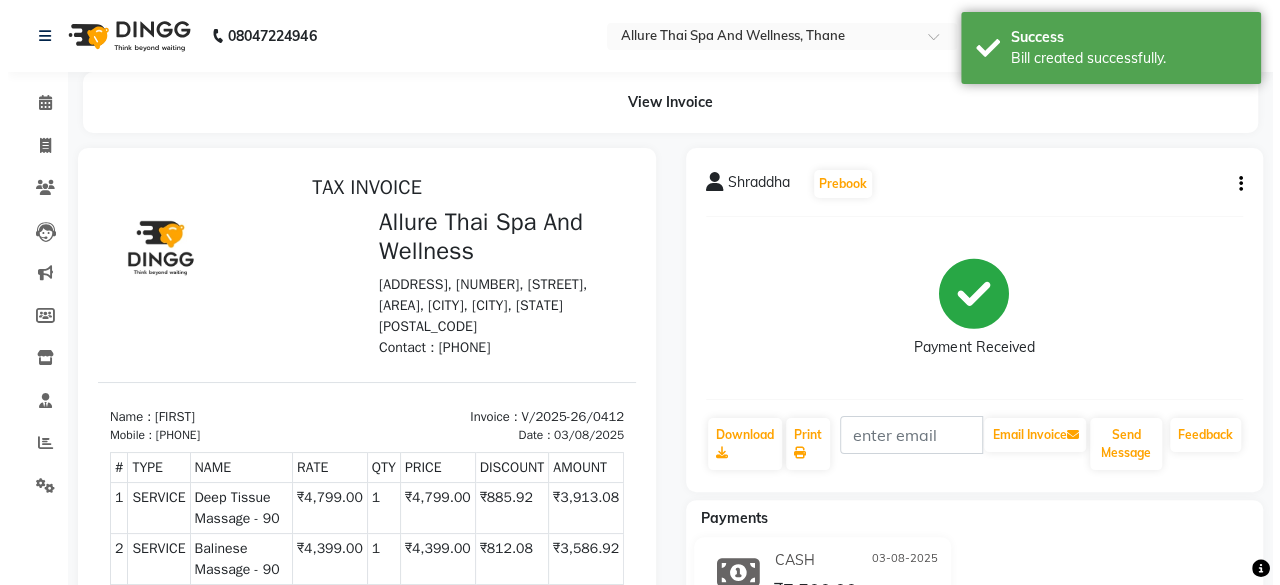 scroll, scrollTop: 0, scrollLeft: 0, axis: both 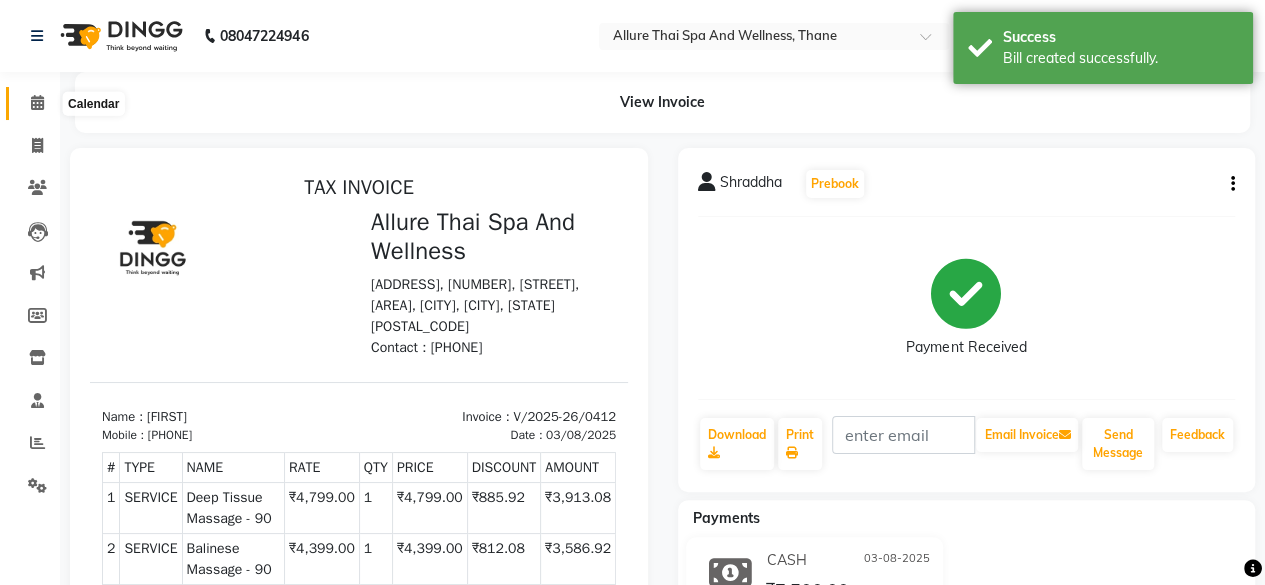 click 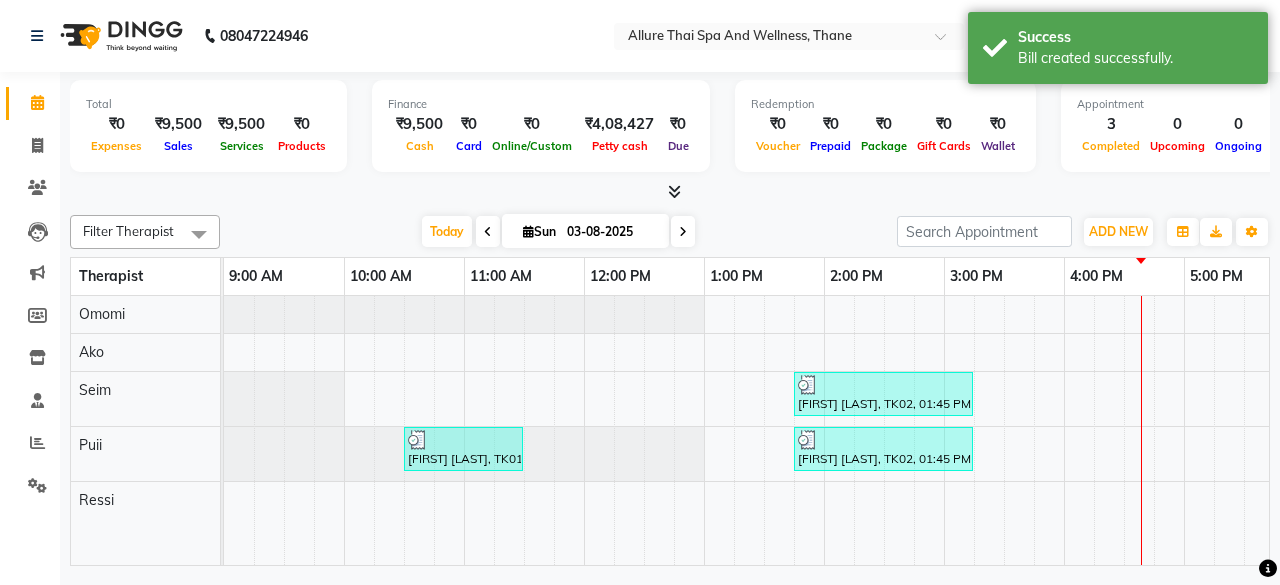 scroll, scrollTop: 0, scrollLeft: 98, axis: horizontal 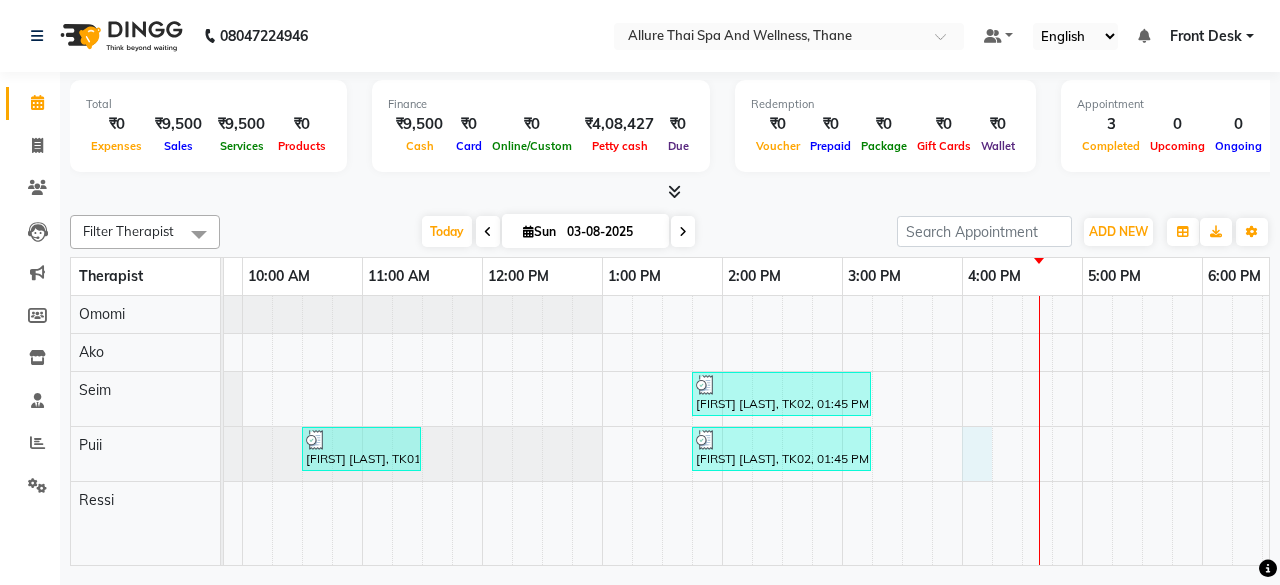 click on "[FIRST] [LAST], TK02, 01:45 PM-03:15 PM, Deep Tissue Massage - 90     [FIRST] [LAST], TK01, 10:30 AM-11:30 AM, Swedish Massage - 60     [FIRST] [LAST], TK02, 01:45 PM-03:15 PM, Balinese Massage - 90" at bounding box center [1022, 430] 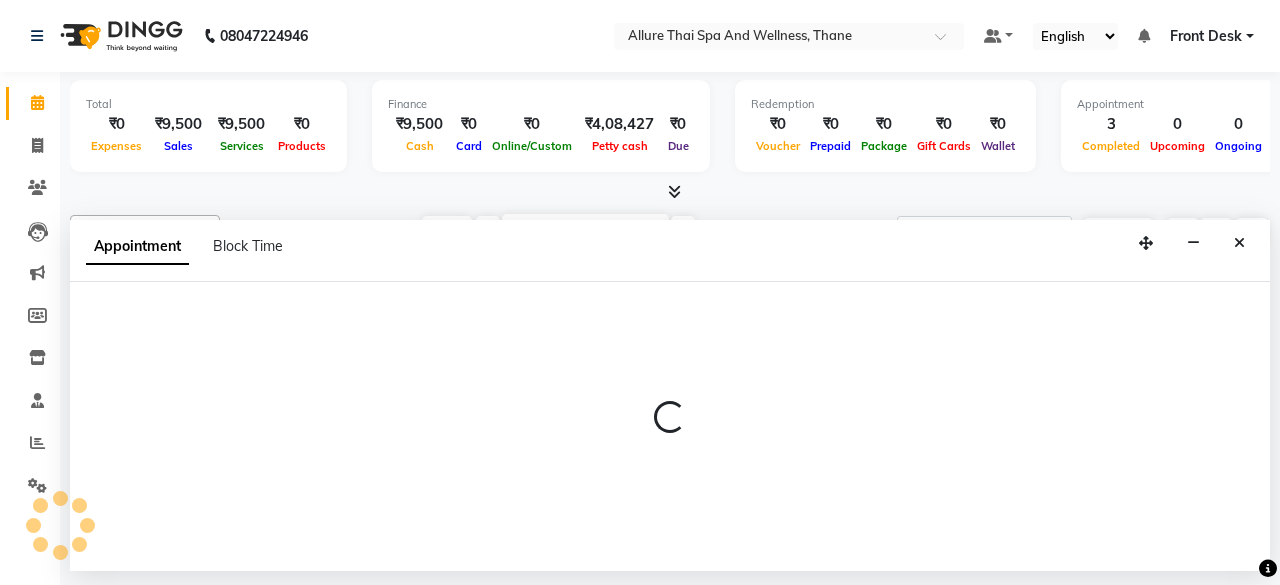 select on "85559" 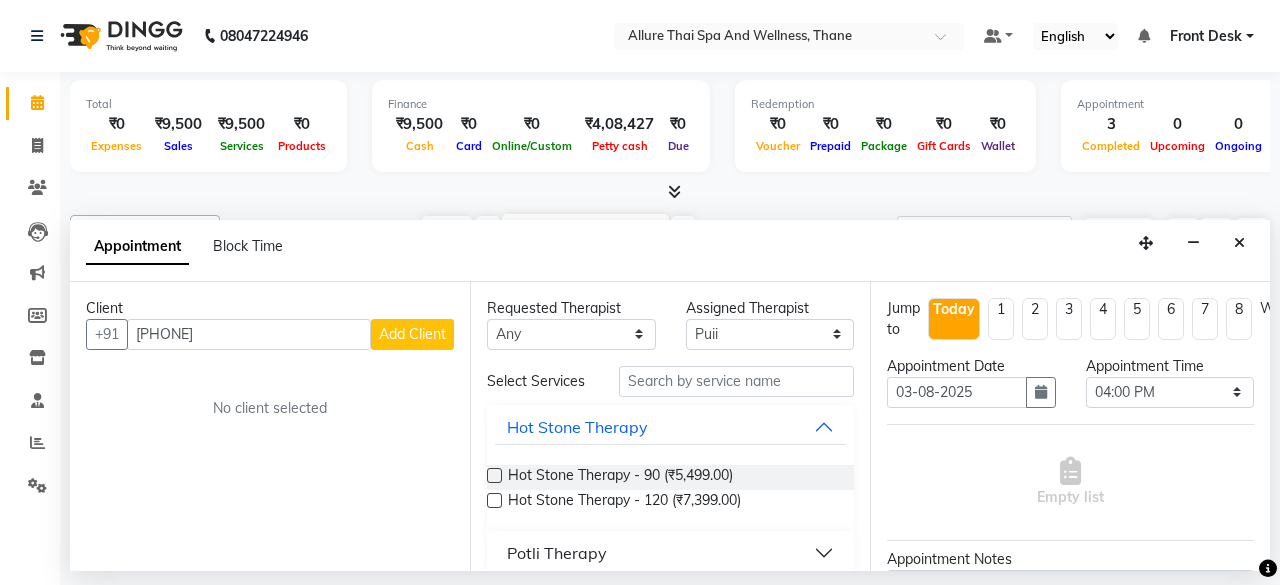 type on "[PHONE]" 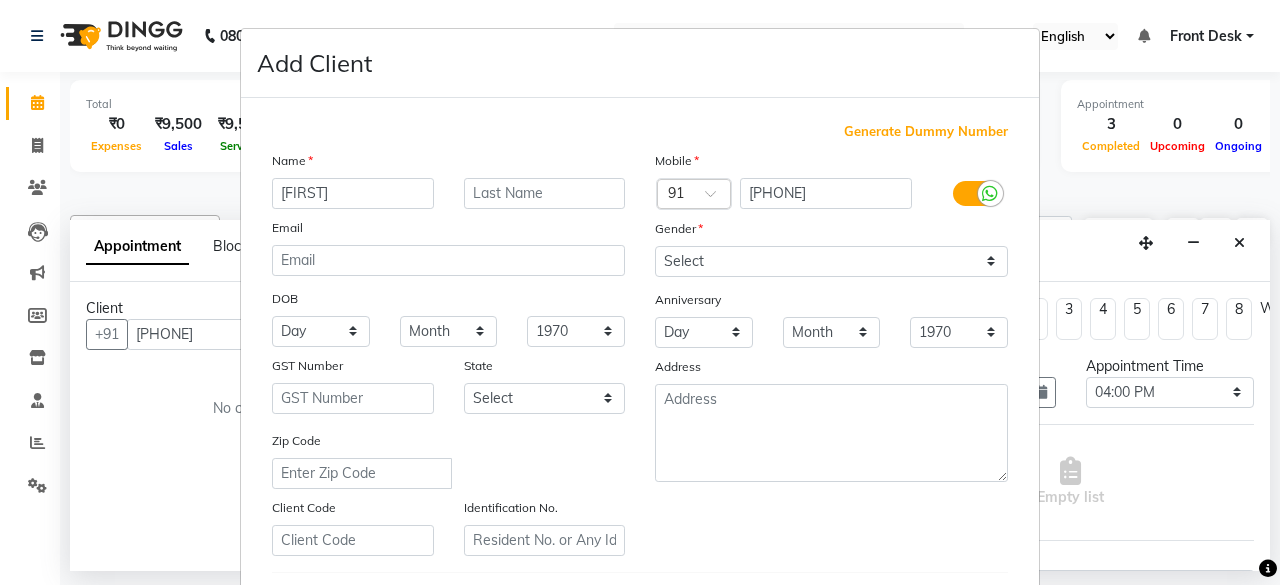 type on "[FIRST]" 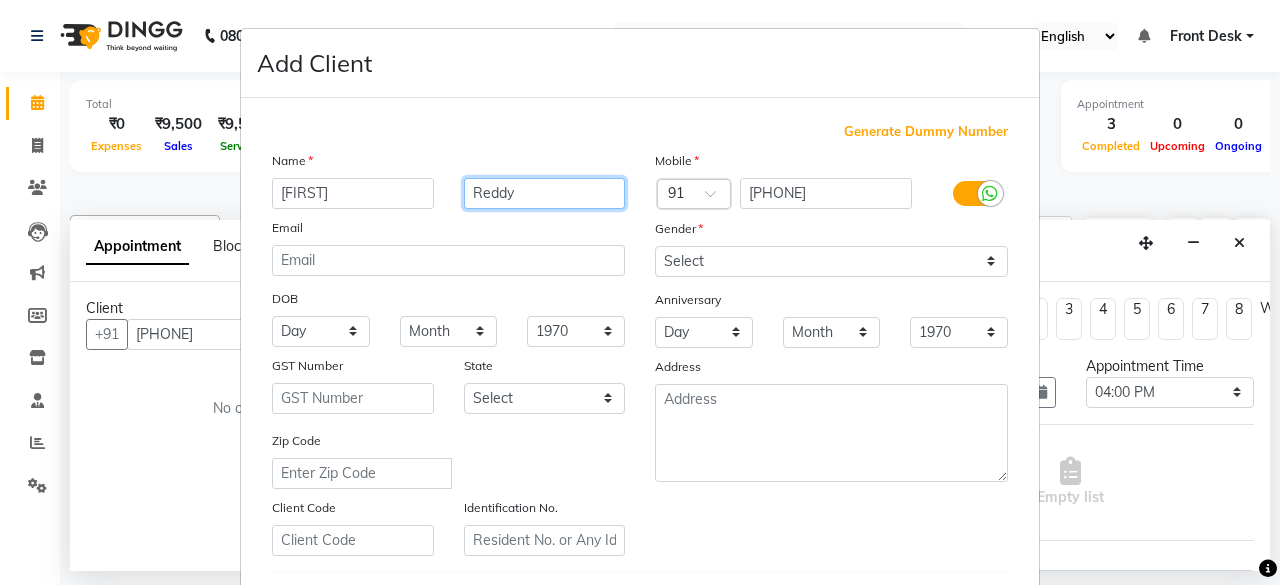 type on "Reddy" 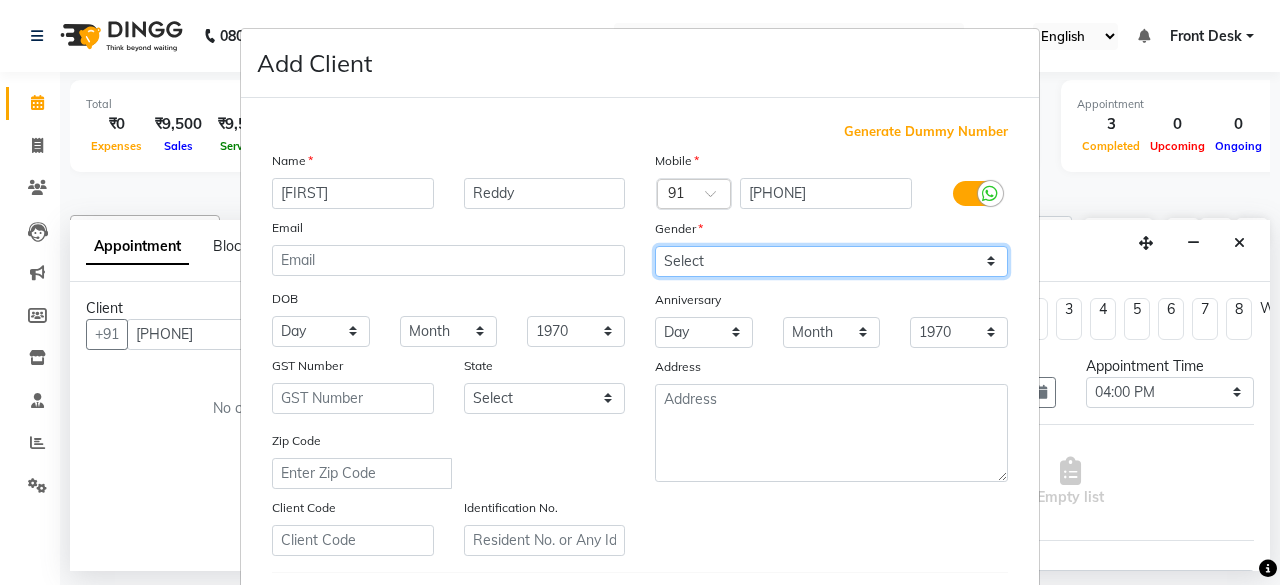click on "Select Male Female Other Prefer Not To Say" at bounding box center [831, 261] 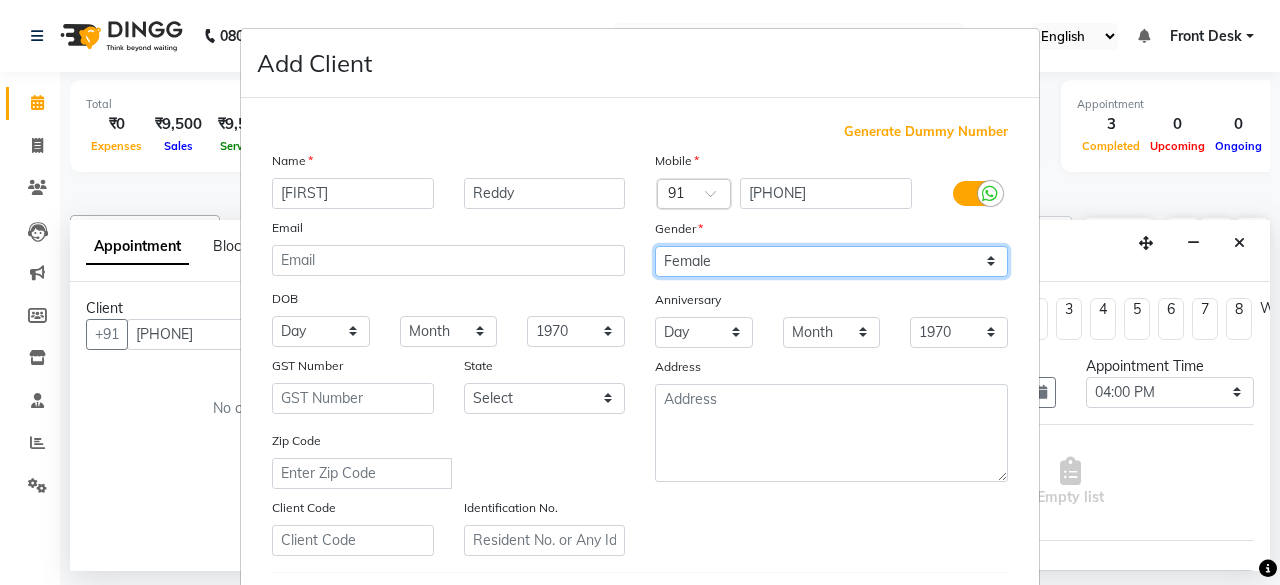 click on "Select Male Female Other Prefer Not To Say" at bounding box center (831, 261) 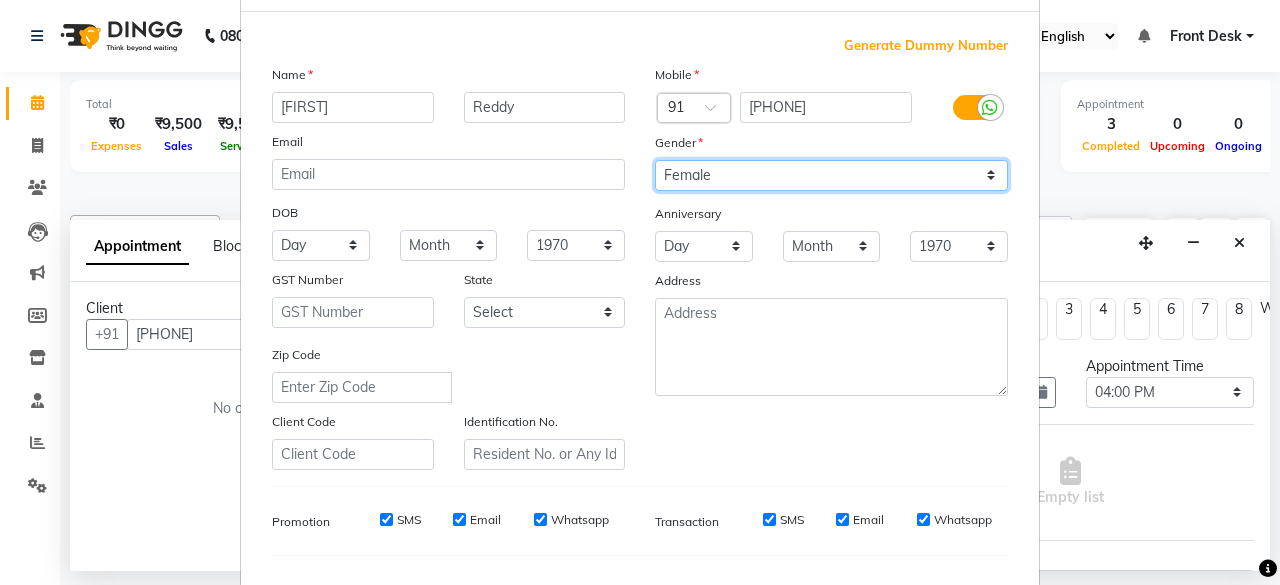 scroll, scrollTop: 92, scrollLeft: 0, axis: vertical 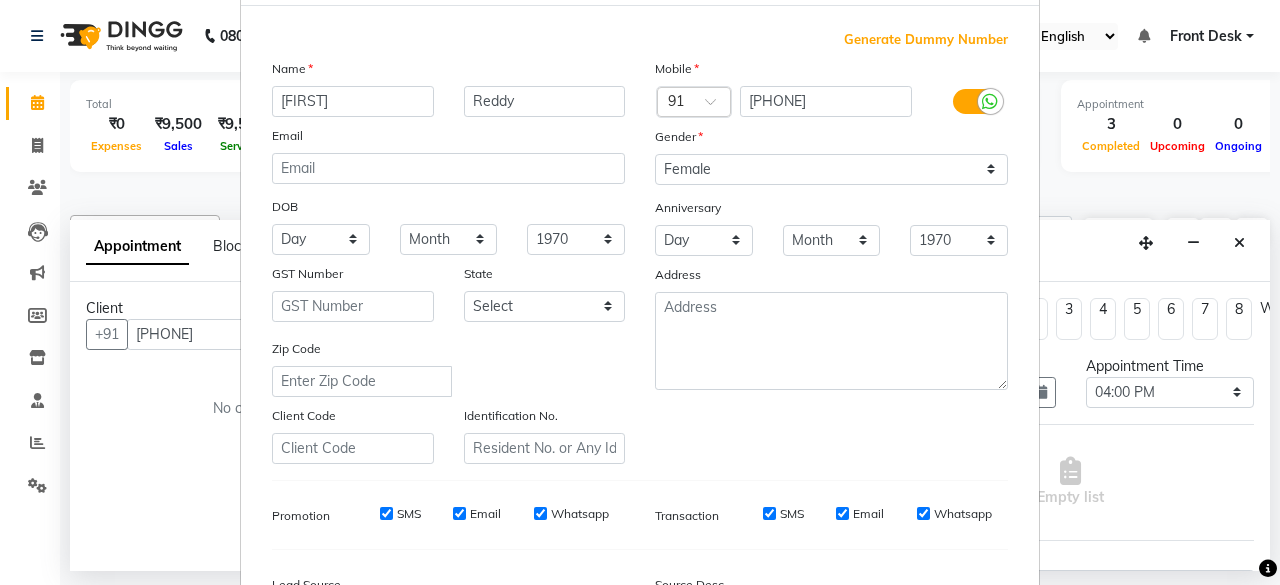 click on "SMS" at bounding box center [386, 513] 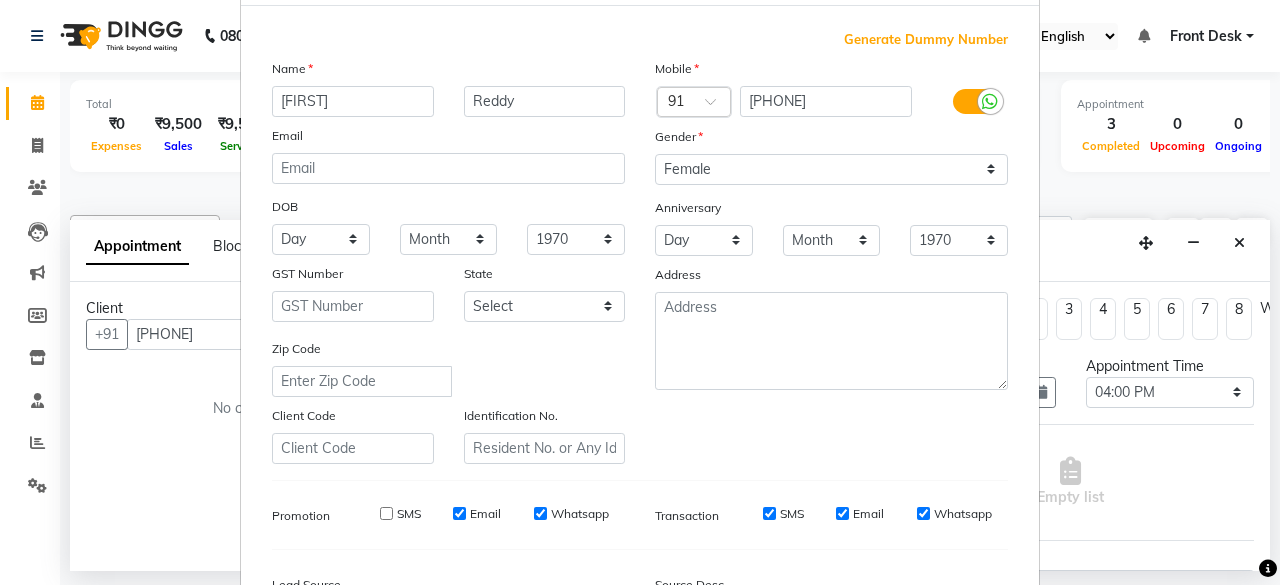 click on "Email" at bounding box center (477, 514) 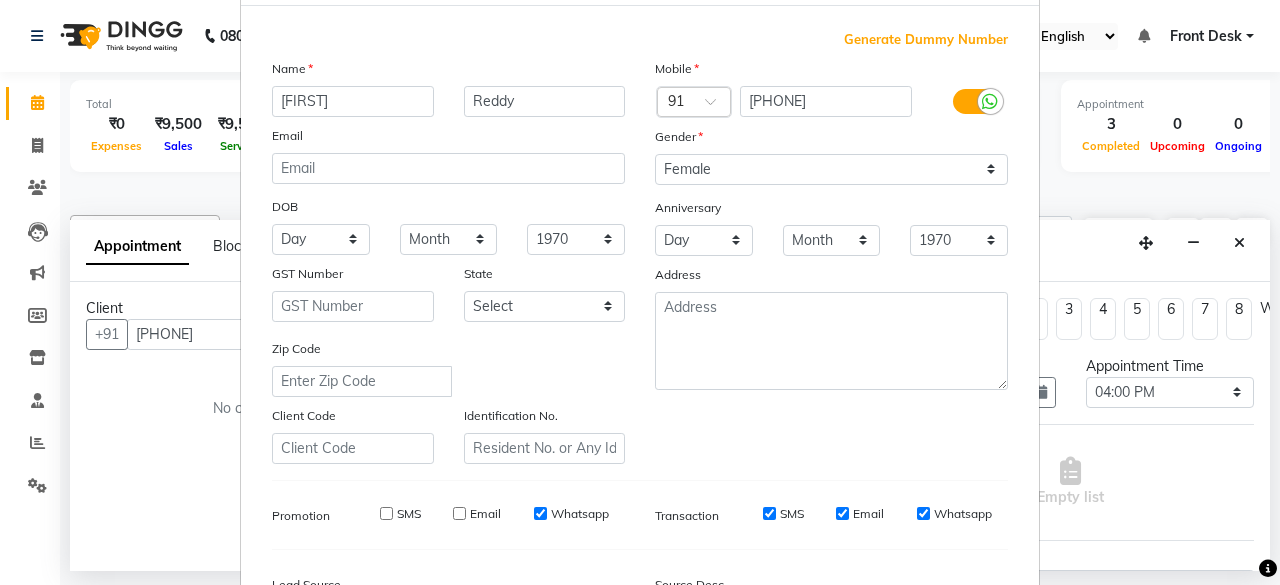 click on "Whatsapp" at bounding box center [540, 513] 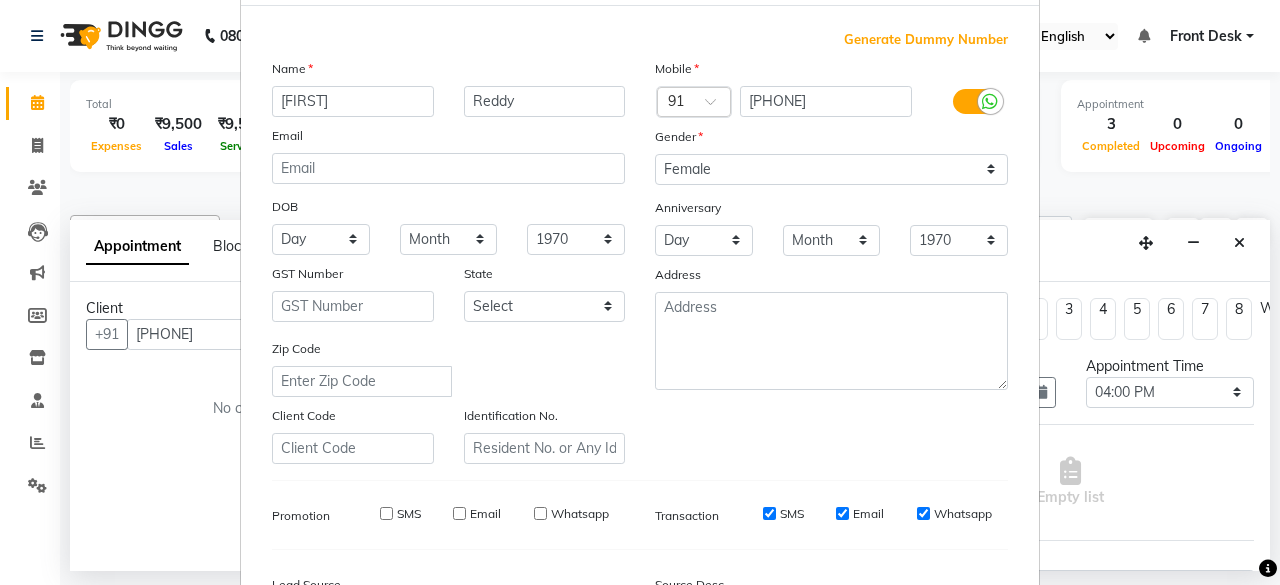 click on "SMS" at bounding box center (769, 513) 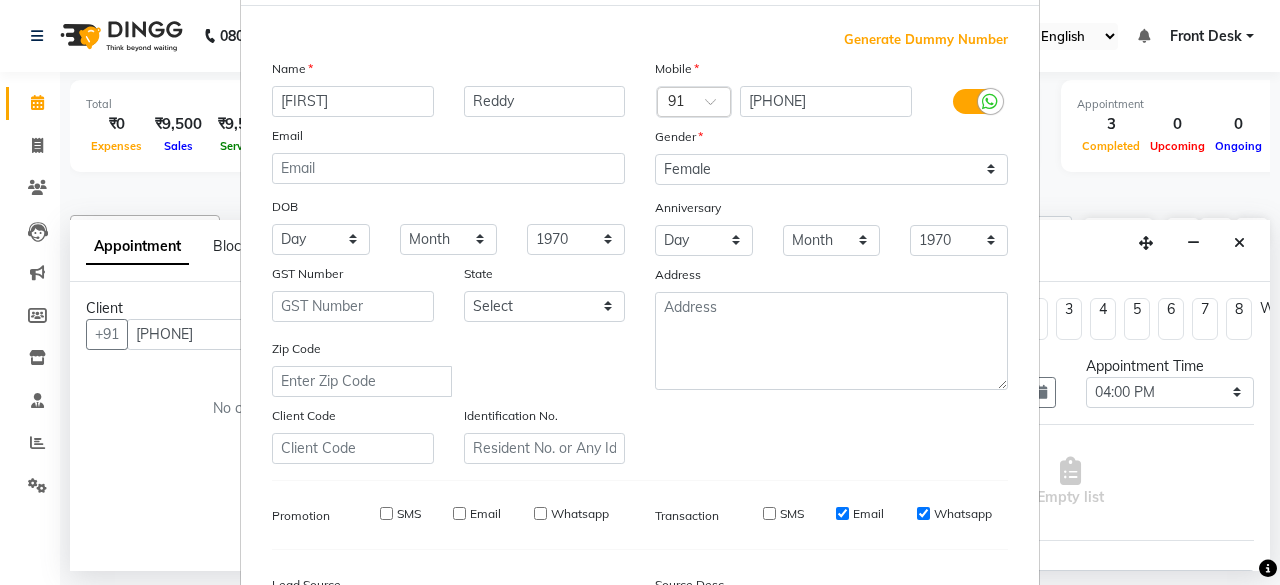 click on "Email" at bounding box center (842, 513) 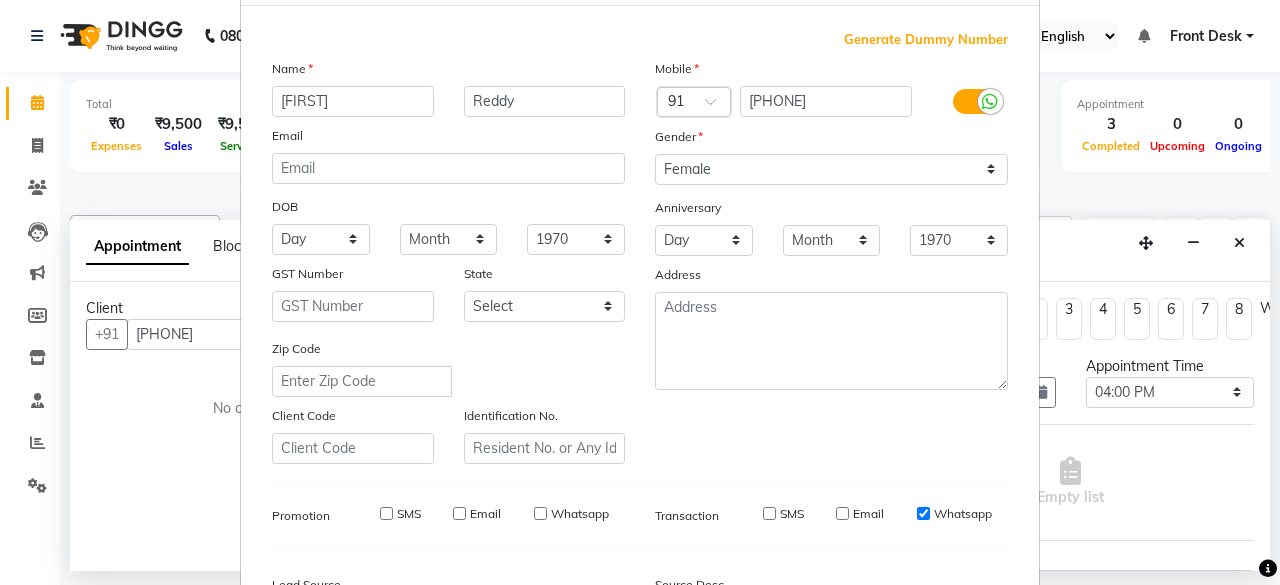 click on "Whatsapp" at bounding box center [923, 513] 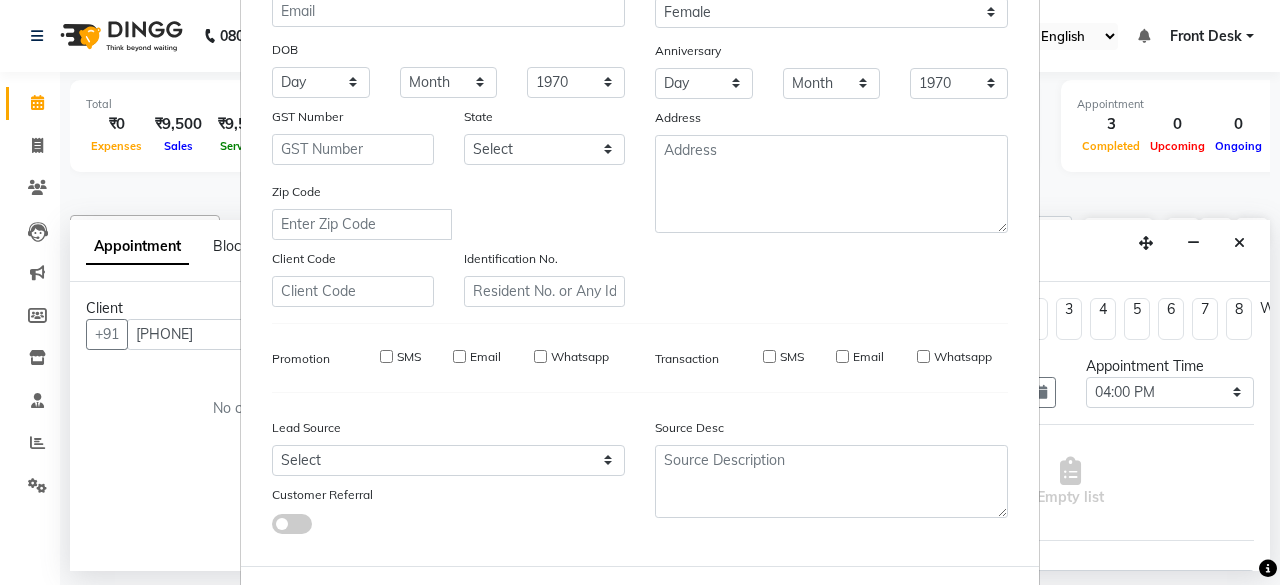scroll, scrollTop: 252, scrollLeft: 0, axis: vertical 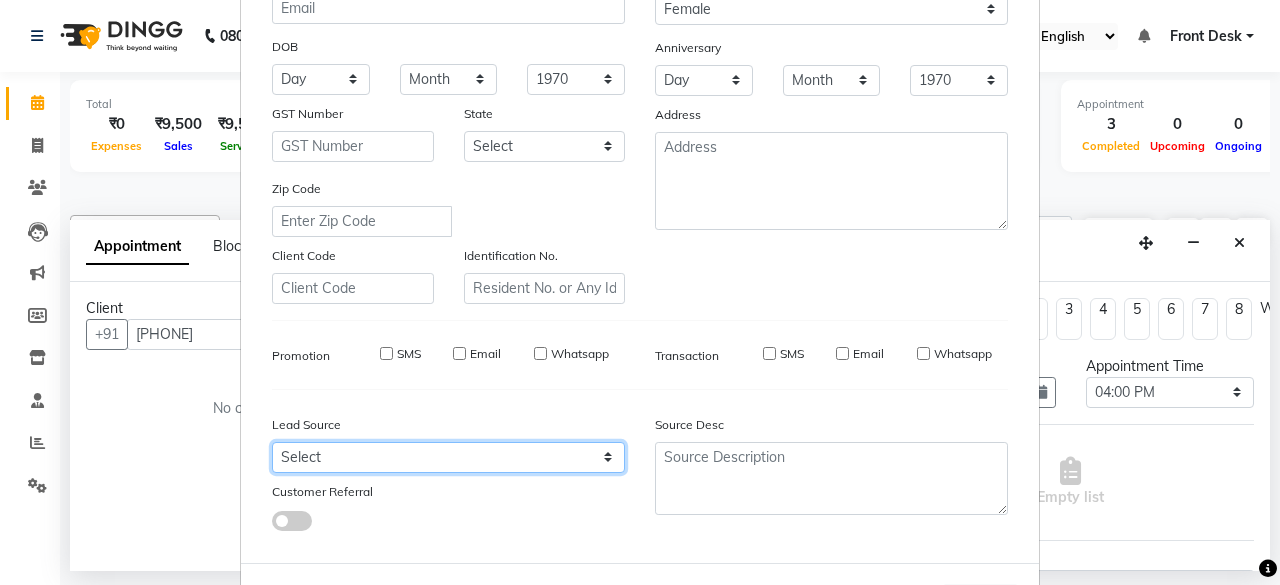 click on "Select Walk-in Referral Internet Friend Word of Mouth Advertisement Facebook JustDial Google Other" at bounding box center [448, 457] 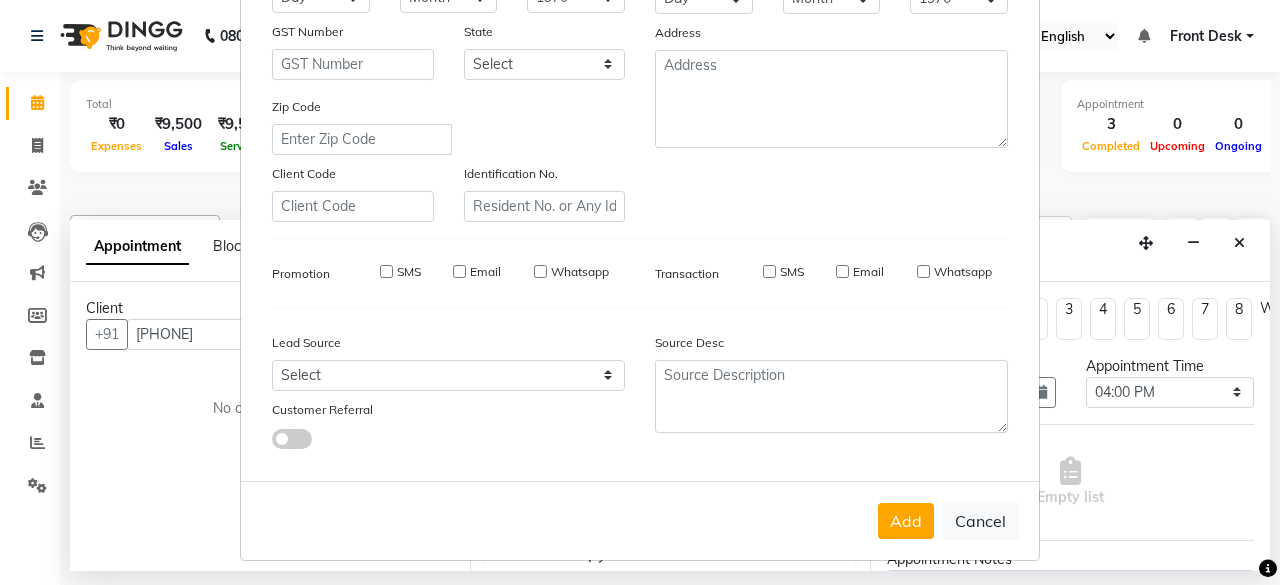 click on "Add   Cancel" at bounding box center [640, 520] 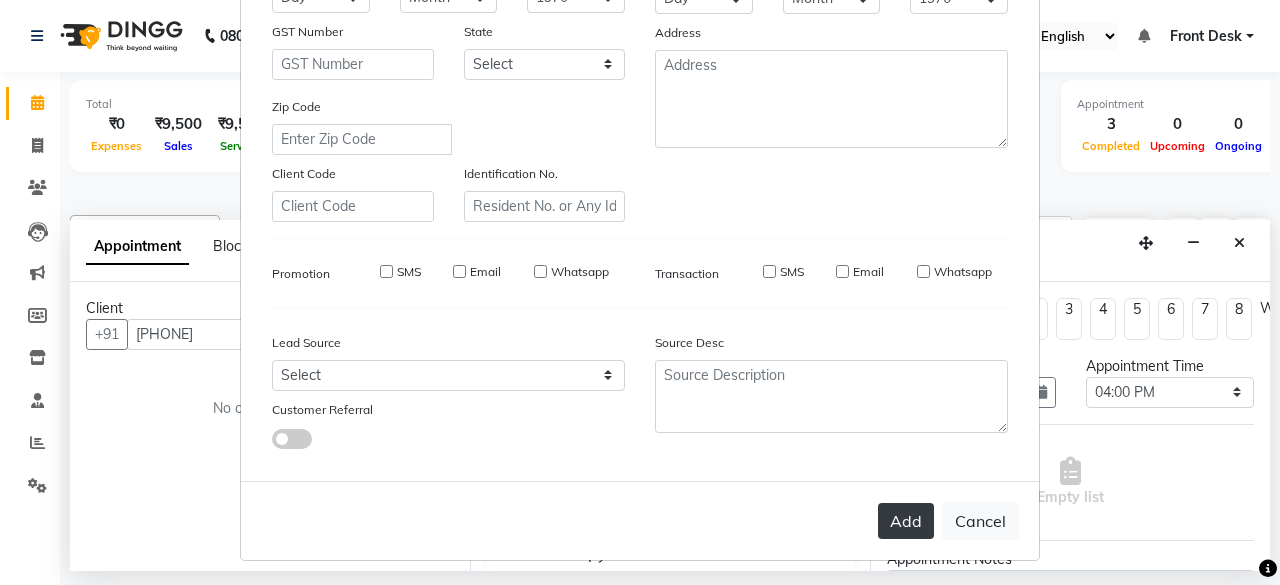 click on "Add" at bounding box center (906, 521) 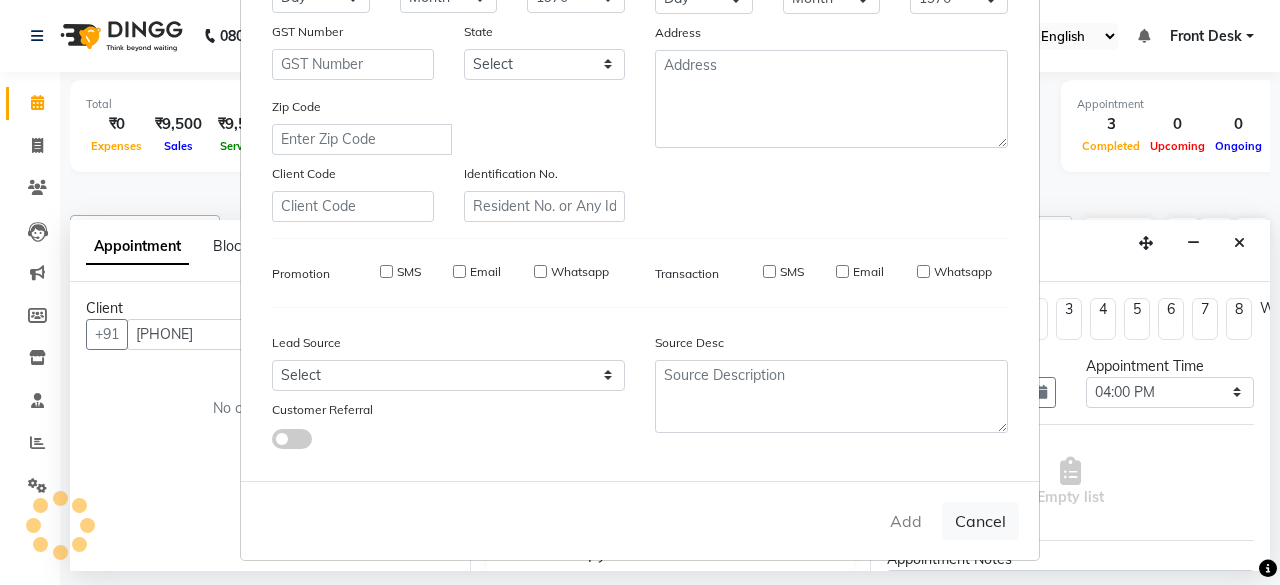 type 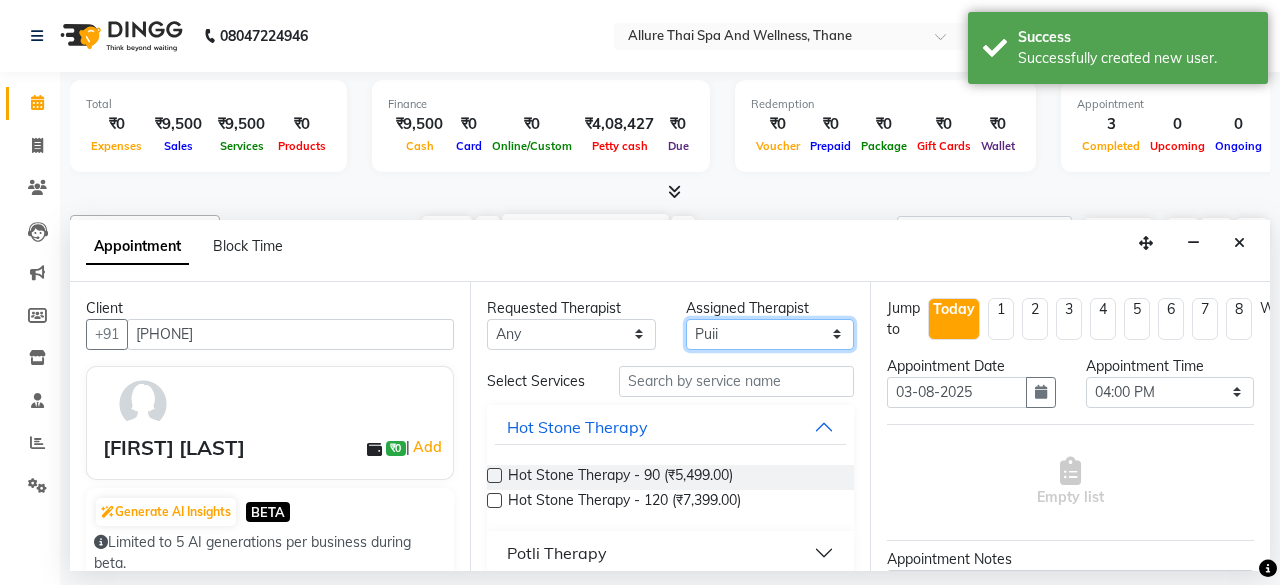 click on "Select Ako Omomi Puii Ressi Seim" at bounding box center [770, 334] 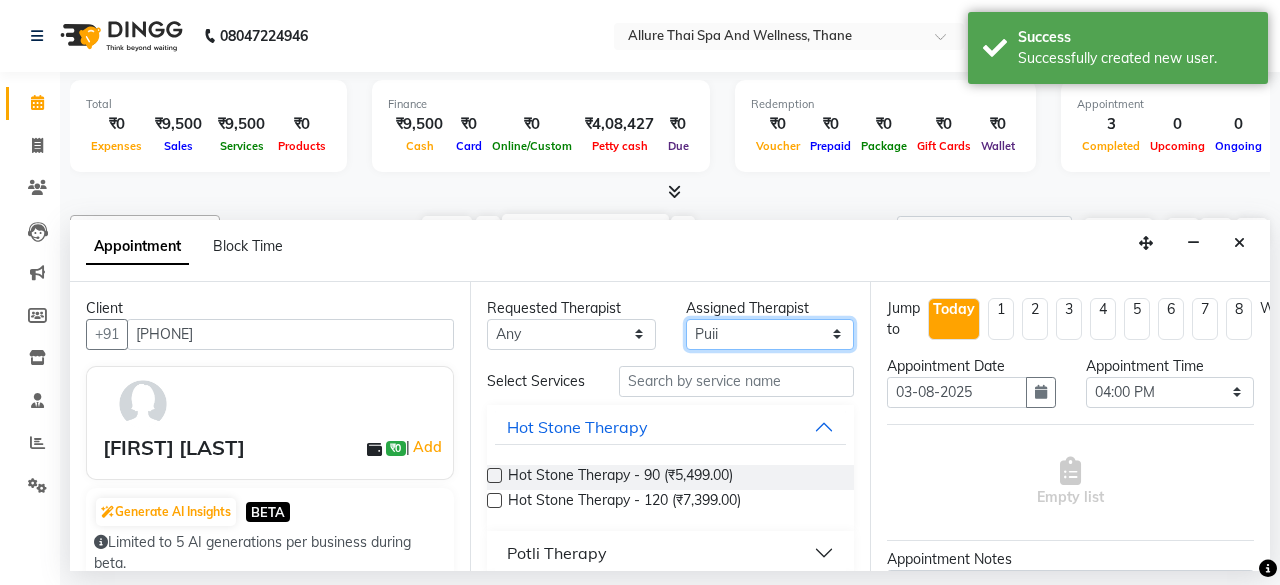 click on "Select Ako Omomi Puii Ressi Seim" at bounding box center [770, 334] 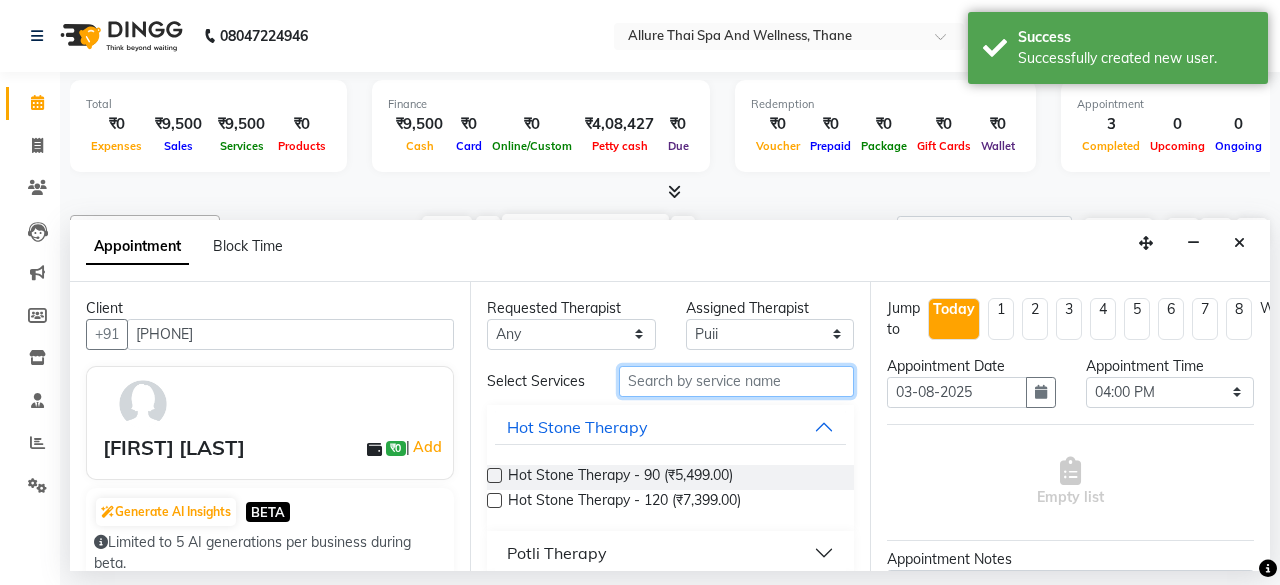 click at bounding box center [736, 381] 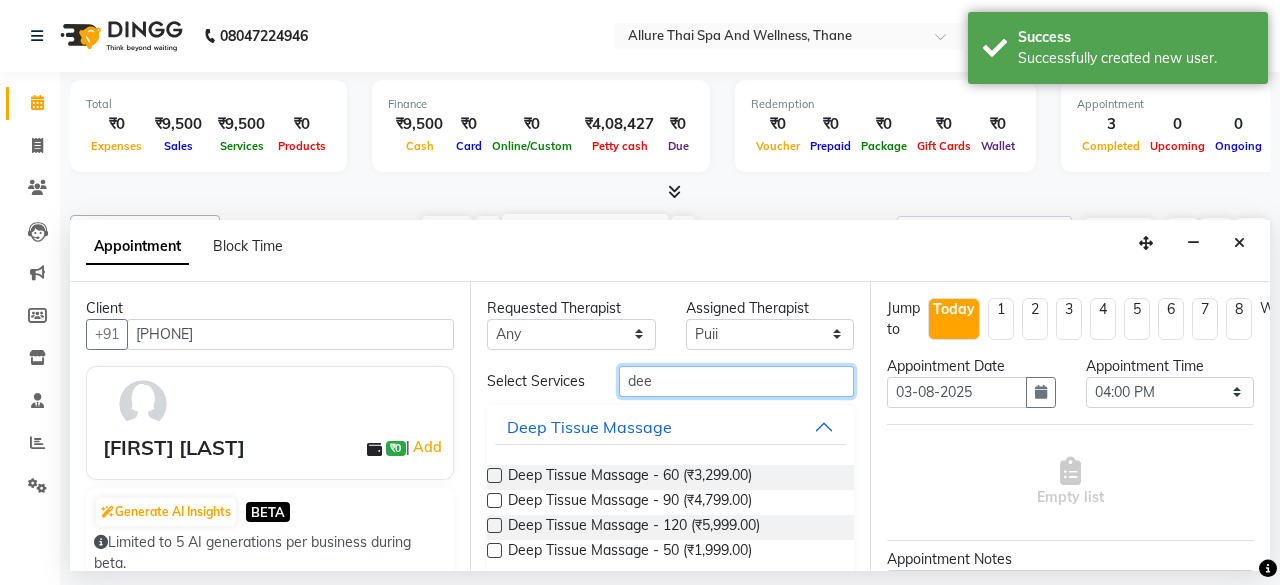 type on "dee" 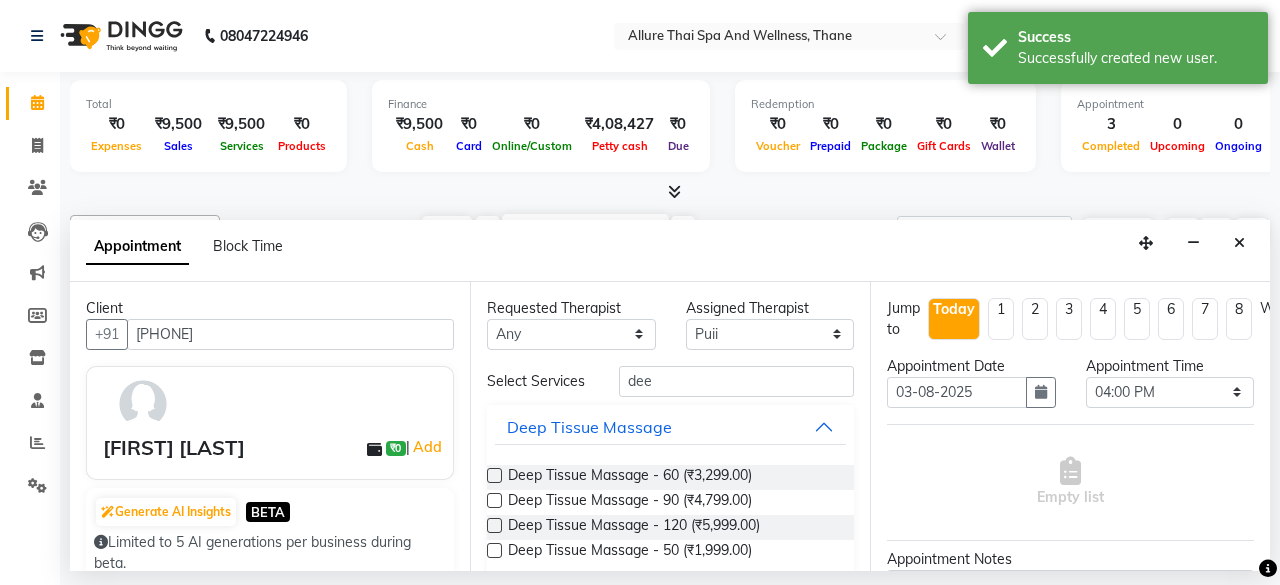 click at bounding box center [494, 475] 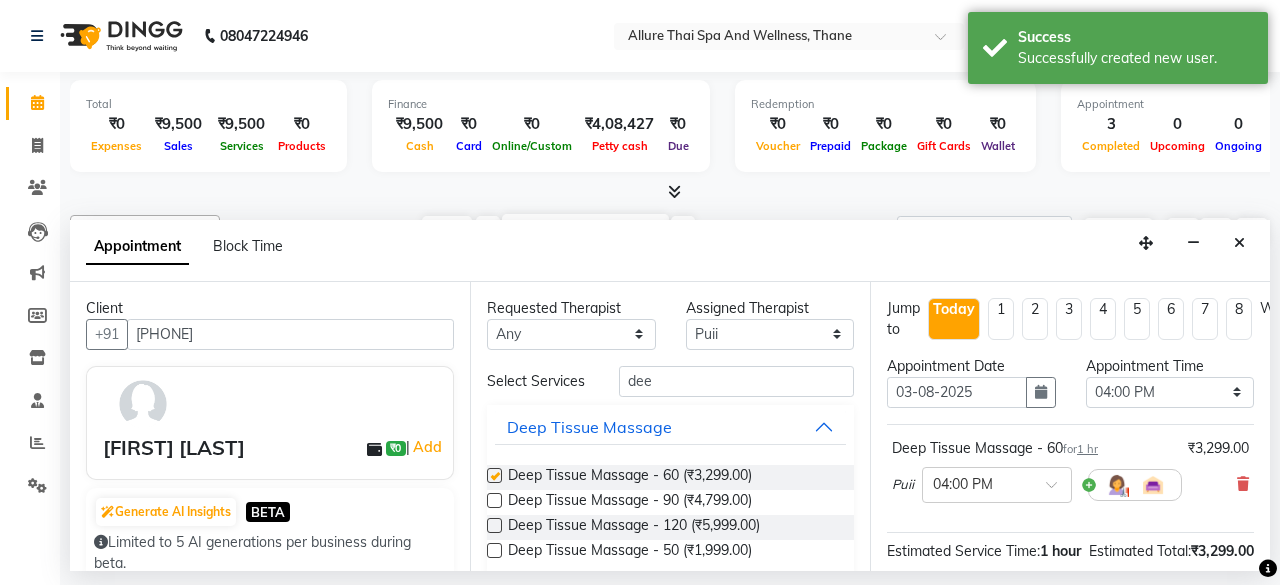checkbox on "false" 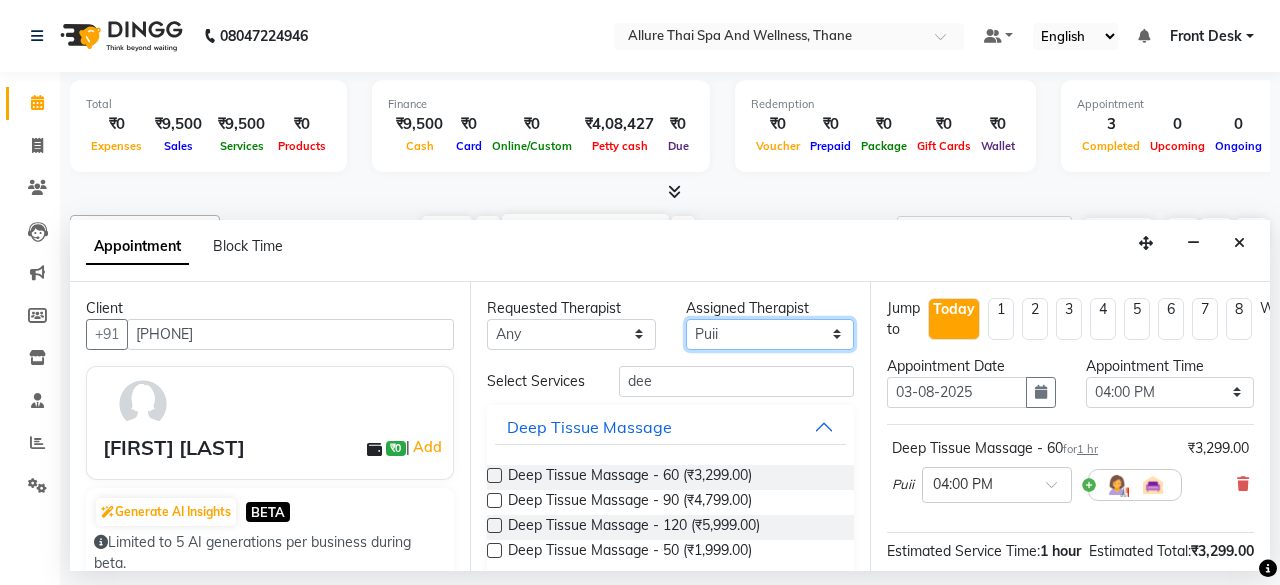 click on "Select Ako Omomi Puii Ressi Seim" at bounding box center [770, 334] 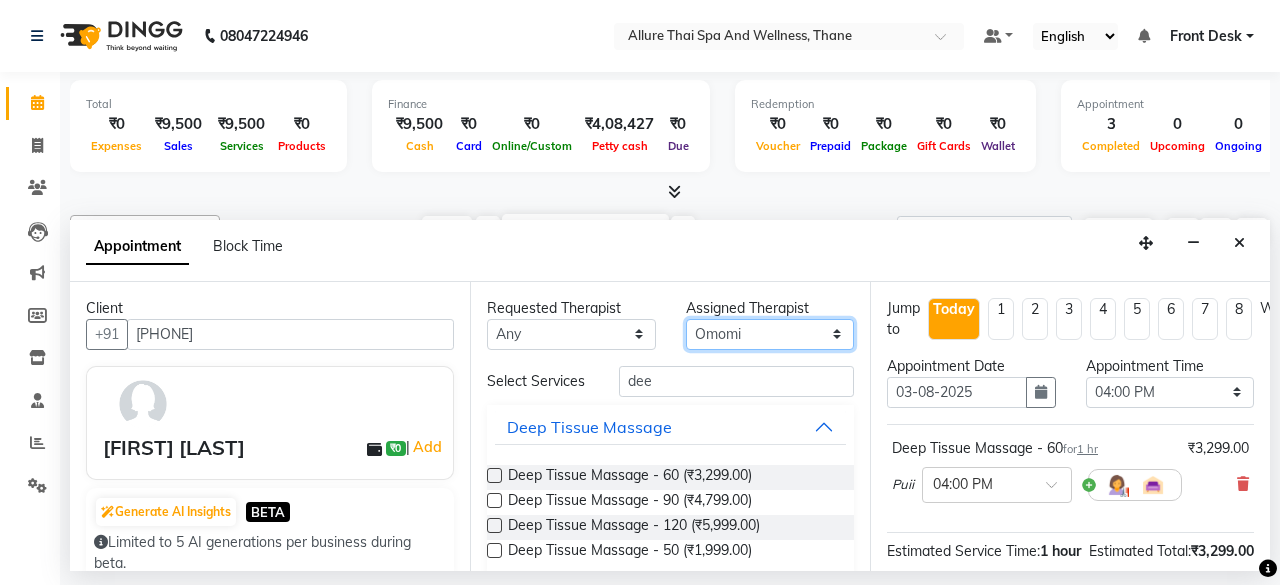 click on "Select Ako Omomi Puii Ressi Seim" at bounding box center (770, 334) 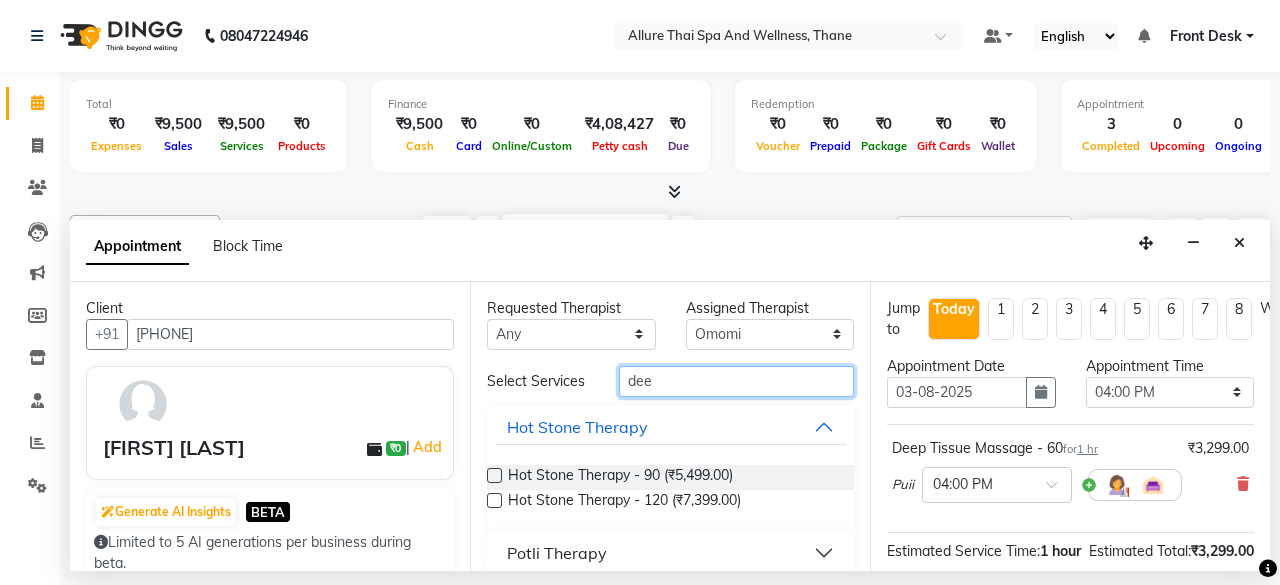 click on "dee" at bounding box center [736, 381] 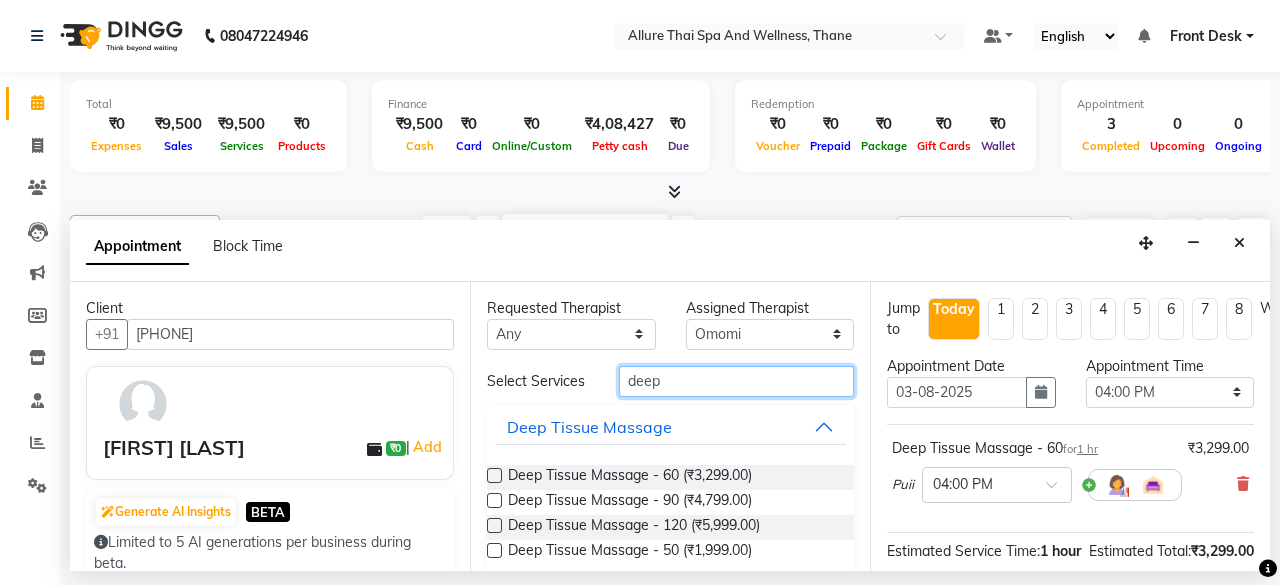 type on "deep" 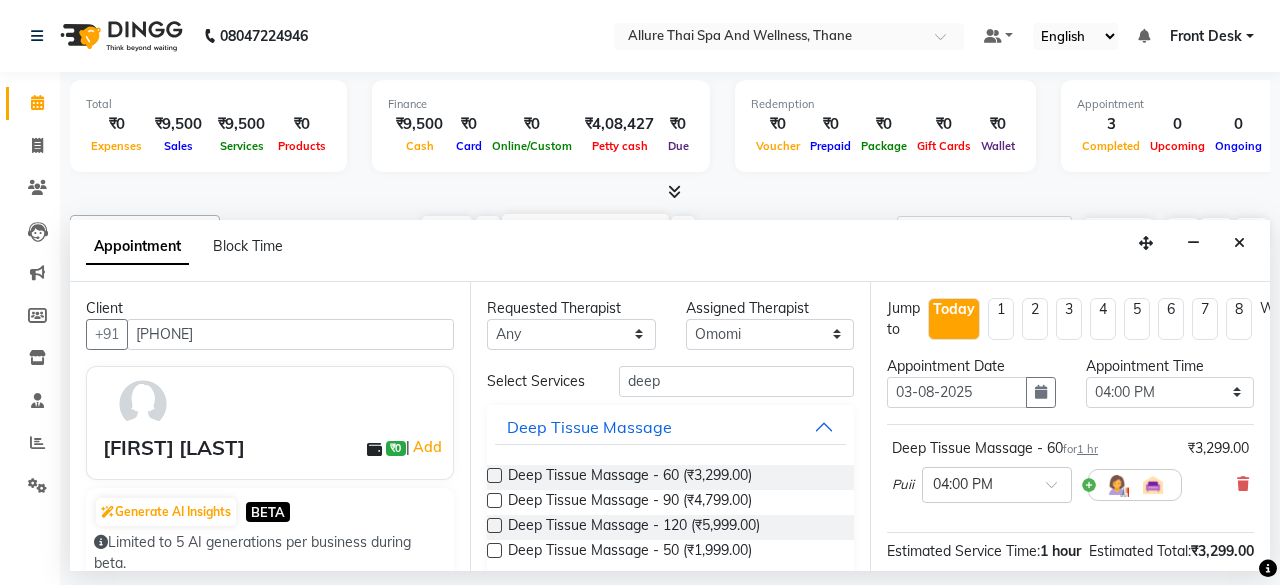 click on "Requested Therapist Any Ako Omomi Puii Ressi Seim Assigned Therapist Select Ako Omomi Puii Ressi Seim Select Services deep    Deep Tissue Massage Deep Tissue Massage - 60 (₹3,299.00) Deep Tissue Massage - 90 (₹4,799.00) Deep Tissue Massage - 120 (₹5,999.00) Deep Tissue Massage - 50 (₹1,999.00)" at bounding box center [670, 426] 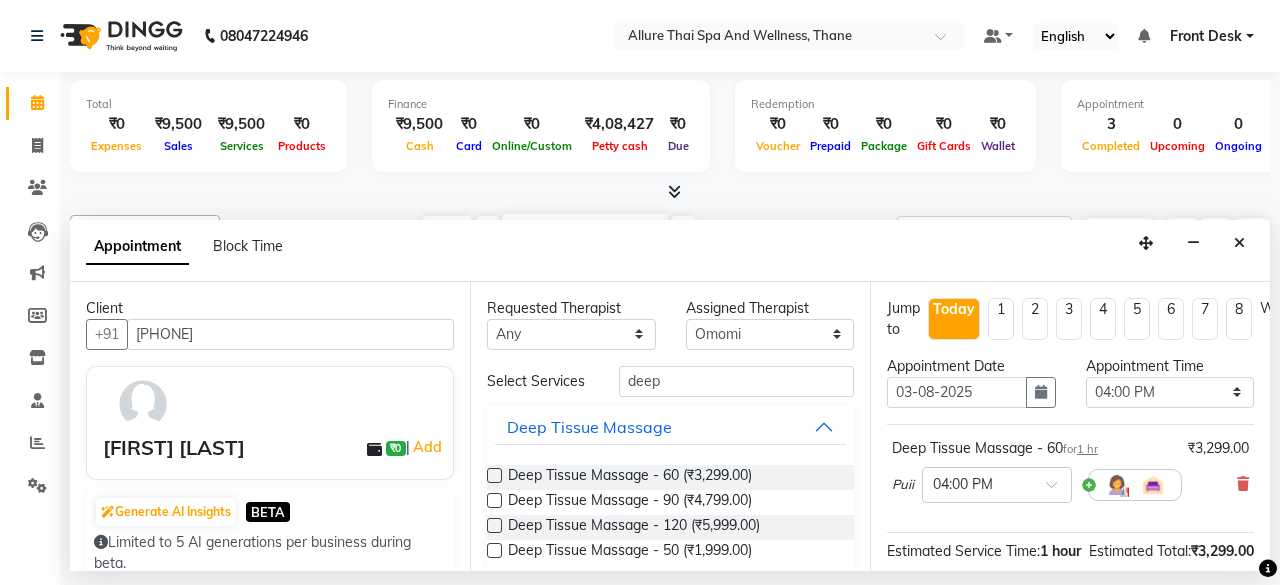 click at bounding box center (494, 475) 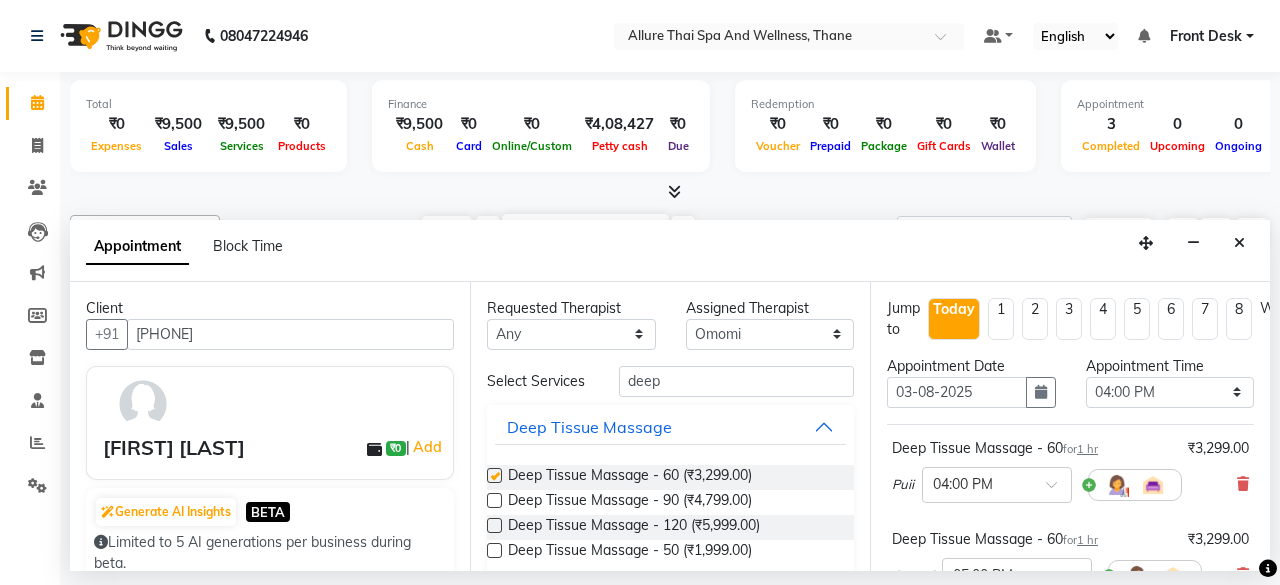 checkbox on "false" 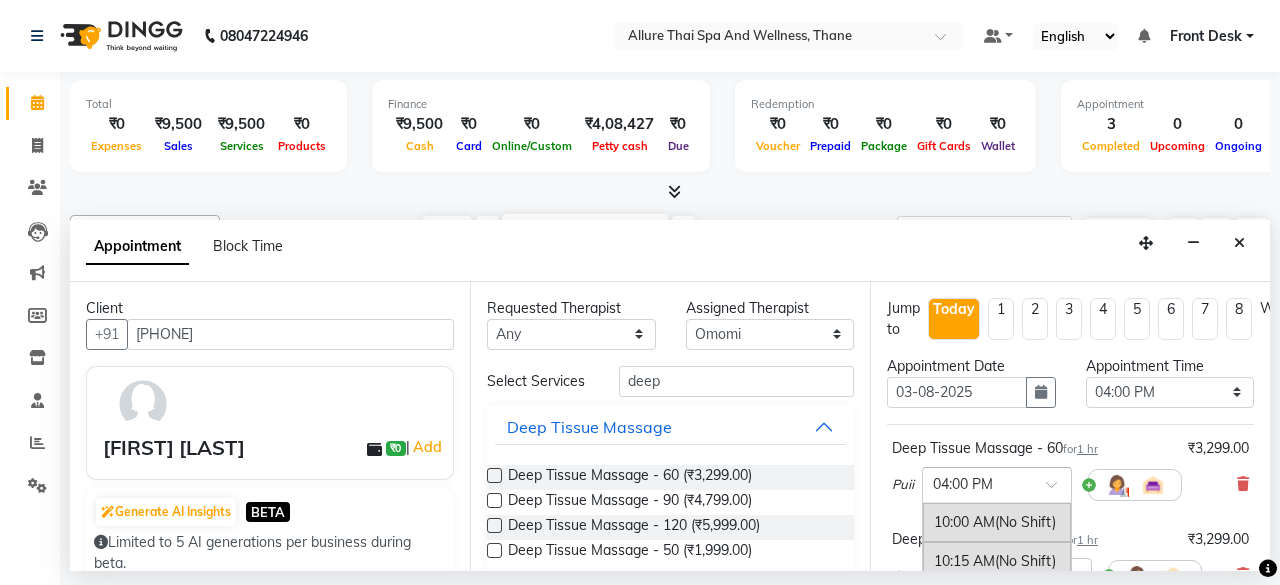 scroll, scrollTop: 912, scrollLeft: 0, axis: vertical 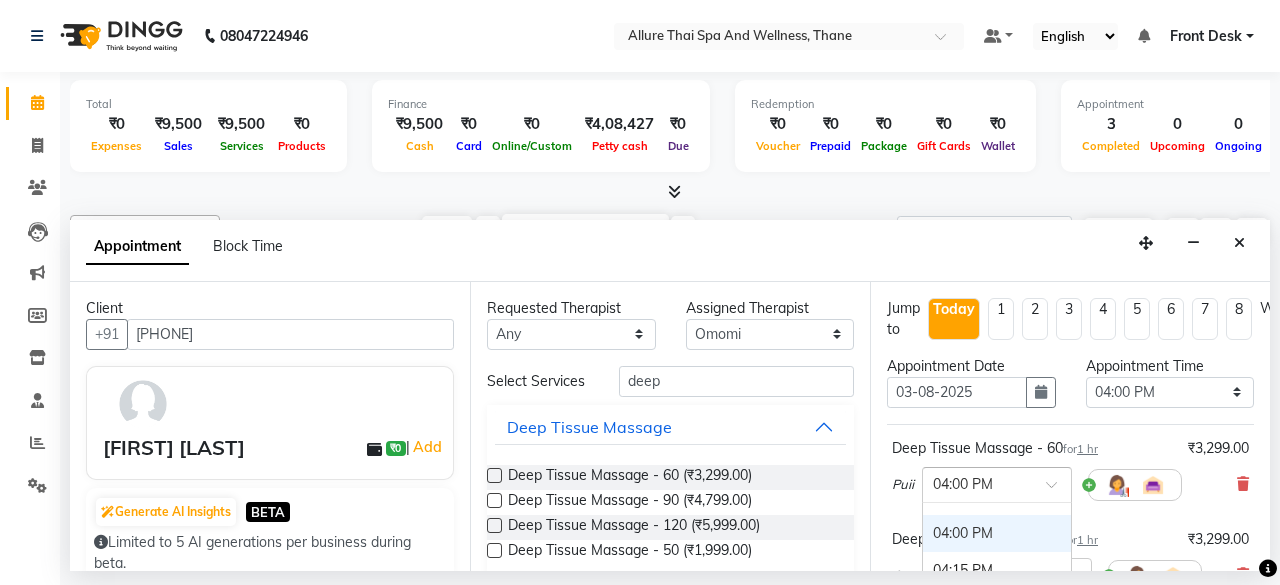 click at bounding box center (997, 483) 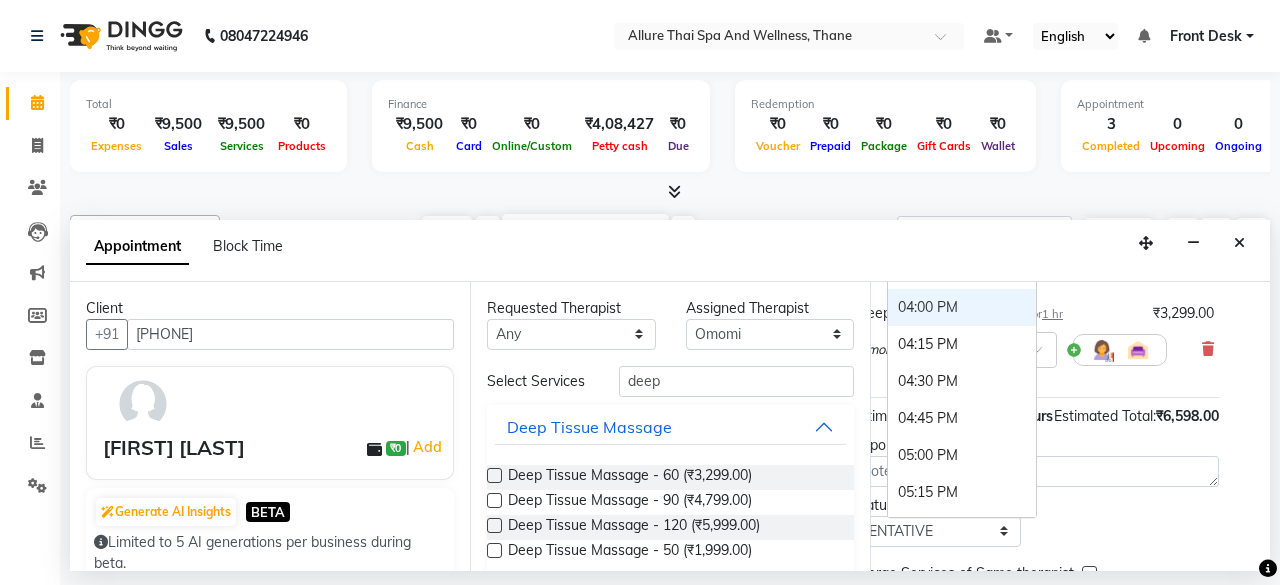 scroll, scrollTop: 234, scrollLeft: 44, axis: both 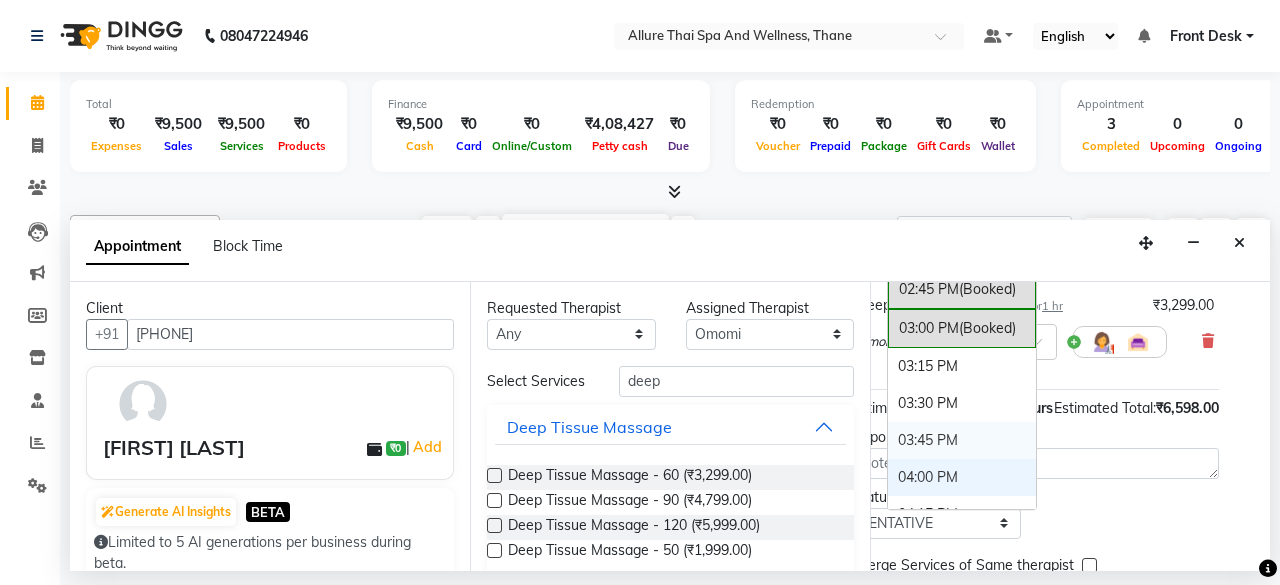 click on "03:45 PM" at bounding box center (962, 440) 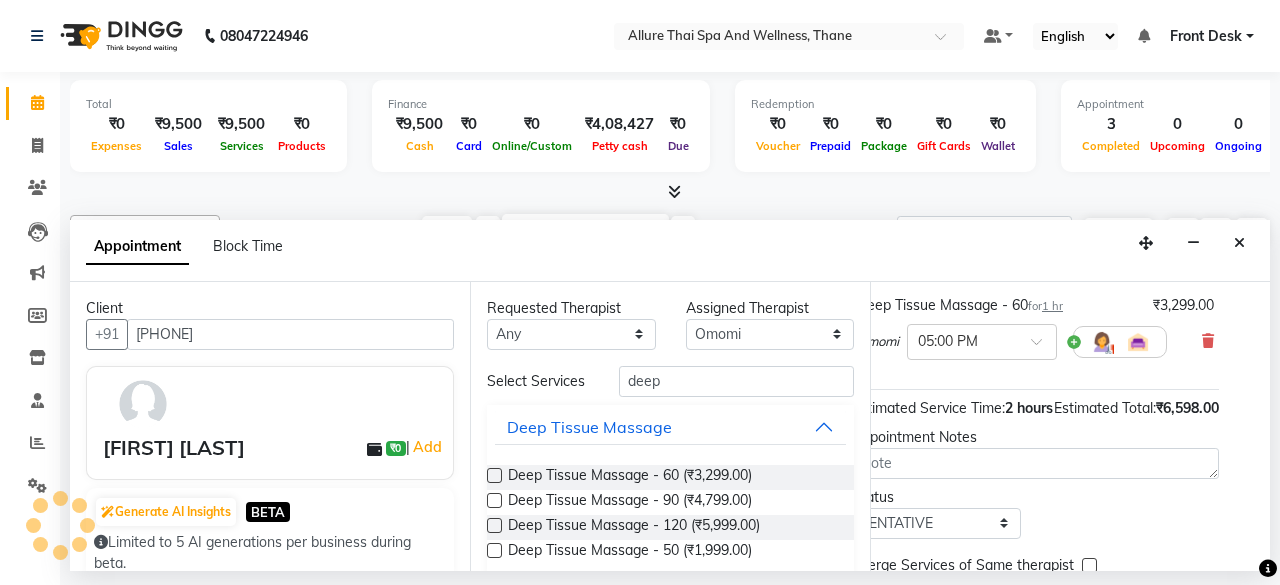 scroll, scrollTop: 181, scrollLeft: 0, axis: vertical 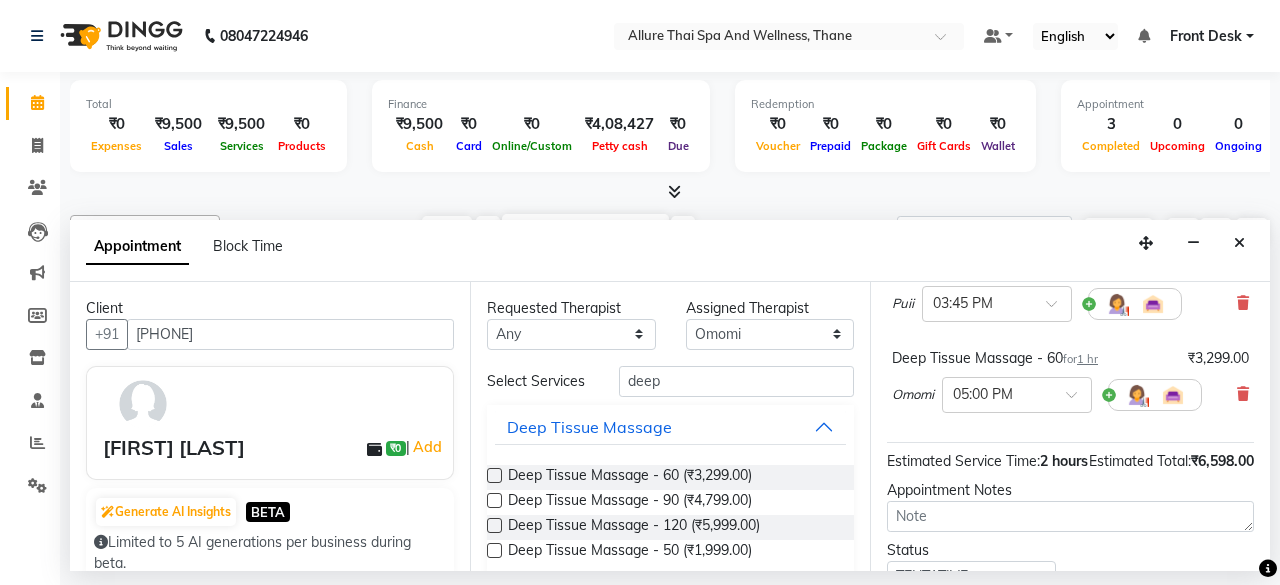 click on "Omomi × 05:00 PM" at bounding box center [1047, 395] 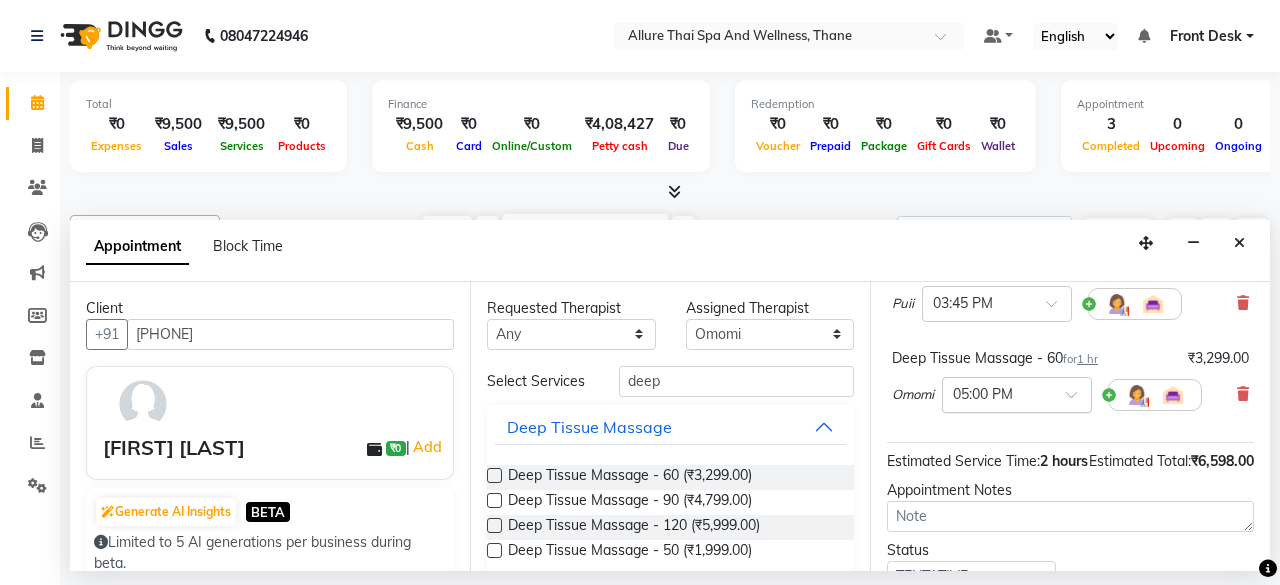 scroll, scrollTop: 241, scrollLeft: 0, axis: vertical 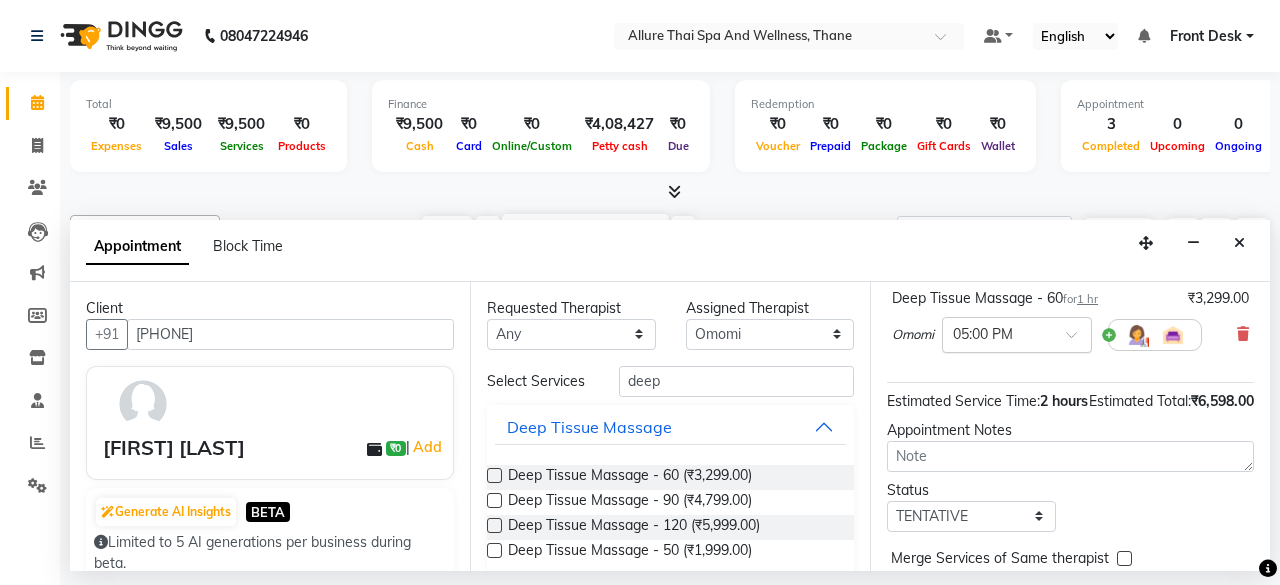 click at bounding box center (997, 333) 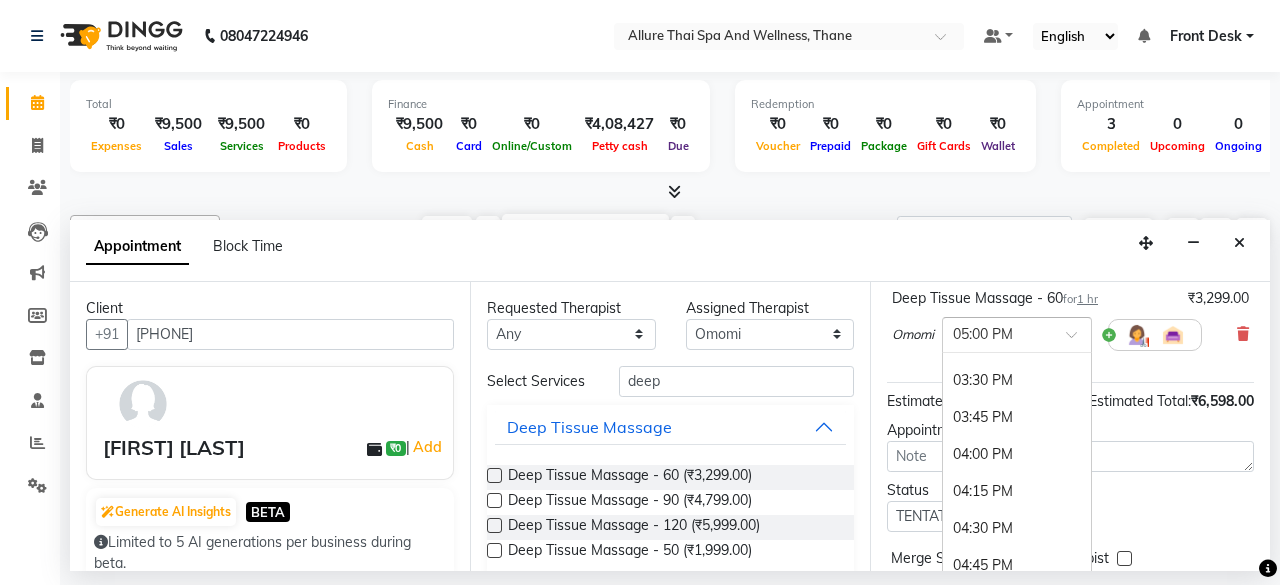 scroll, scrollTop: 828, scrollLeft: 0, axis: vertical 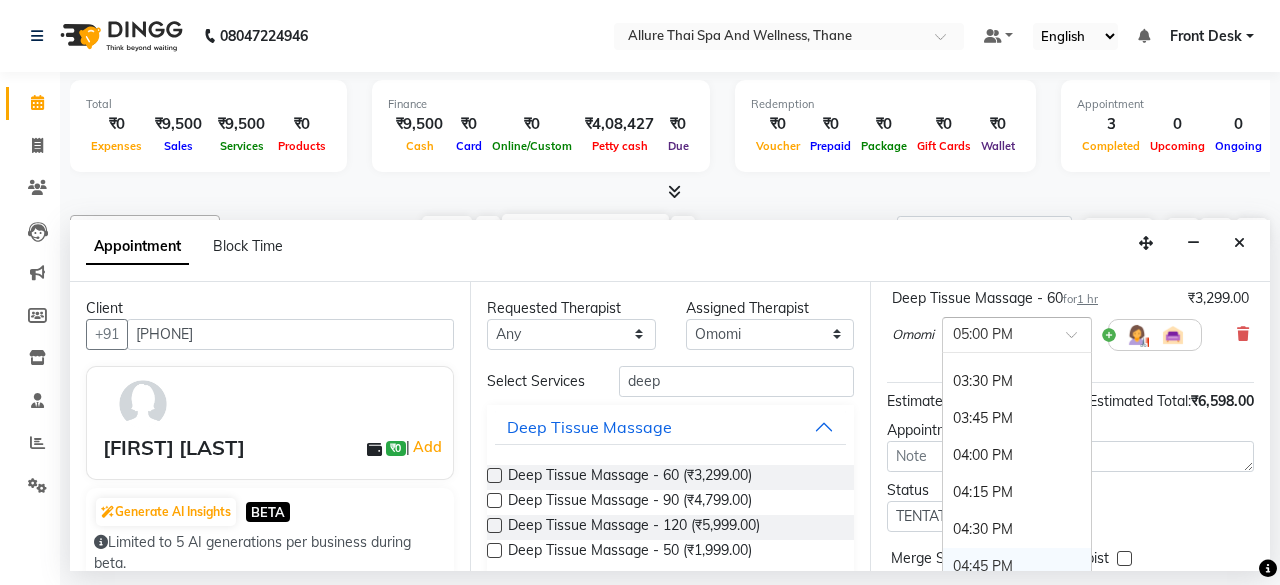 click on "04:45 PM" at bounding box center [1017, 566] 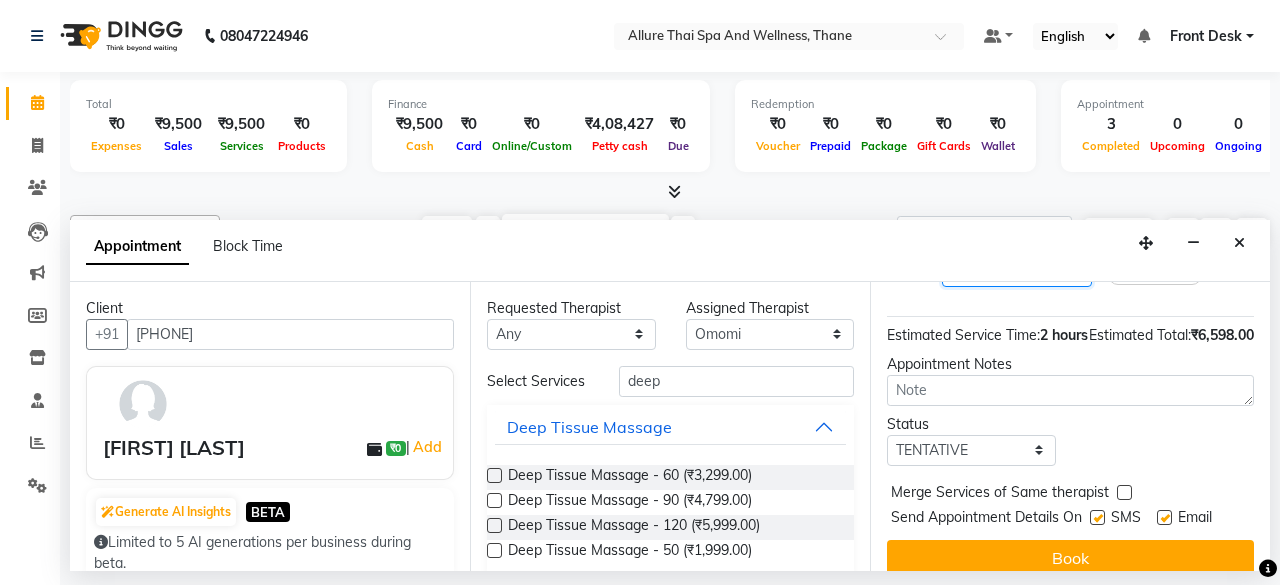 scroll, scrollTop: 316, scrollLeft: 0, axis: vertical 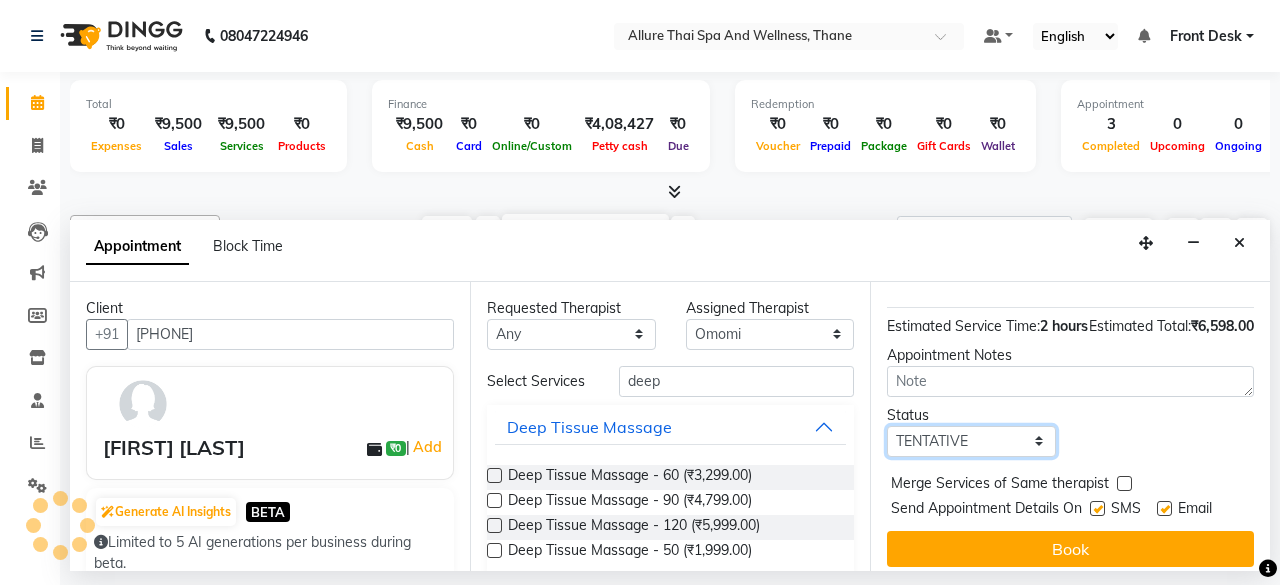 click on "Select TENTATIVE CONFIRM CHECK-IN UPCOMING" at bounding box center (971, 441) 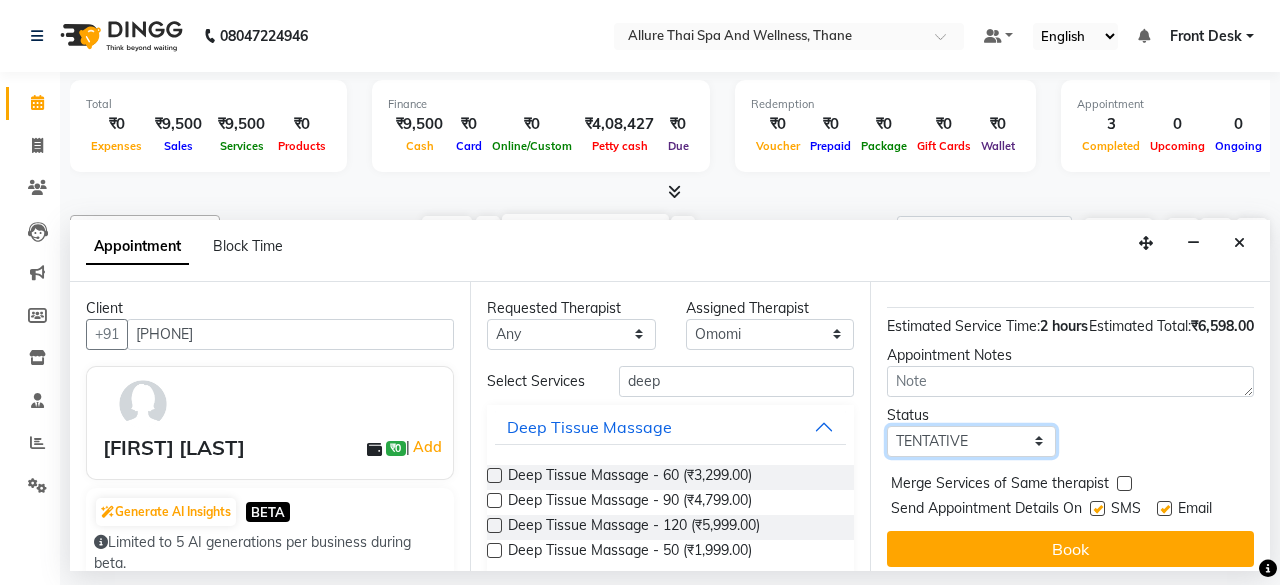 select on "check-in" 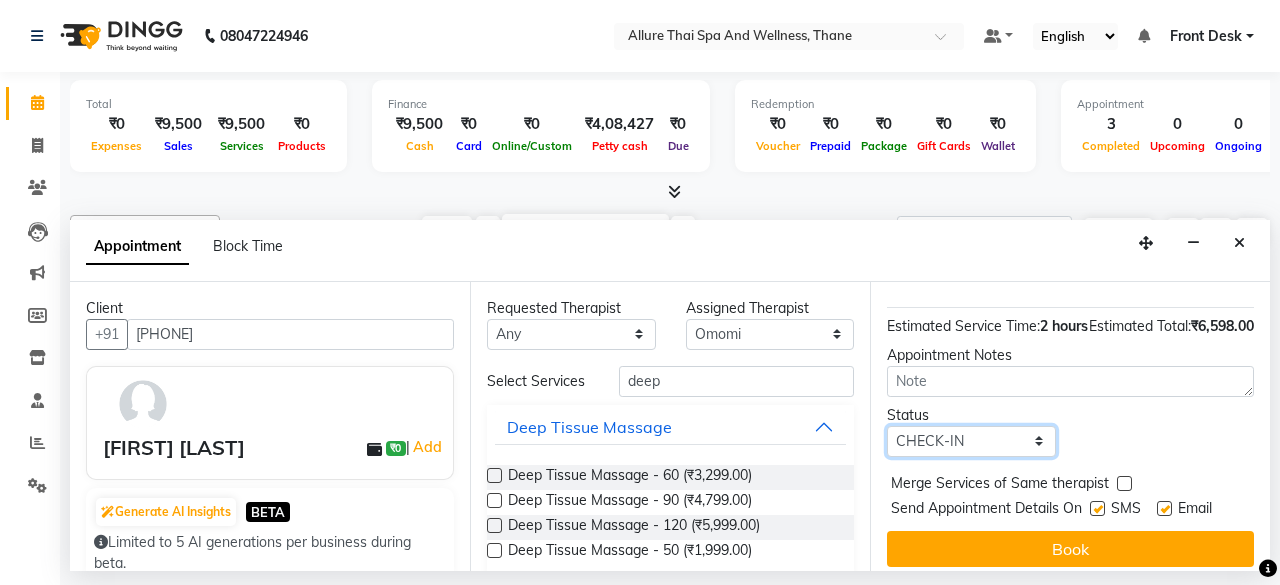 click on "Select TENTATIVE CONFIRM CHECK-IN UPCOMING" at bounding box center [971, 441] 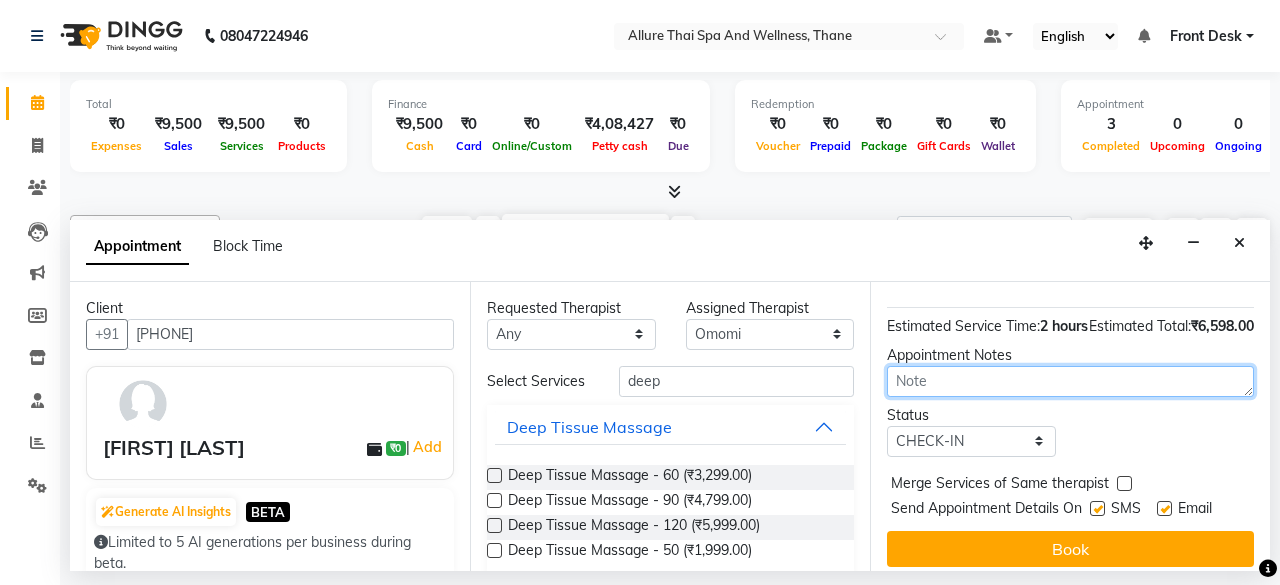click at bounding box center (1070, 381) 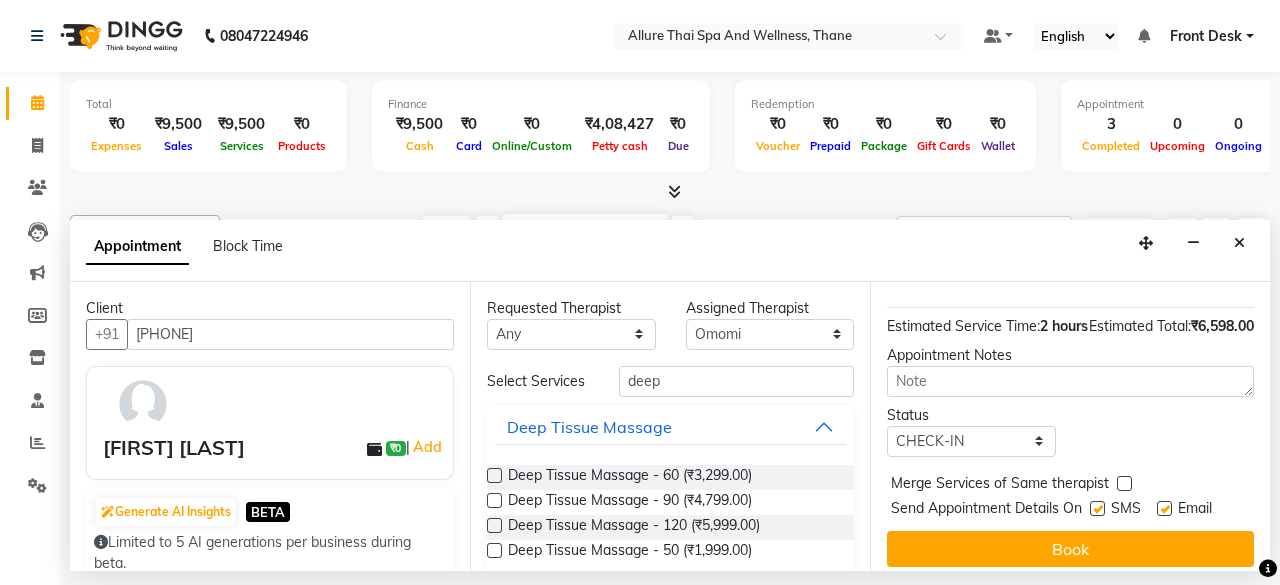 click at bounding box center [1097, 508] 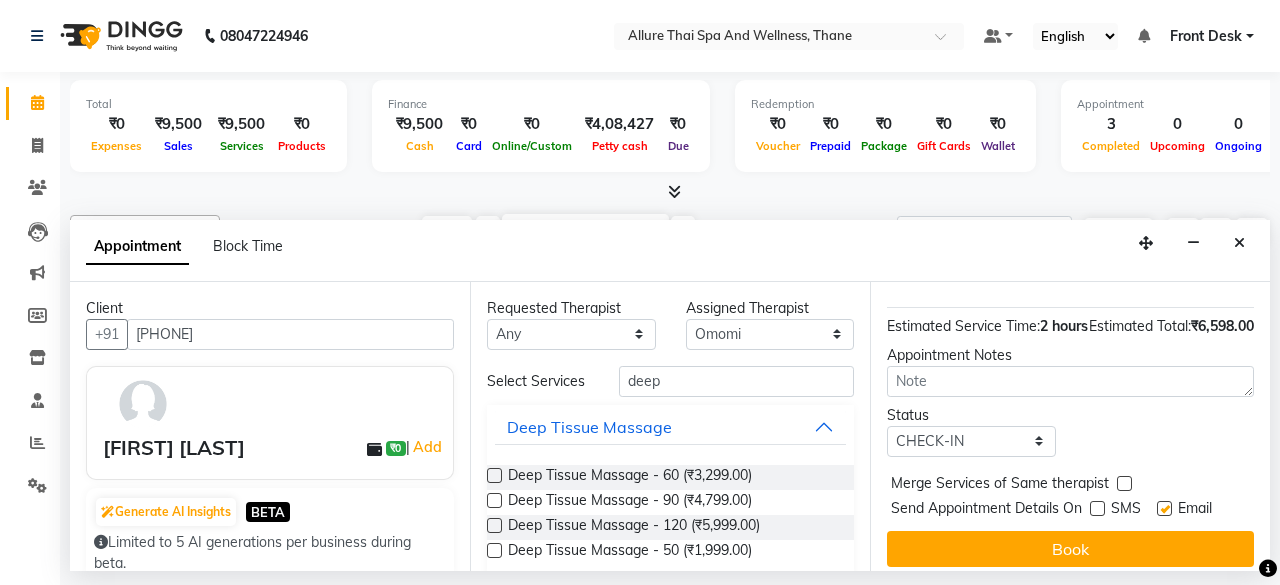 click at bounding box center [1164, 508] 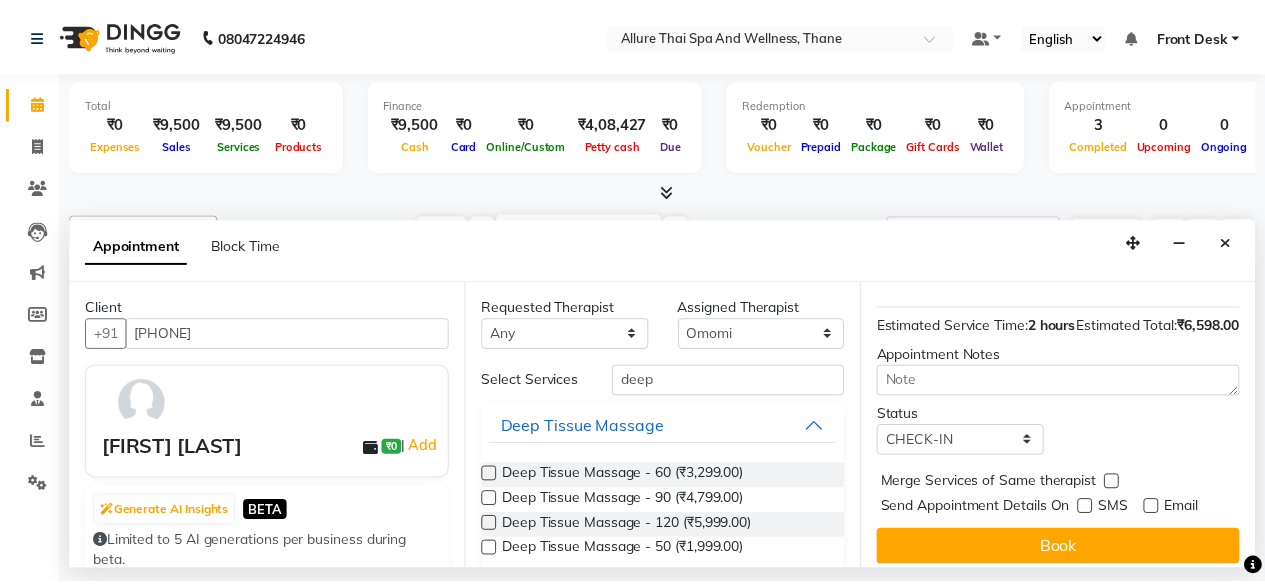 scroll, scrollTop: 363, scrollLeft: 22, axis: both 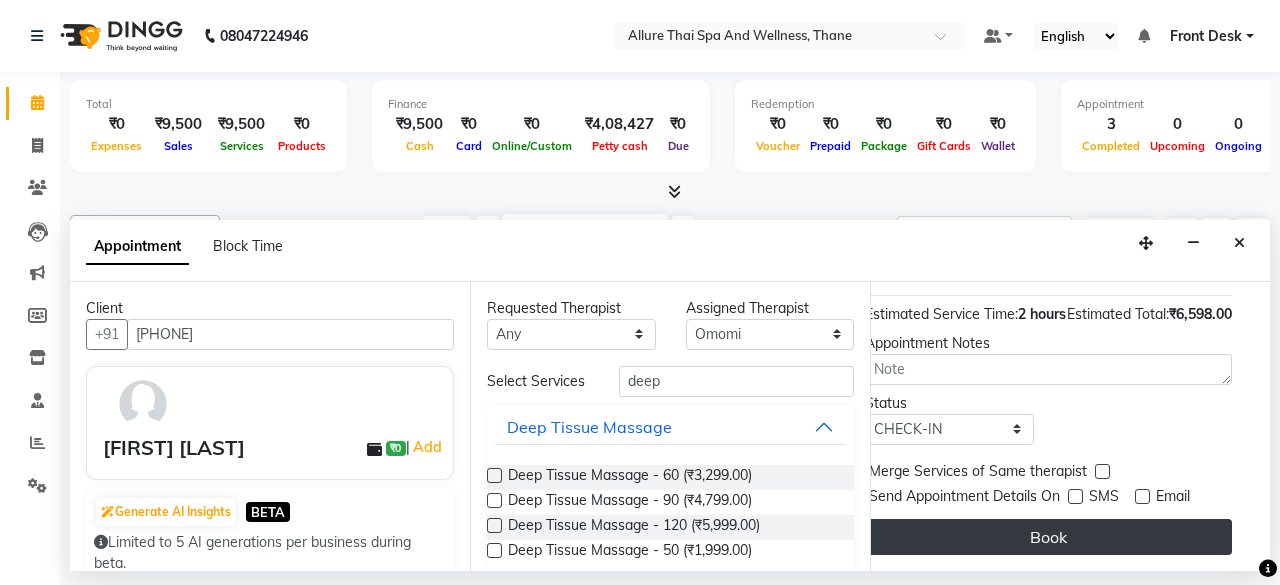 click on "Book" at bounding box center (1048, 537) 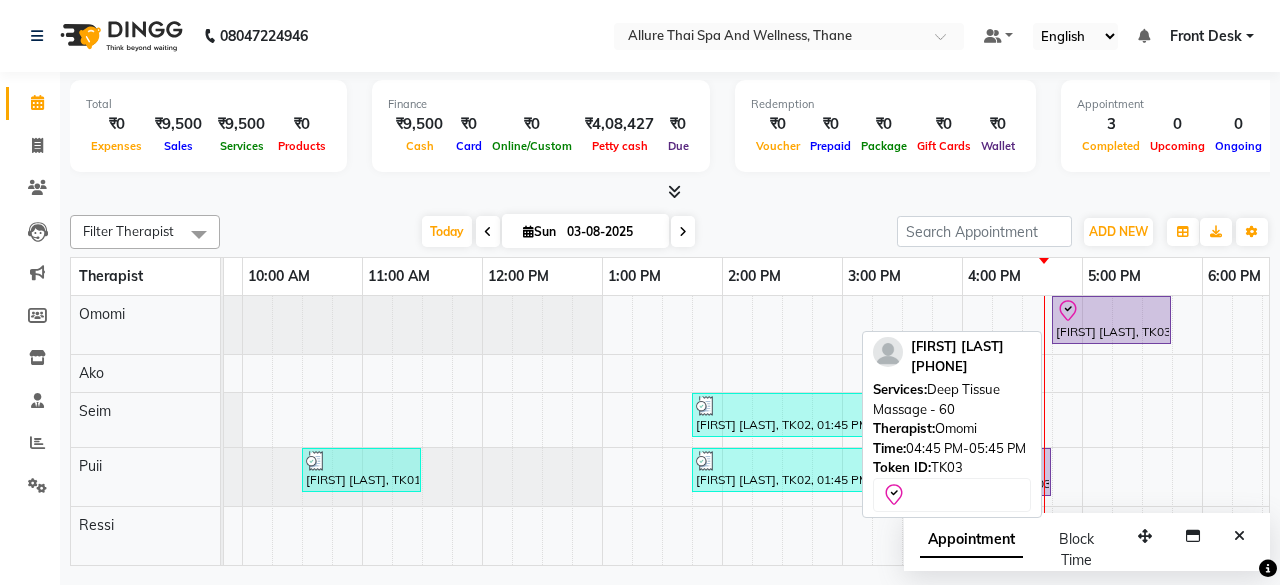click at bounding box center [1111, 311] 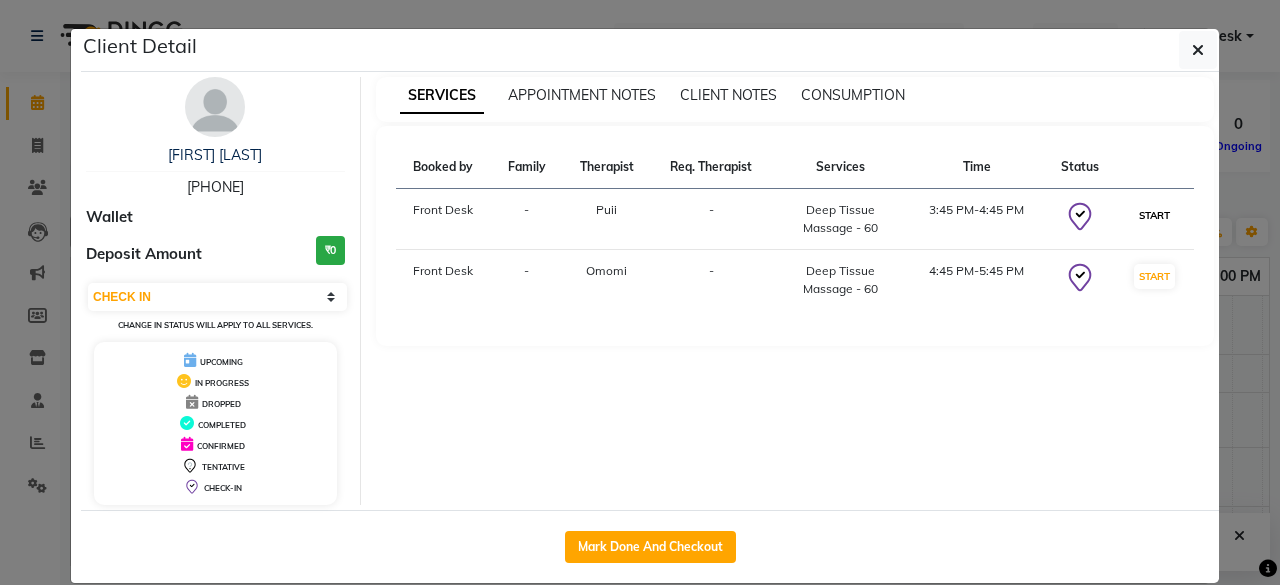 click on "START" at bounding box center [1154, 215] 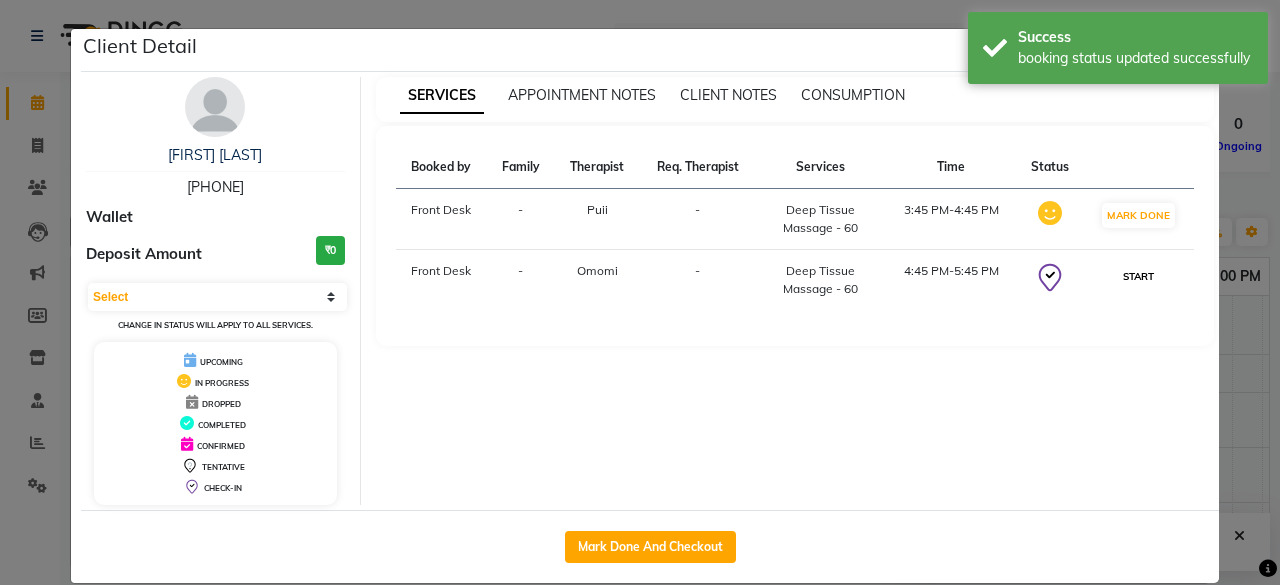 click on "START" at bounding box center (1138, 276) 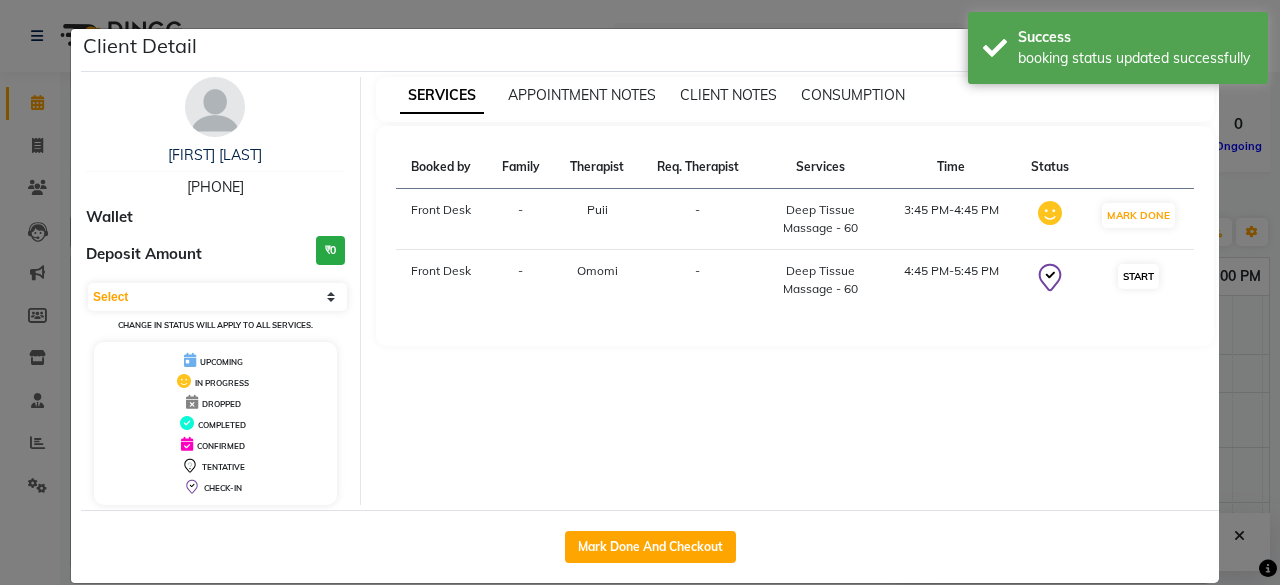 select on "1" 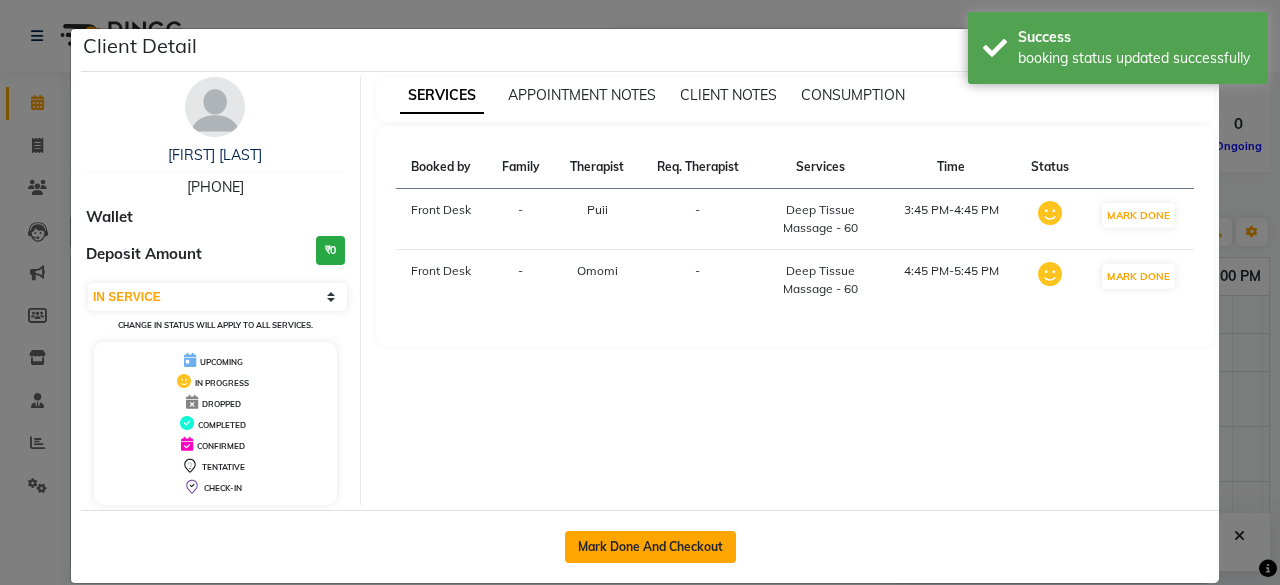 click on "Mark Done And Checkout" 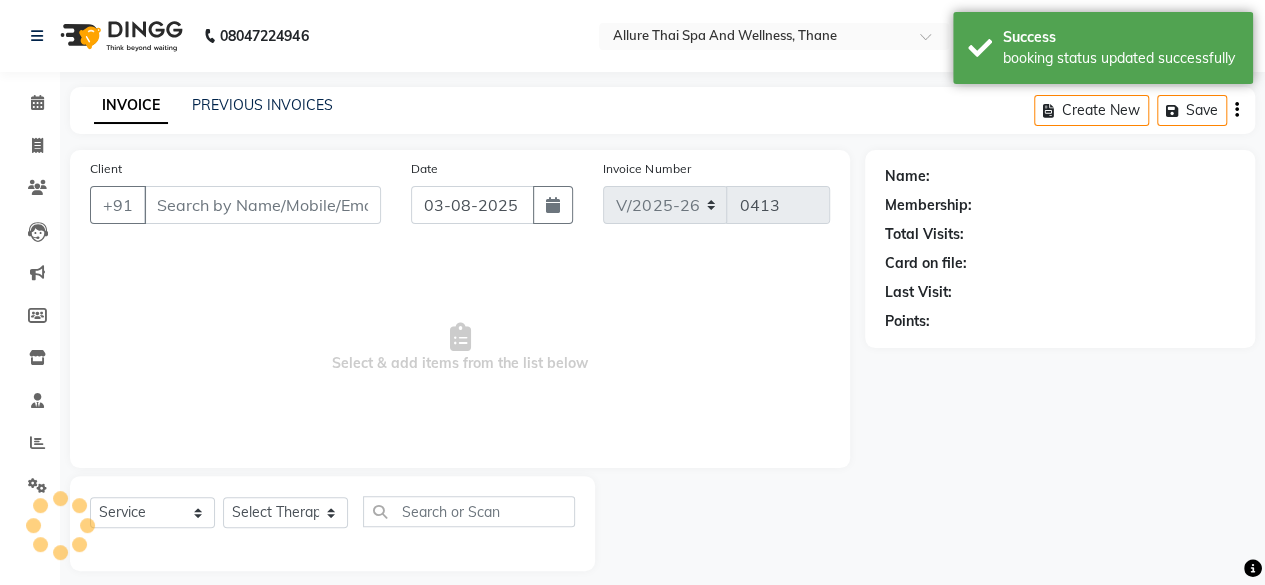 type on "[PHONE]" 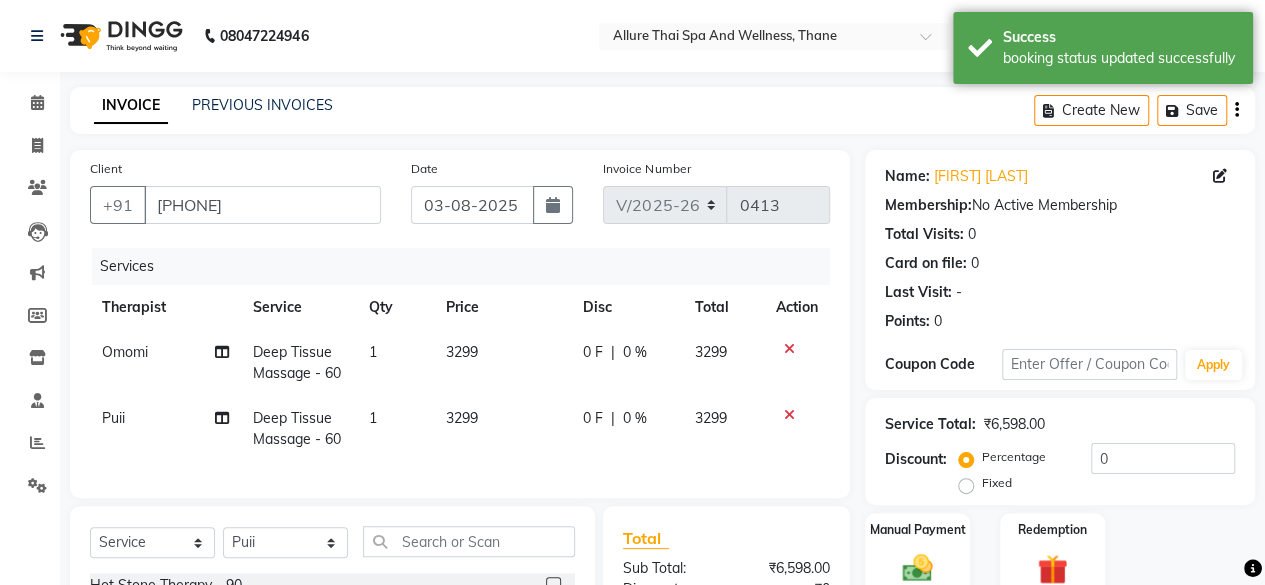 click on "Fixed" 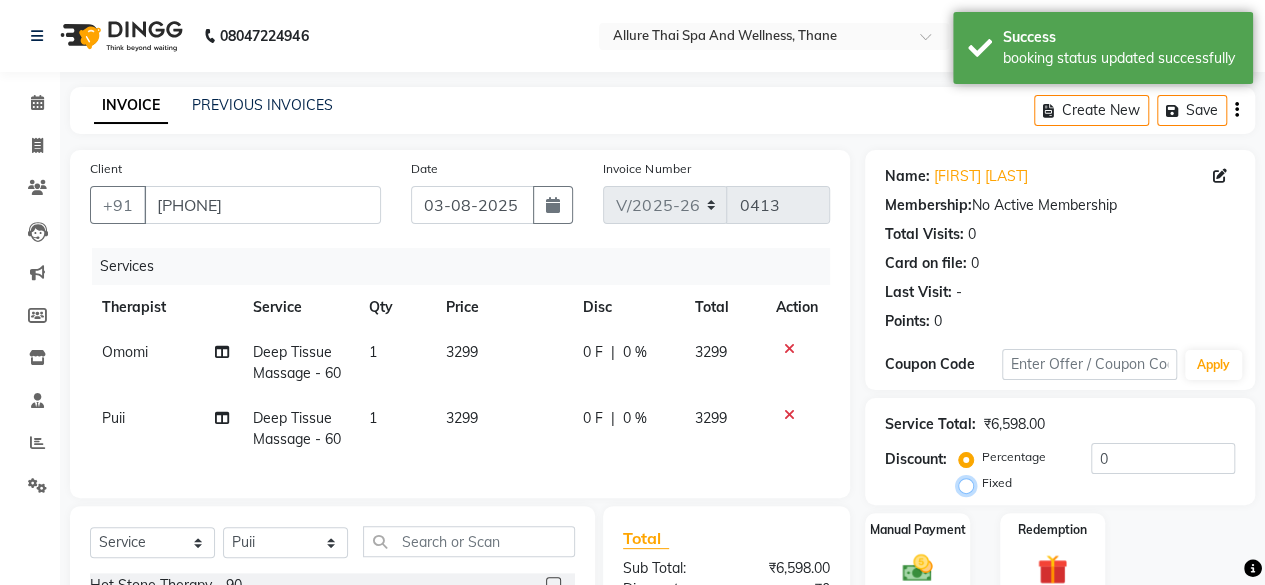 click on "Fixed" at bounding box center (970, 483) 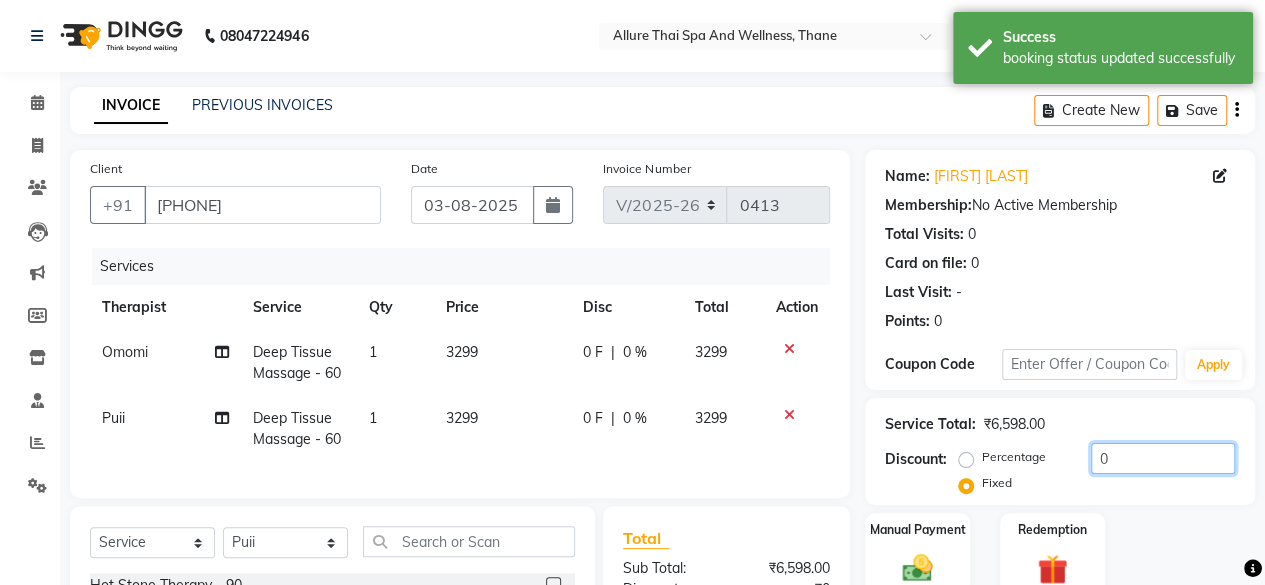 click on "0" 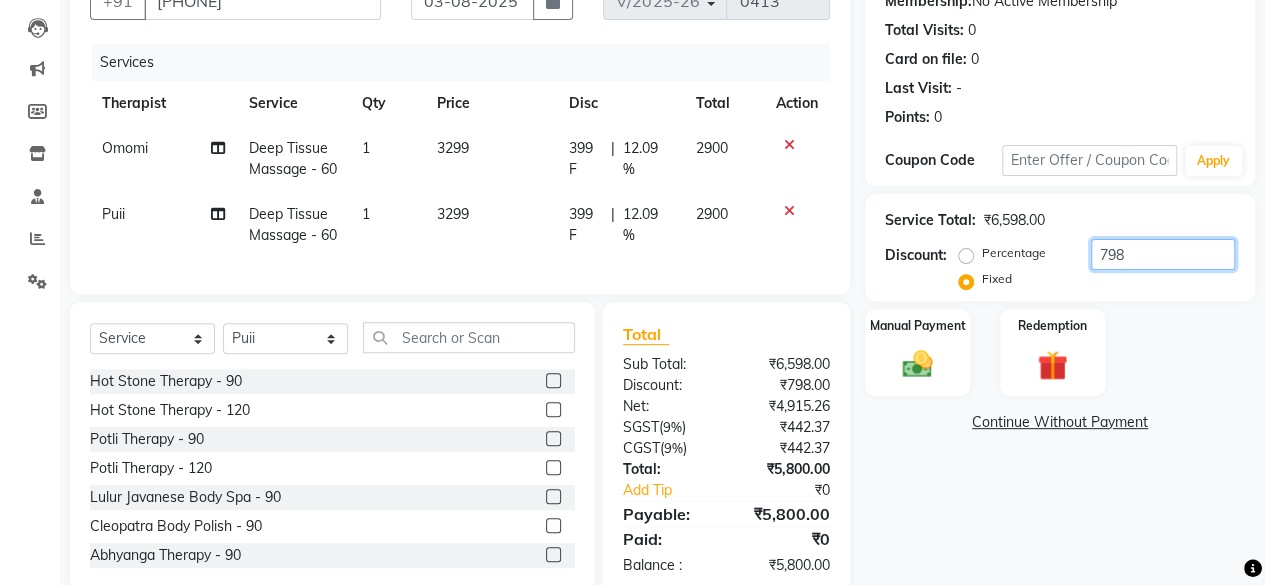 scroll, scrollTop: 203, scrollLeft: 0, axis: vertical 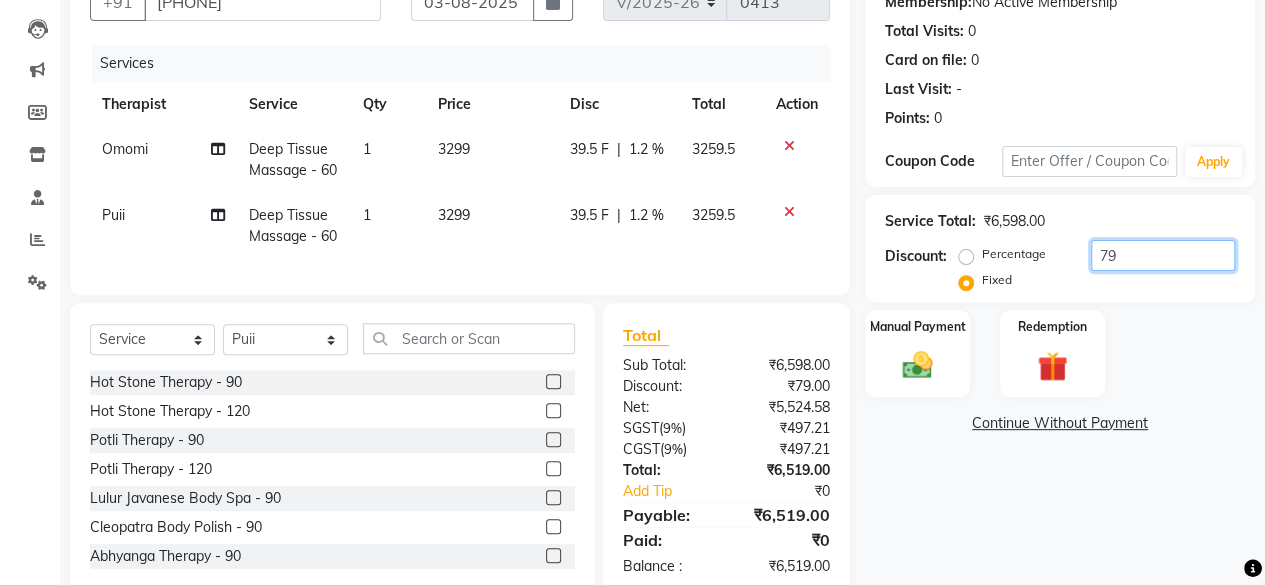type on "7" 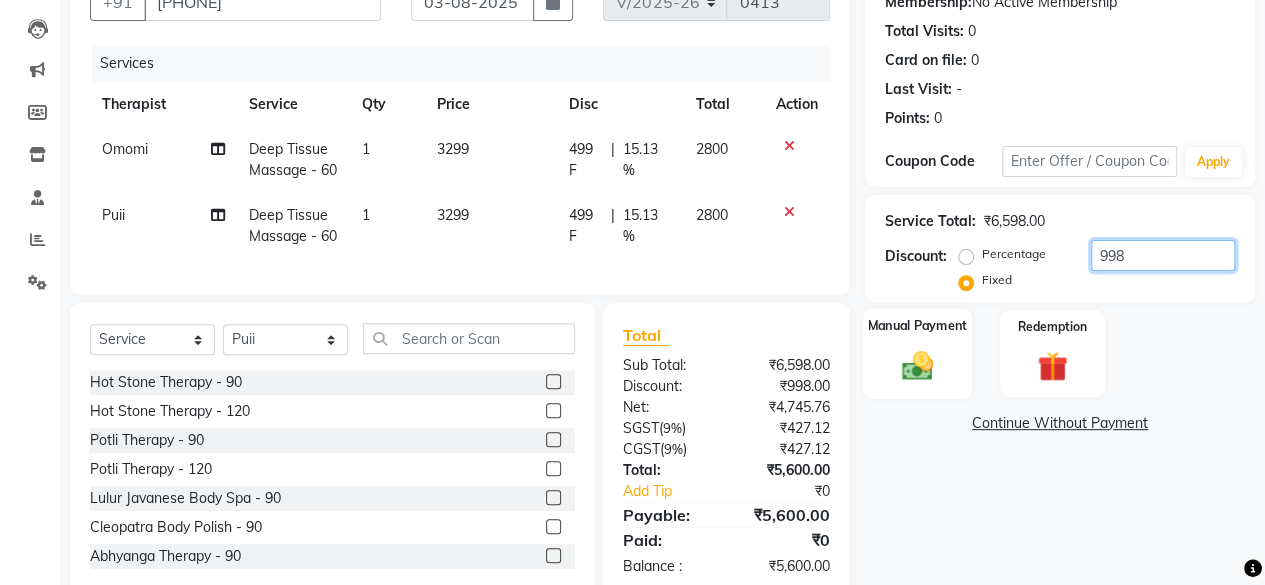 type on "998" 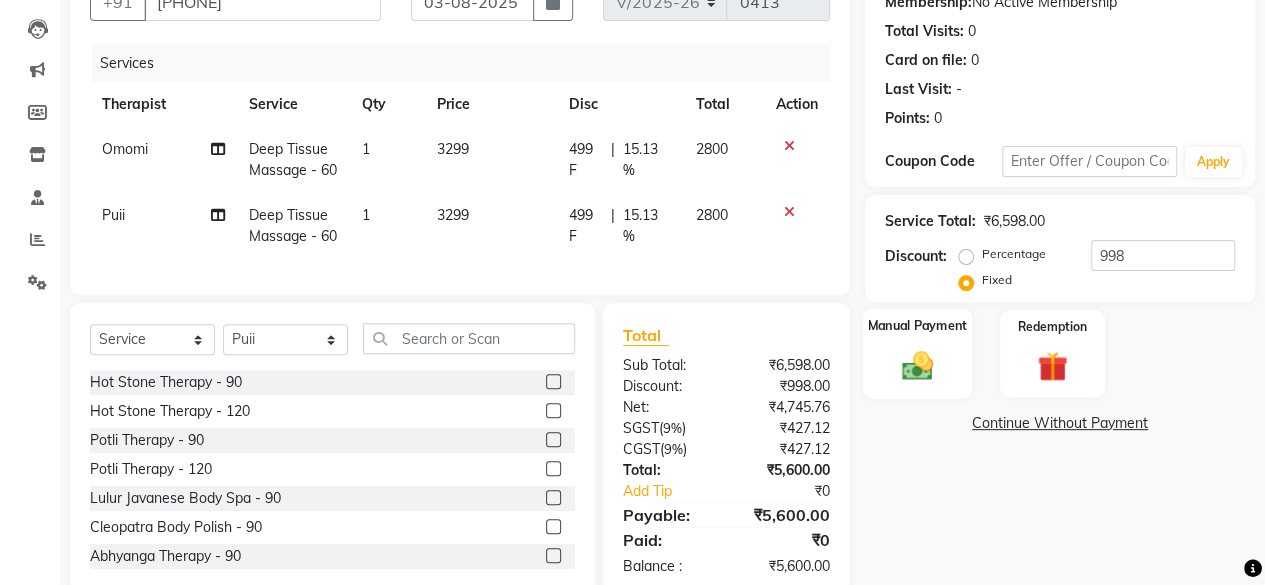click 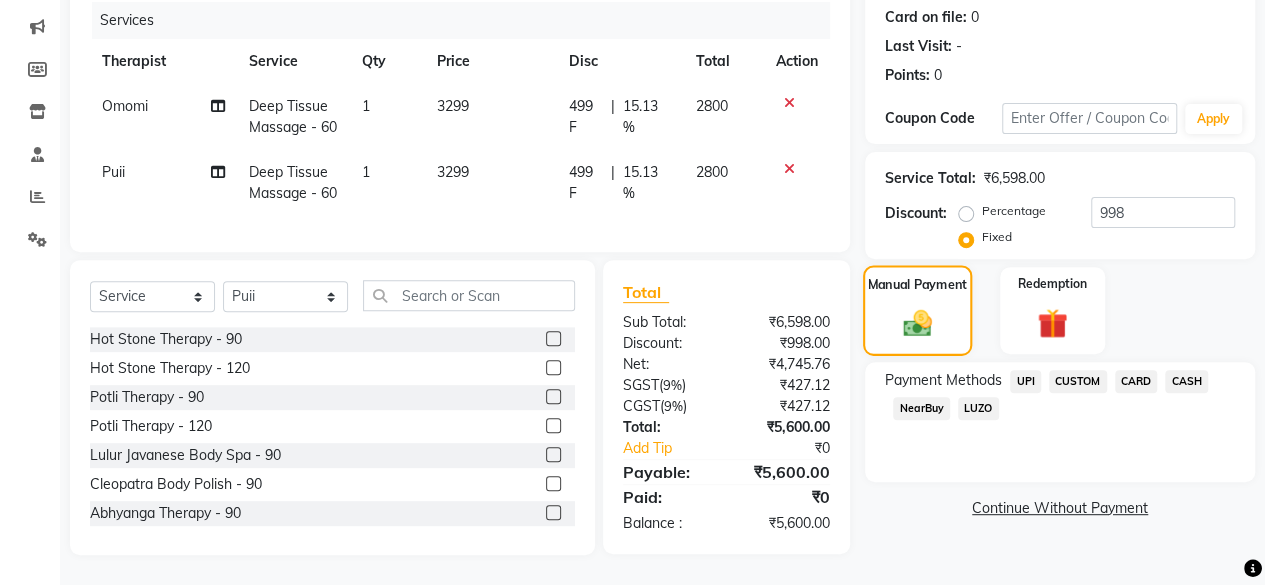scroll, scrollTop: 302, scrollLeft: 0, axis: vertical 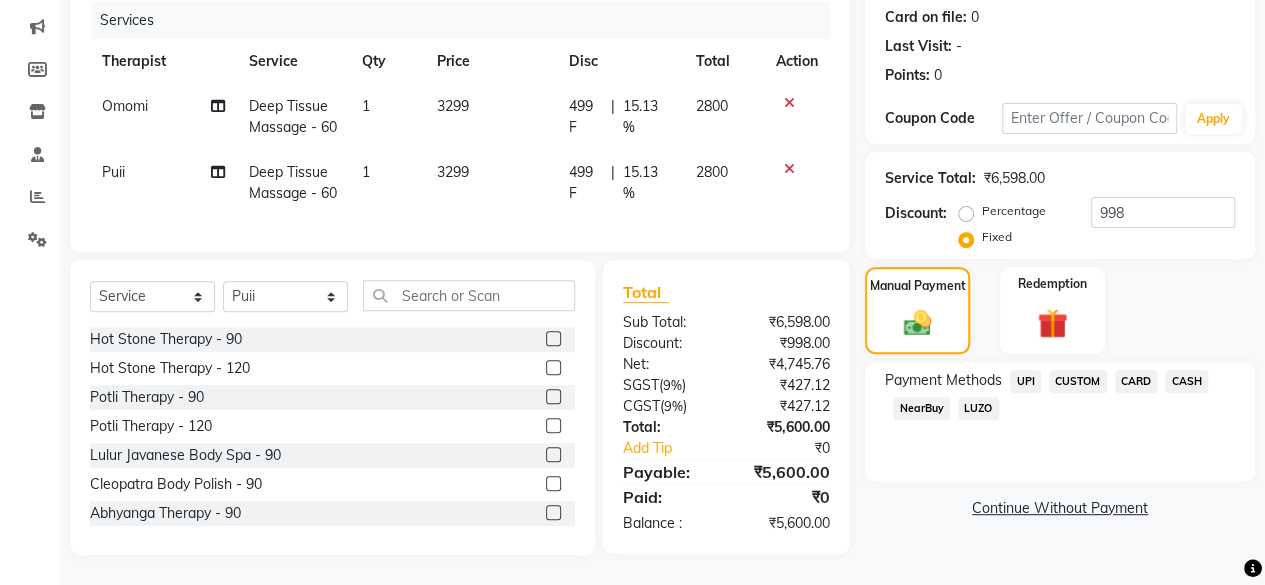 click on "UPI" 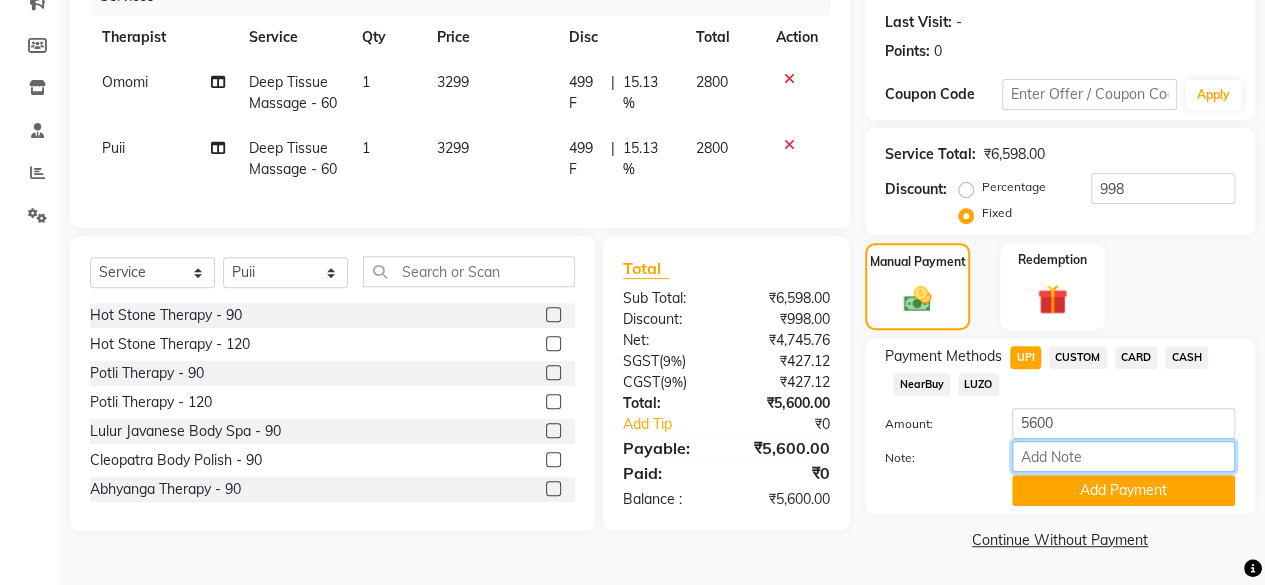 click on "Note:" at bounding box center (1123, 456) 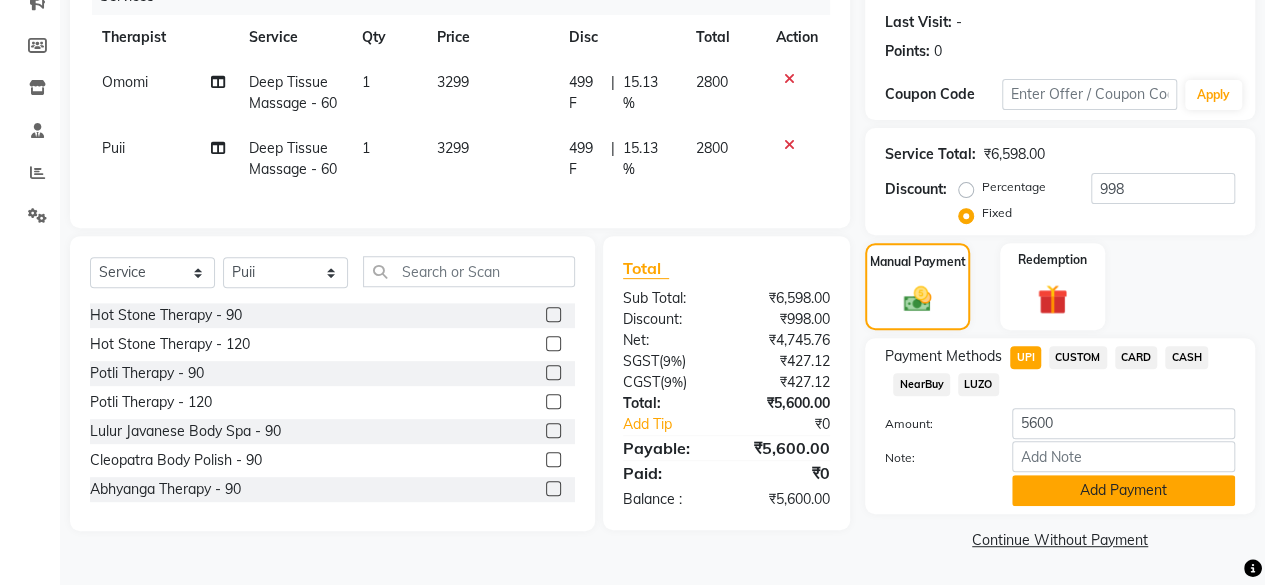 click on "Add Payment" 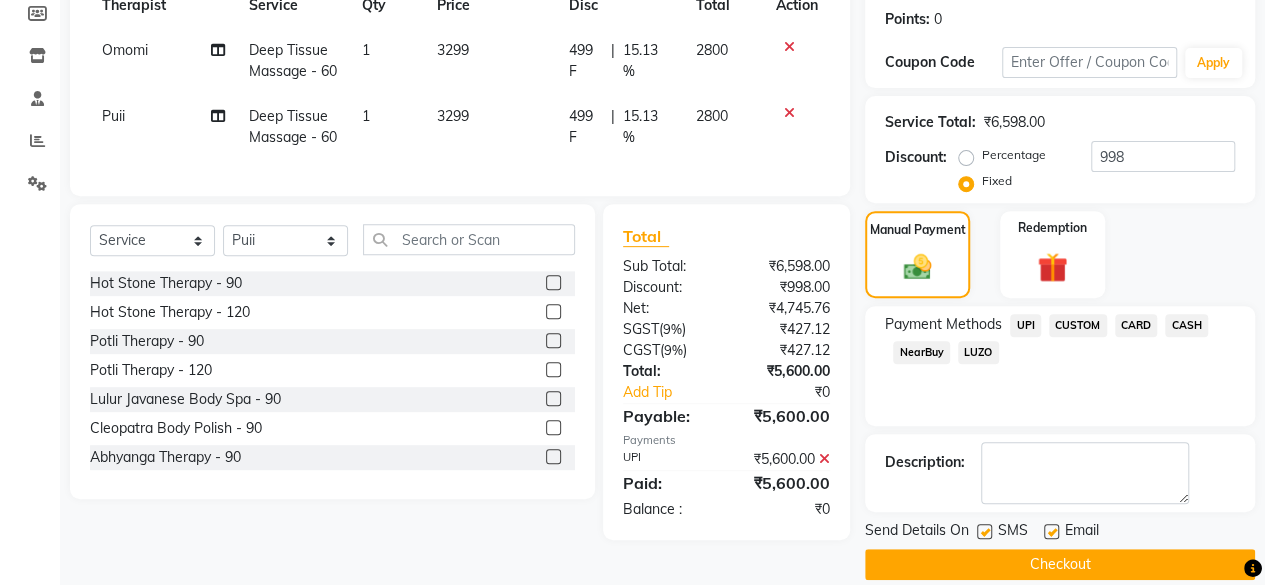 scroll, scrollTop: 342, scrollLeft: 0, axis: vertical 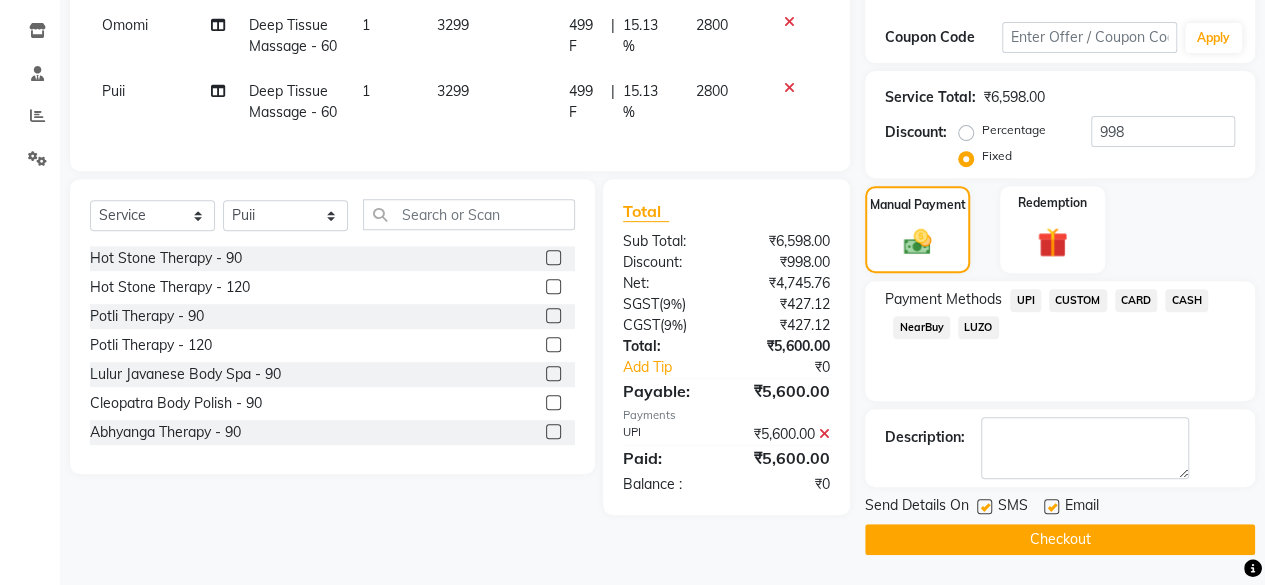 click 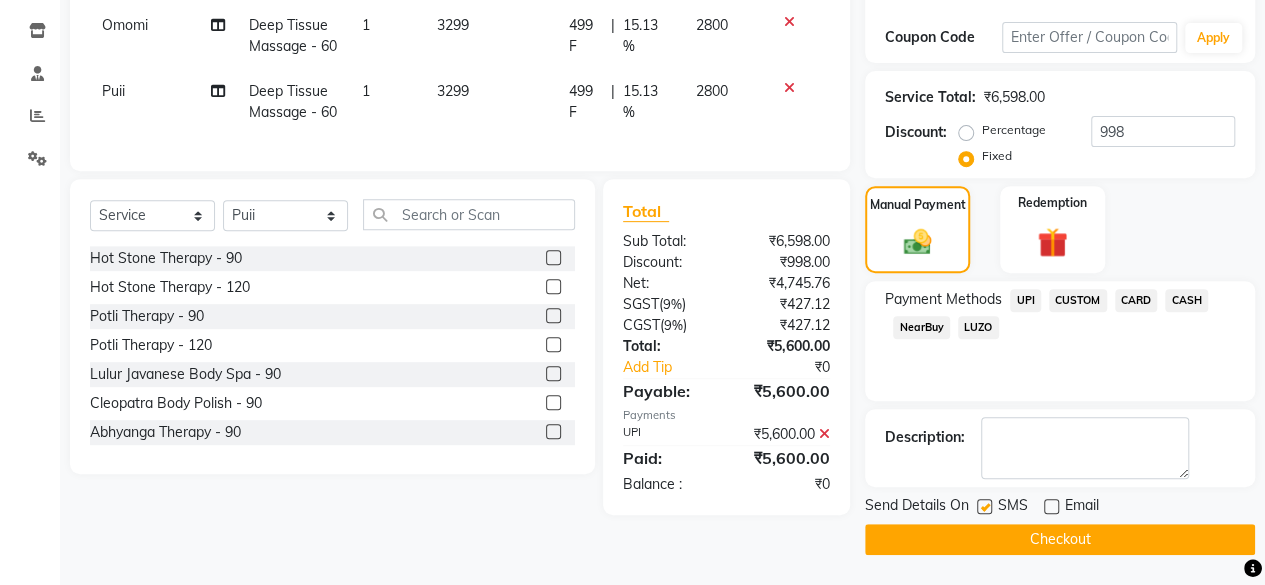 click 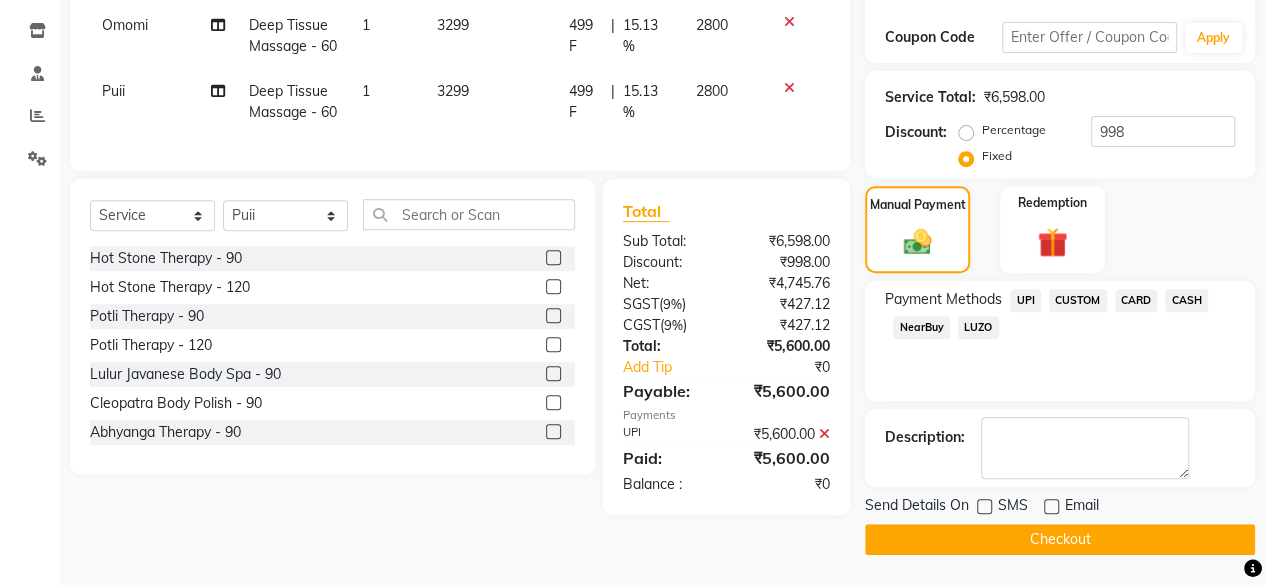 click on "Checkout" 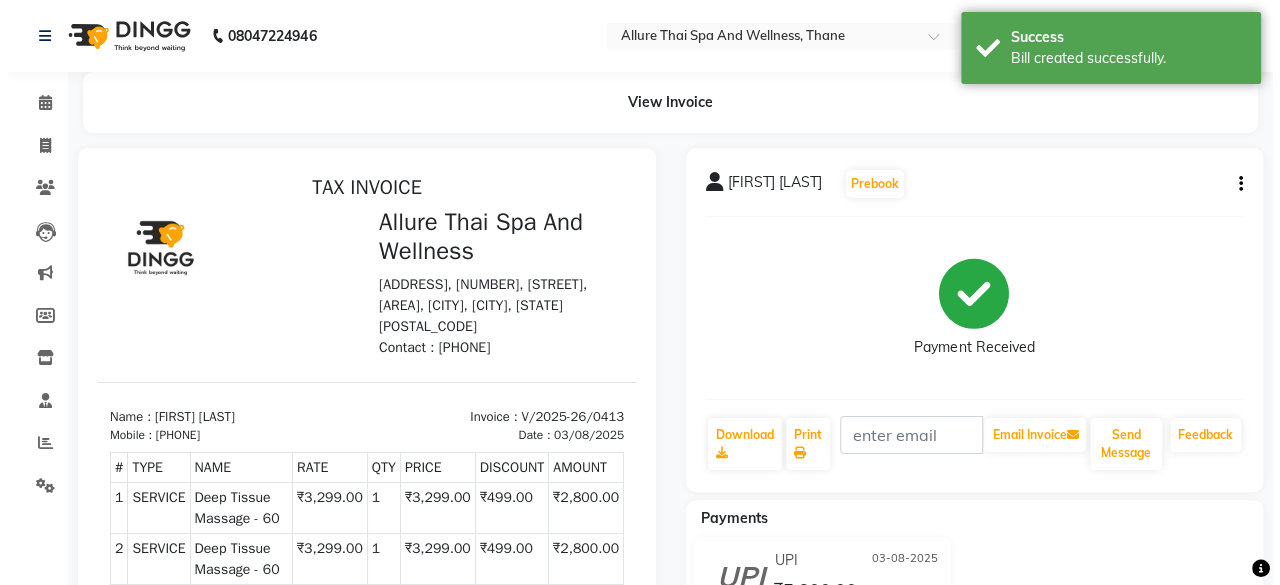 scroll, scrollTop: 0, scrollLeft: 0, axis: both 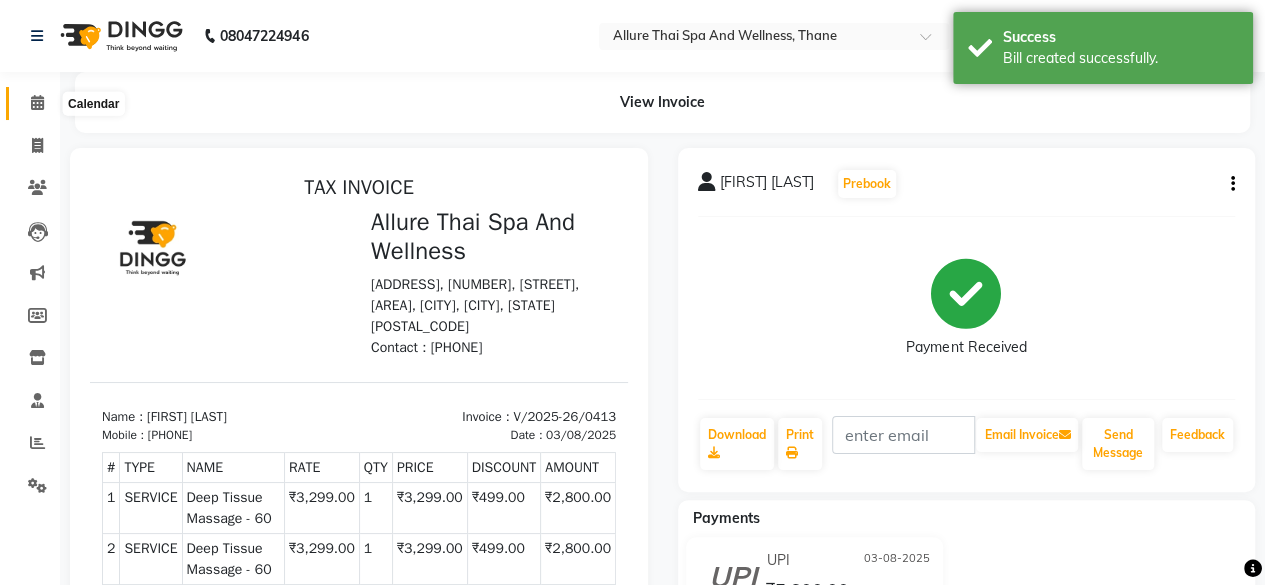 click 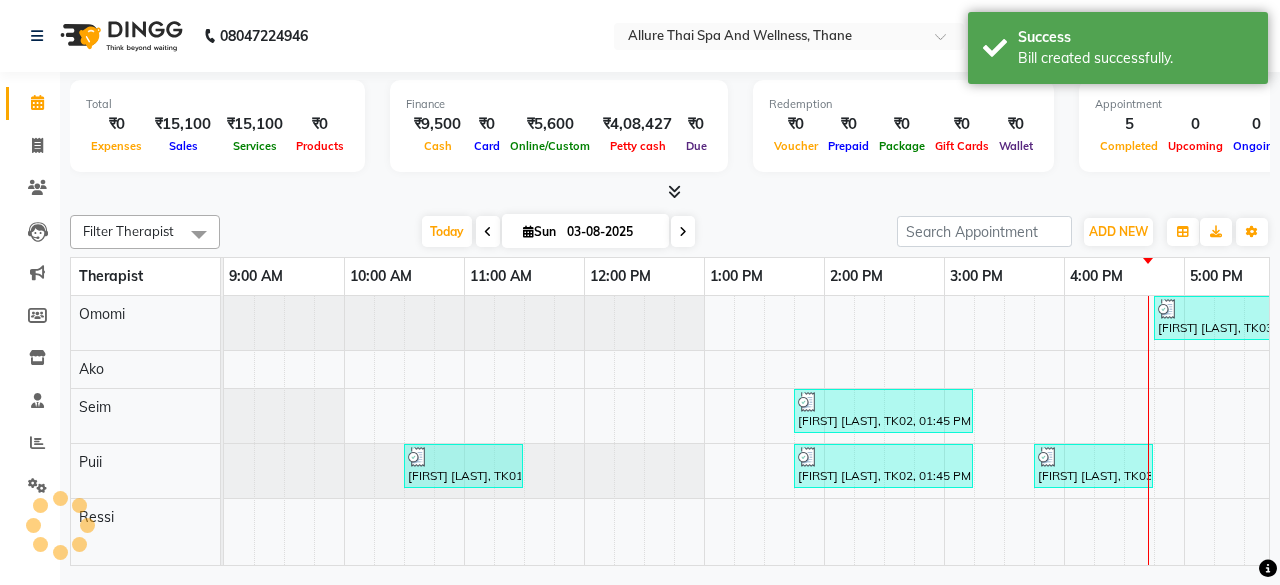 scroll, scrollTop: 0, scrollLeft: 0, axis: both 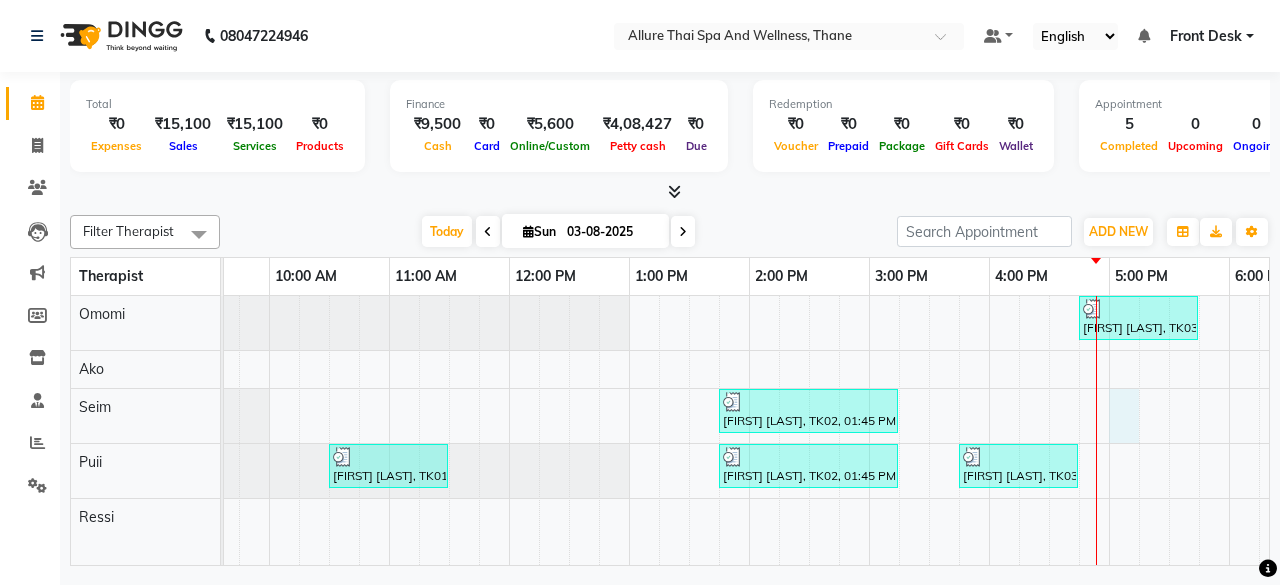click on "[FIRST] [LAST], TK03, 04:45 PM-05:45 PM, Deep Tissue Massage - 60     [FIRST] [LAST], TK02, 01:45 PM-03:15 PM, Deep Tissue Massage - 90     [FIRST] [LAST], TK01, 10:30 AM-11:30 AM, Swedish Massage - 60     [FIRST] [LAST], TK02, 01:45 PM-03:15 PM, Balinese Massage - 90     [FIRST] [LAST], TK03, 03:45 PM-04:45 PM, Deep Tissue Massage - 60" at bounding box center (1049, 430) 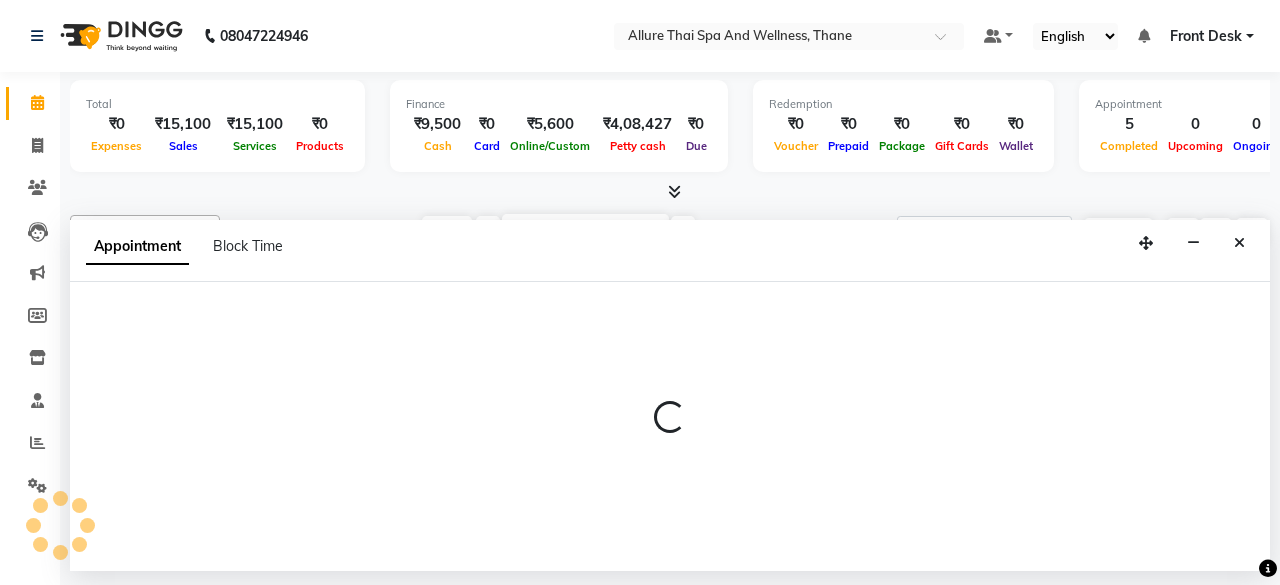 select on "84282" 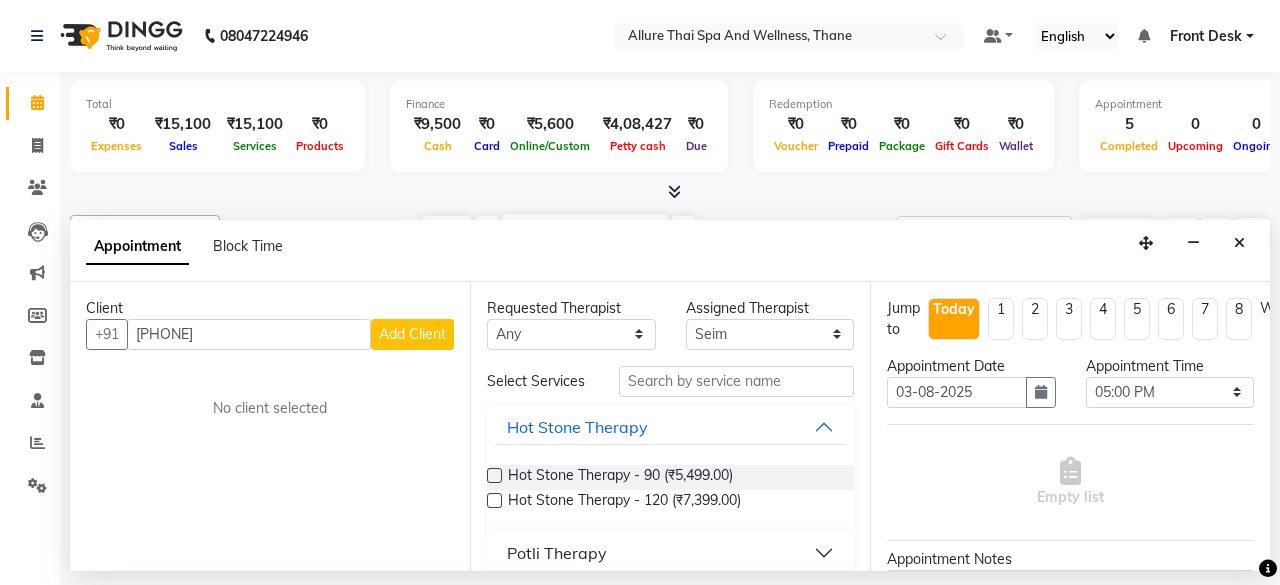 type on "[PHONE]" 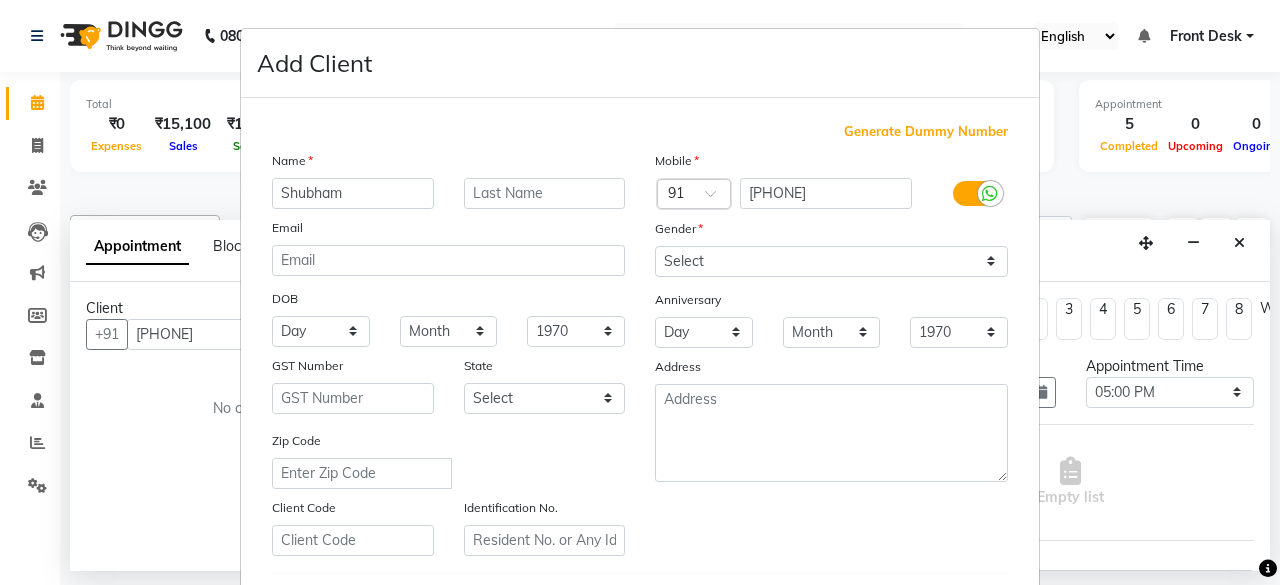 type on "Shubham" 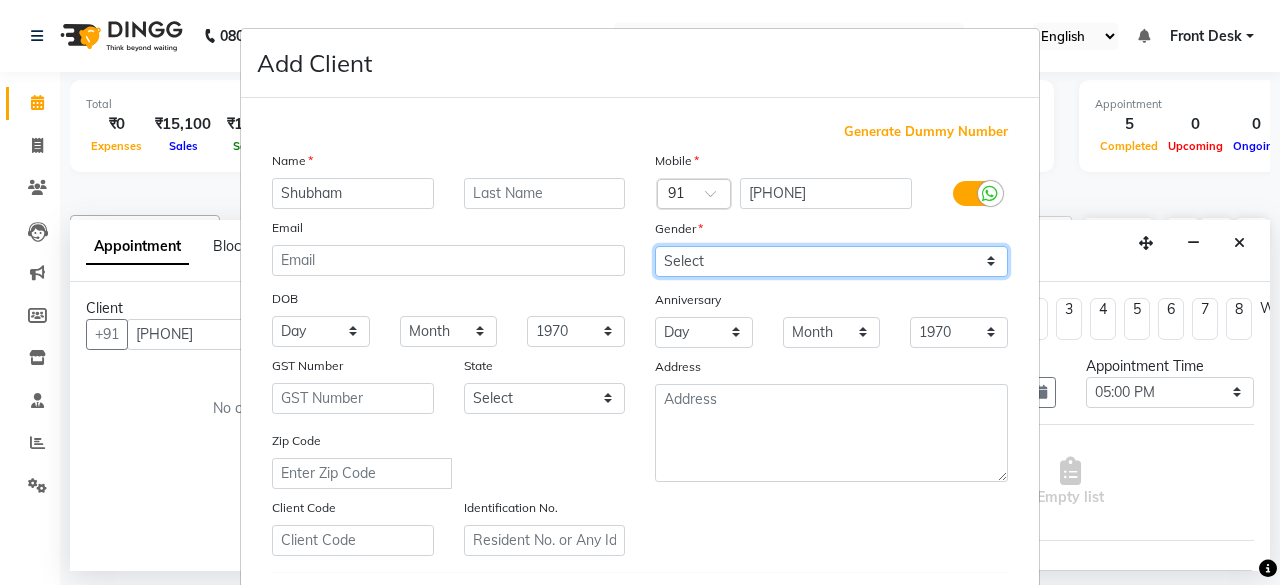 click on "Select Male Female Other Prefer Not To Say" at bounding box center [831, 261] 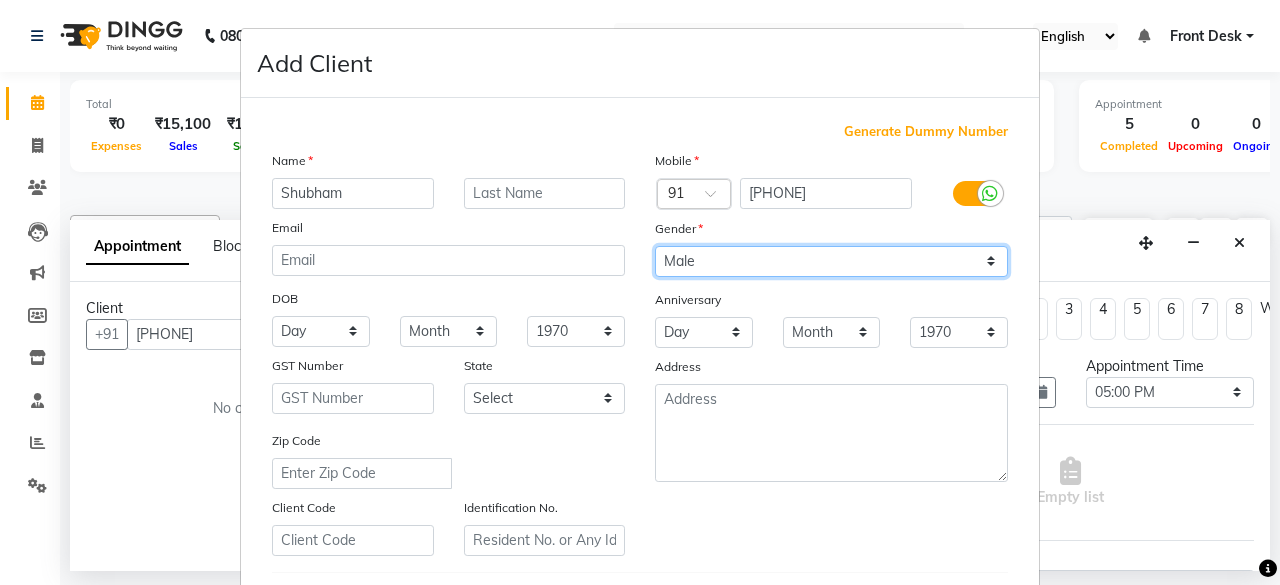 click on "Select Male Female Other Prefer Not To Say" at bounding box center [831, 261] 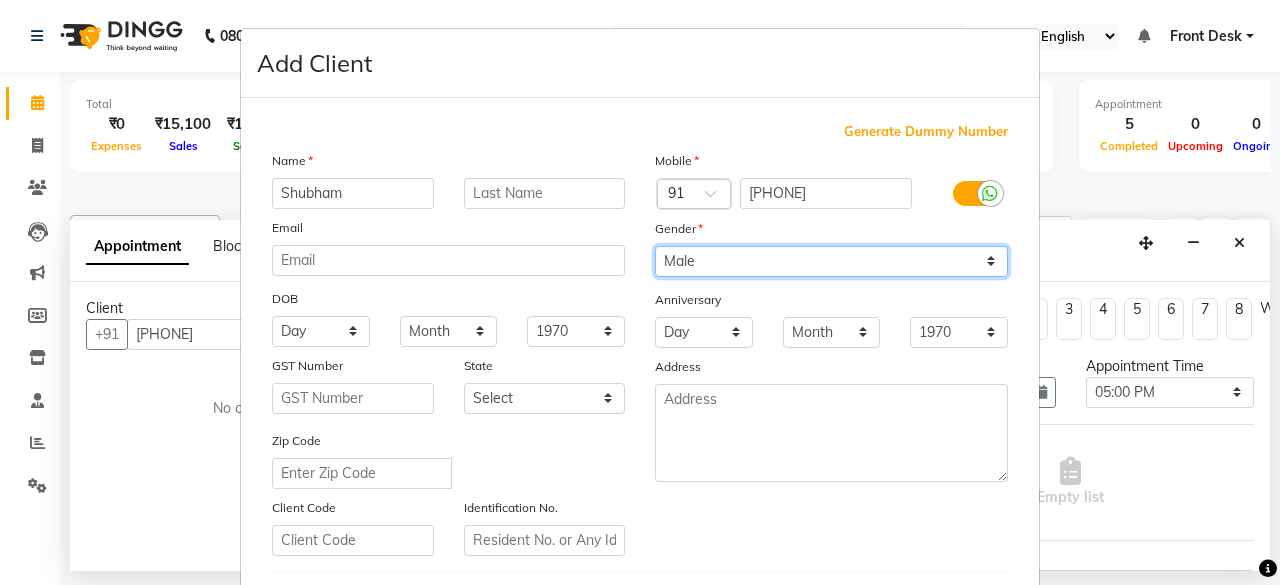scroll, scrollTop: 334, scrollLeft: 0, axis: vertical 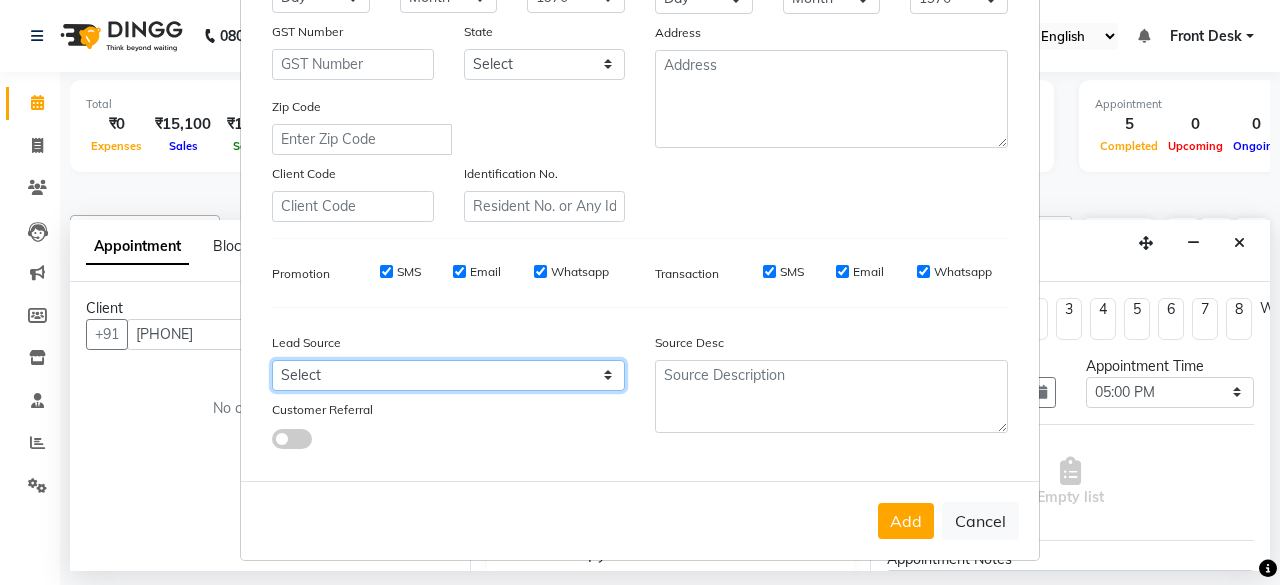 click on "Select Walk-in Referral Internet Friend Word of Mouth Advertisement Facebook JustDial Google Other" at bounding box center [448, 375] 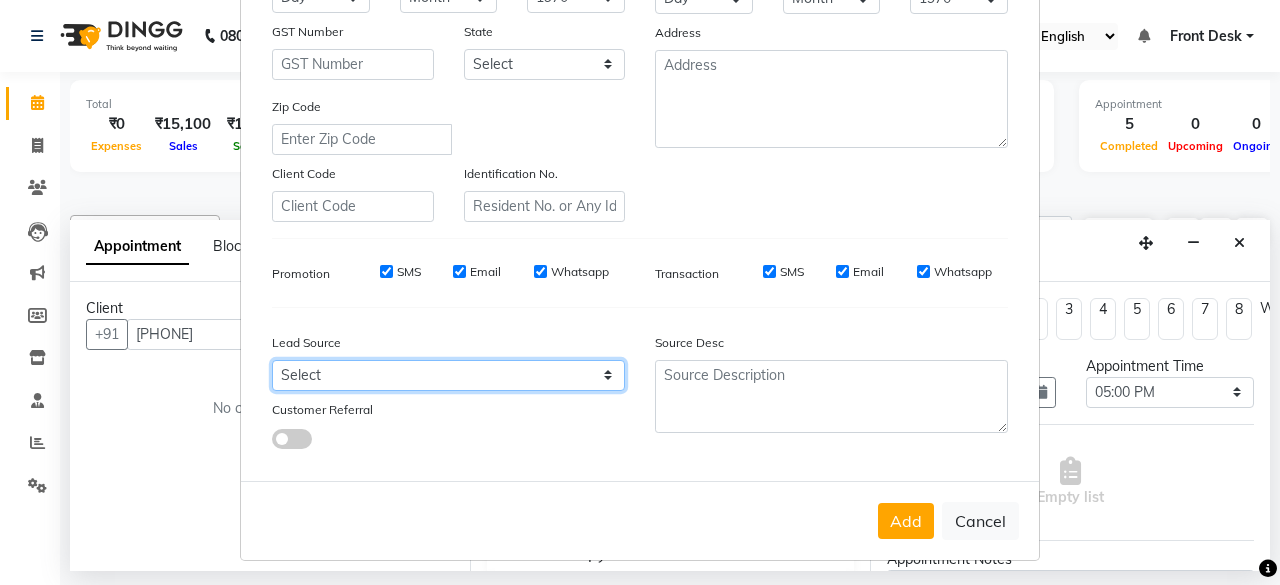 select on "[PHONE]" 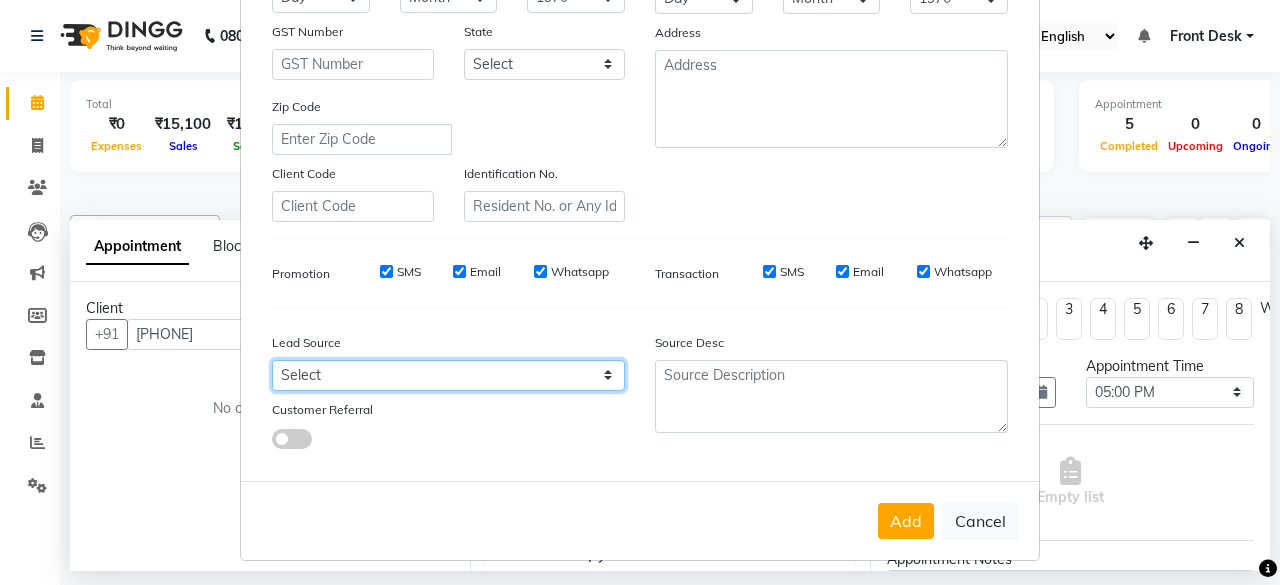 click on "Select Walk-in Referral Internet Friend Word of Mouth Advertisement Facebook JustDial Google Other" at bounding box center [448, 375] 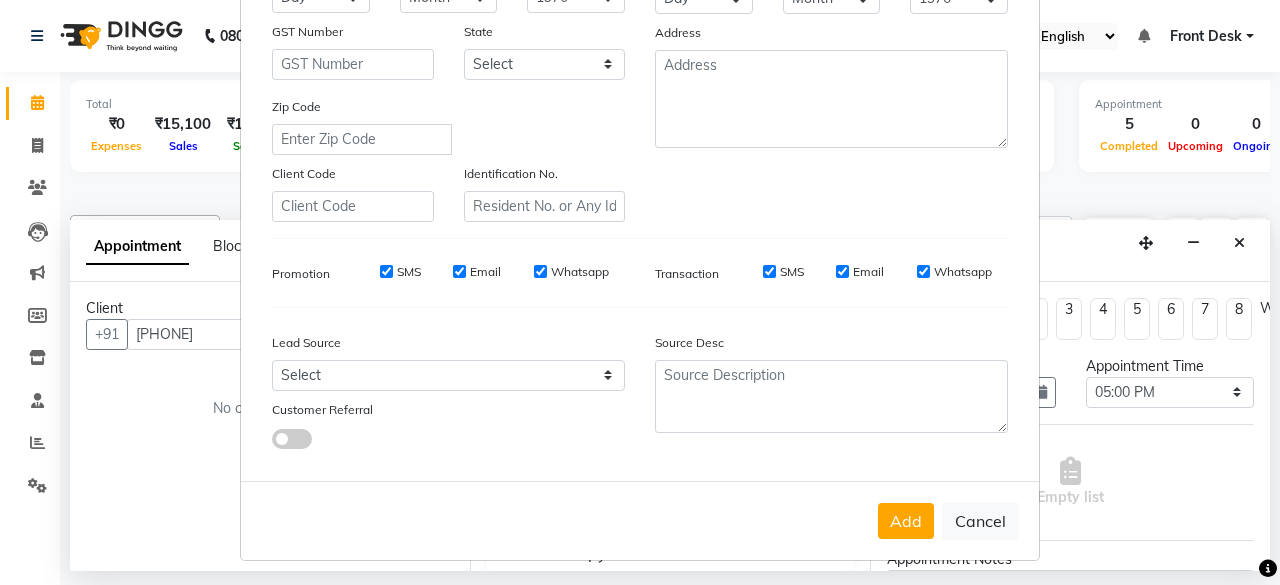 click on "Add   Cancel" at bounding box center (640, 520) 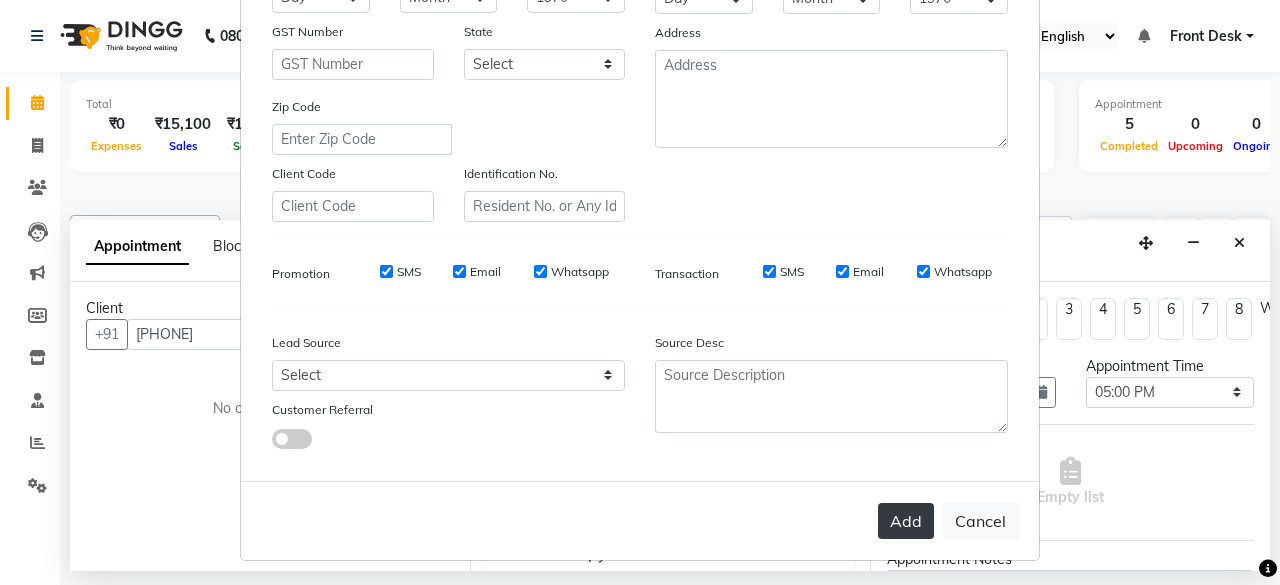 click on "Add" at bounding box center [906, 521] 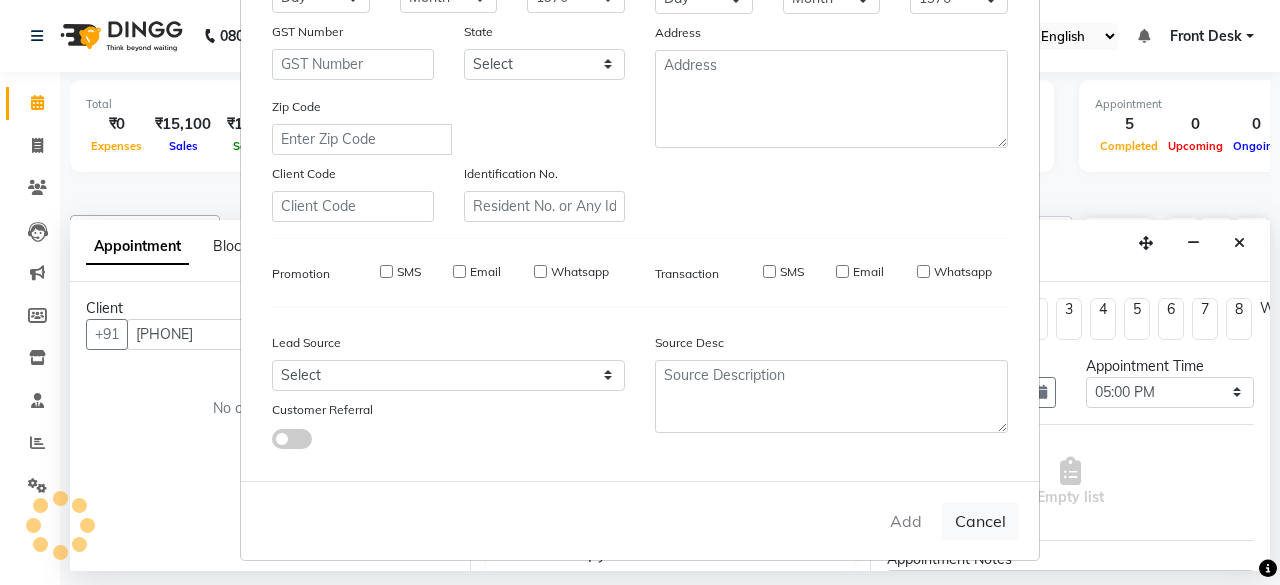 type 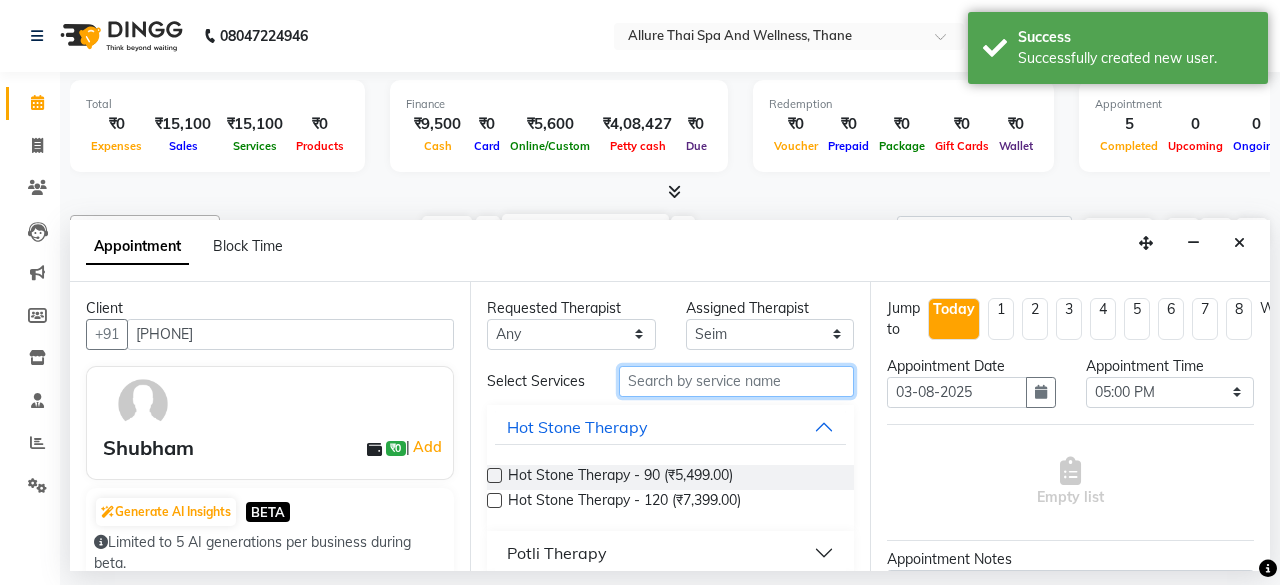 click at bounding box center [736, 381] 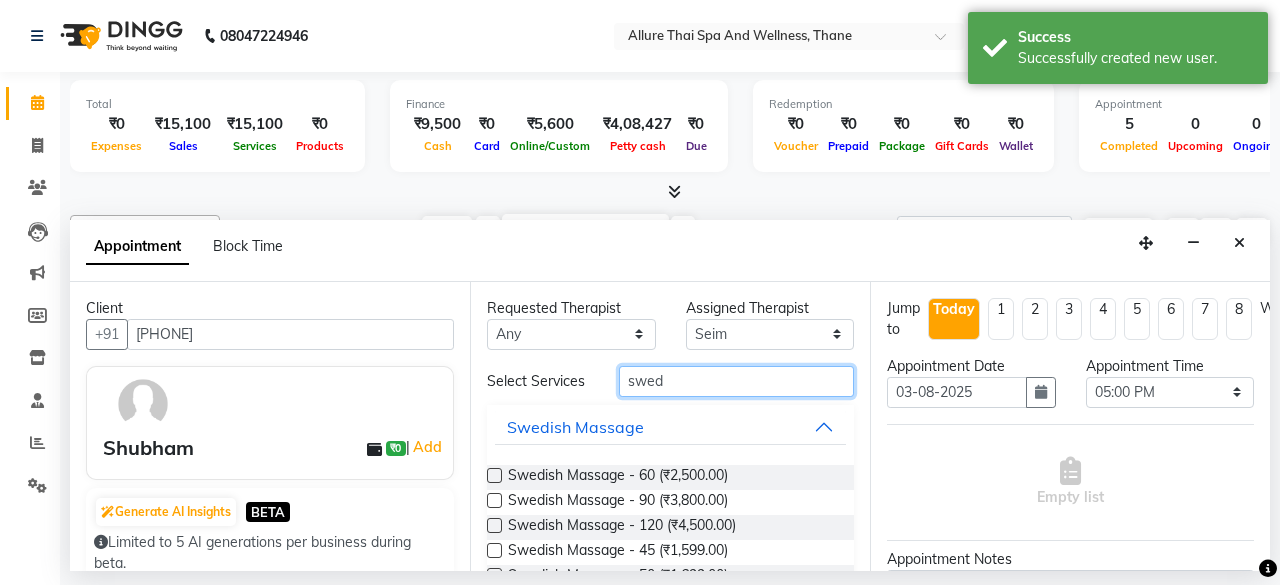 type on "swed" 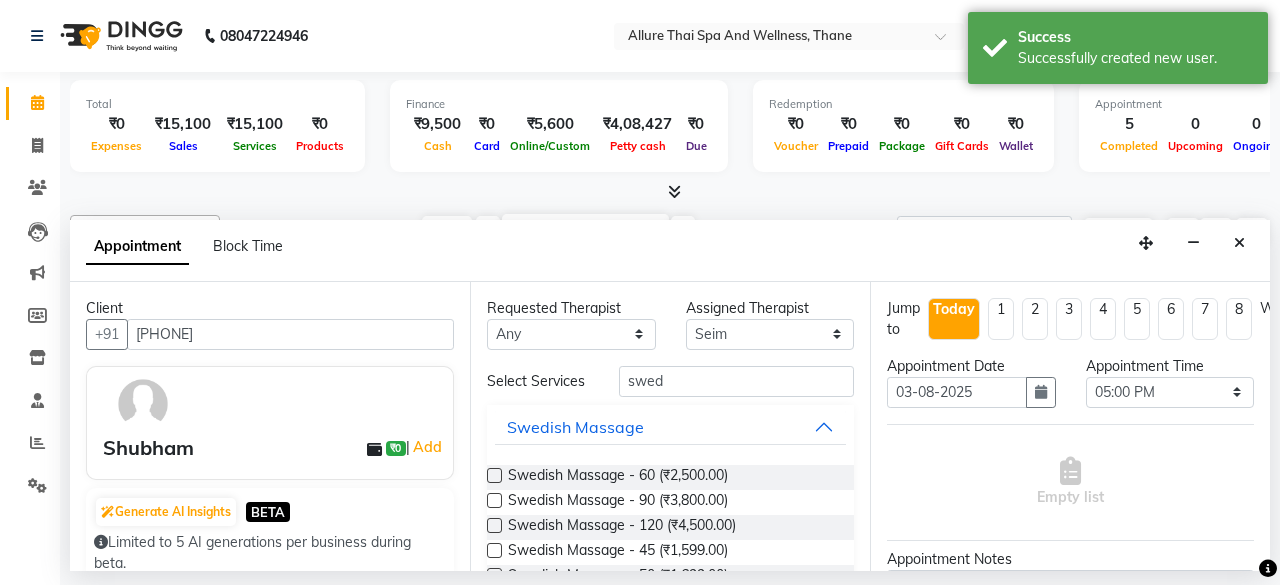 click at bounding box center [494, 475] 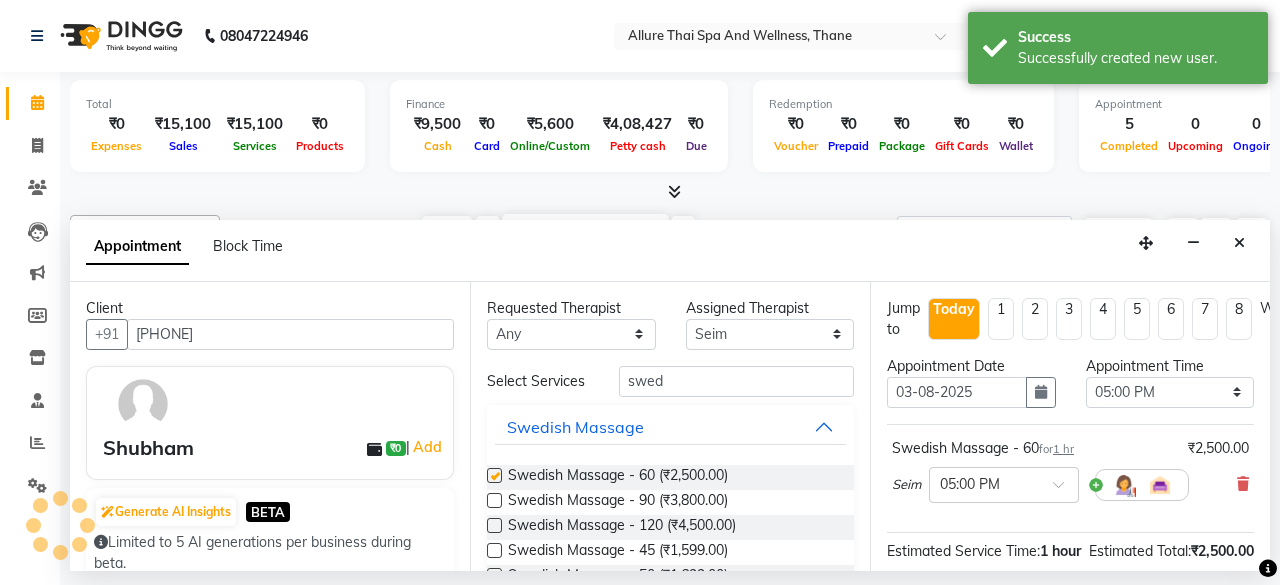 scroll, scrollTop: 50, scrollLeft: 0, axis: vertical 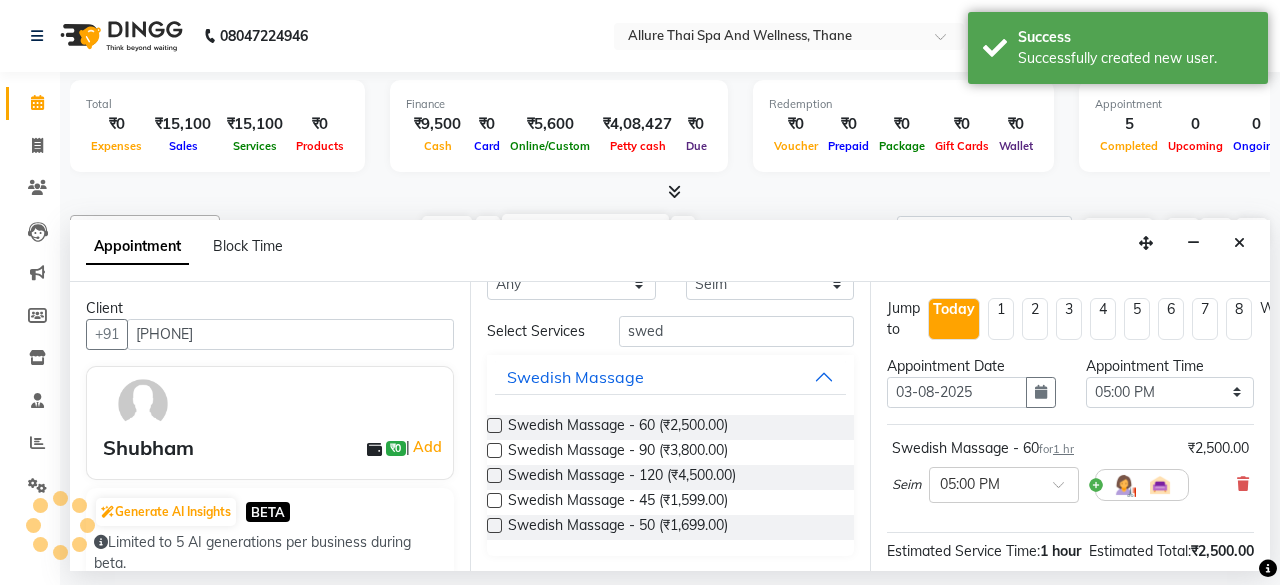 checkbox on "false" 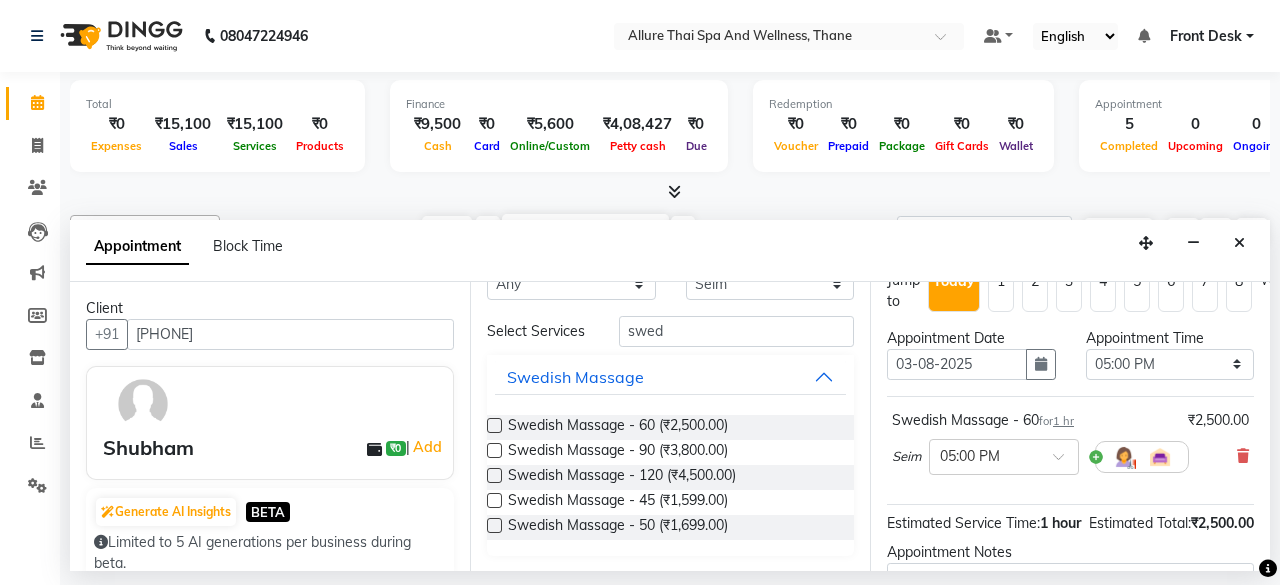 scroll, scrollTop: 28, scrollLeft: 0, axis: vertical 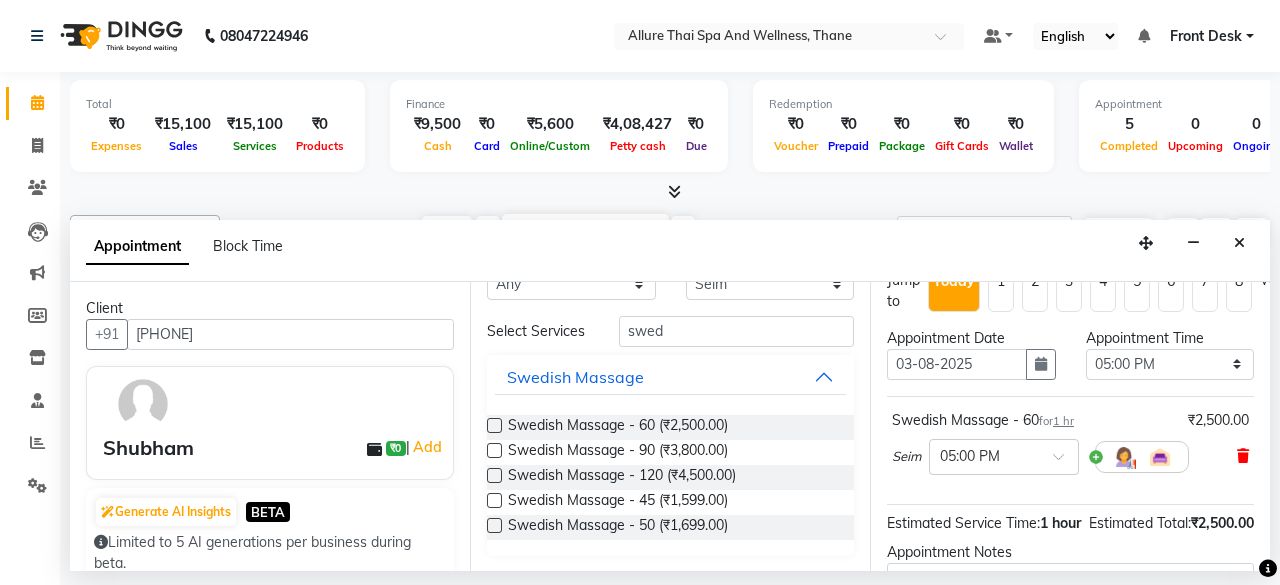click at bounding box center (1243, 456) 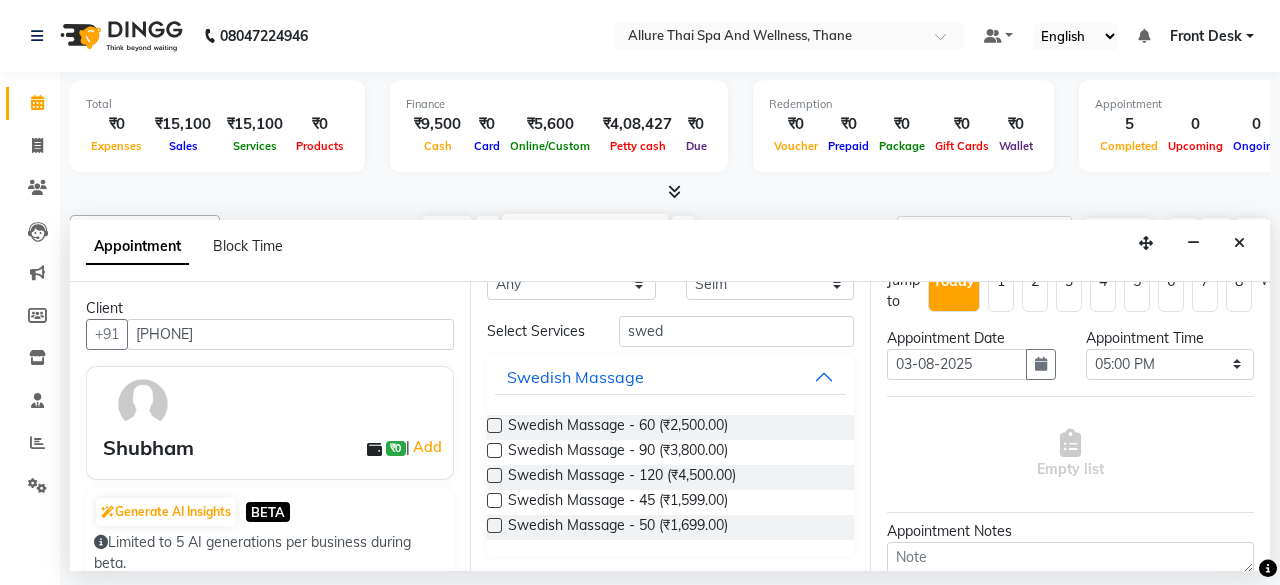 click at bounding box center [494, 450] 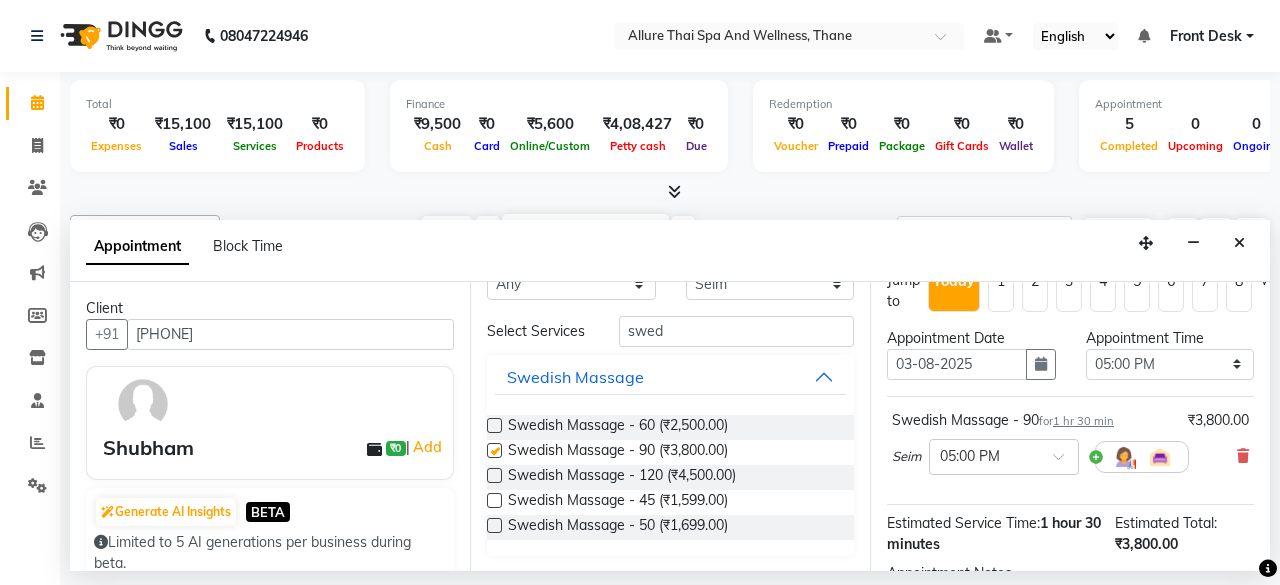 checkbox on "false" 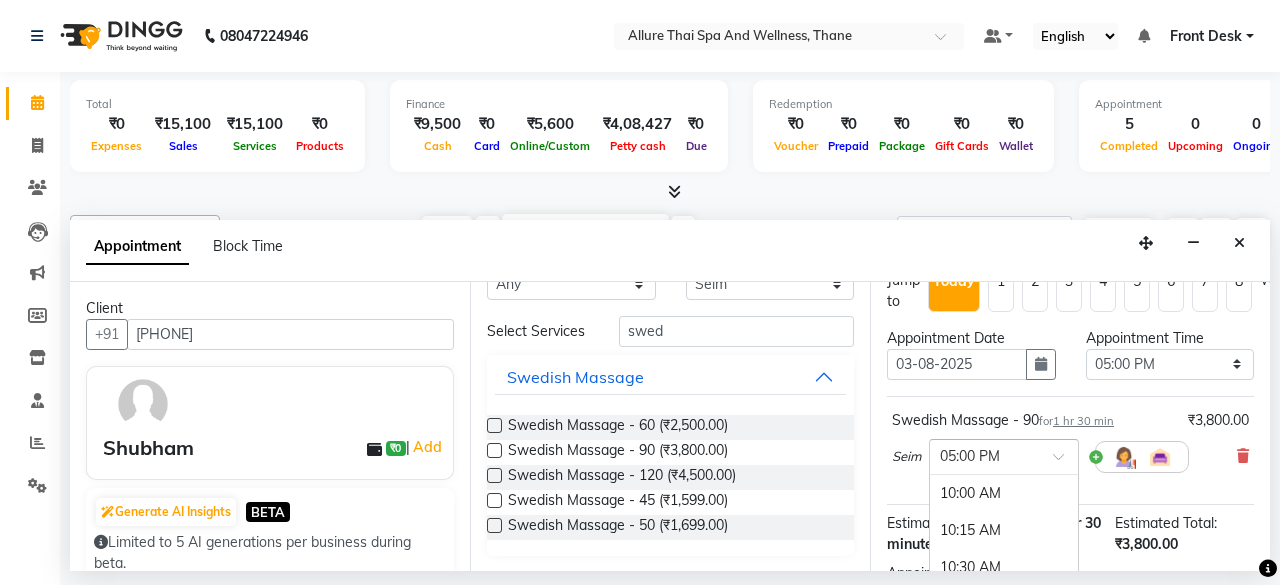 click at bounding box center (984, 455) 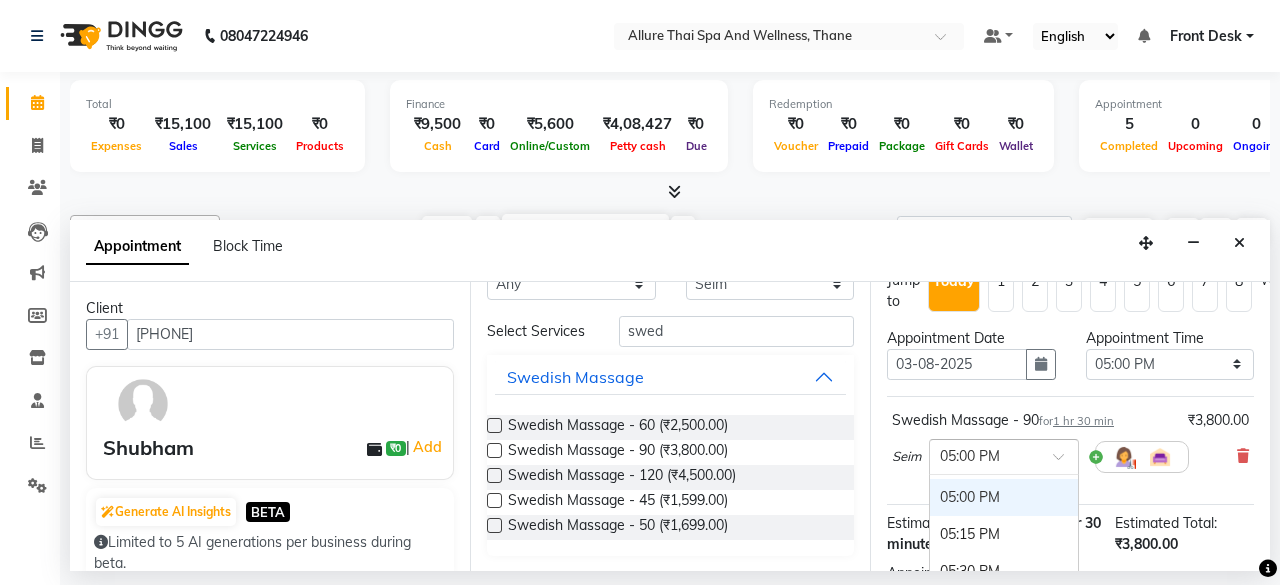 click on "05:00 PM" at bounding box center [1004, 497] 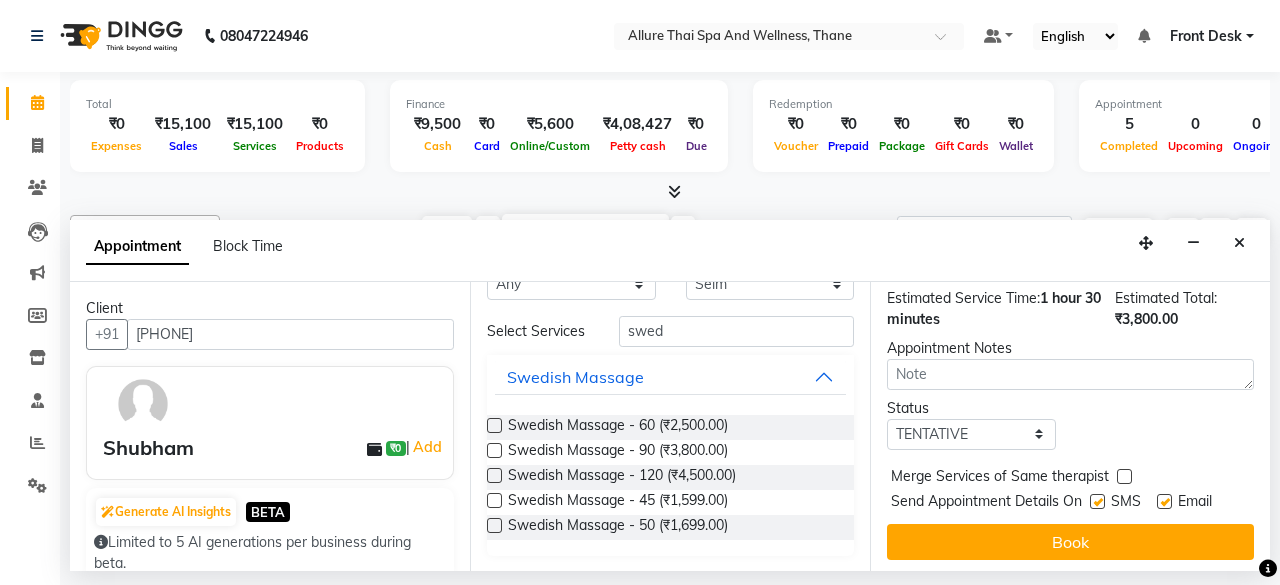 scroll, scrollTop: 255, scrollLeft: 0, axis: vertical 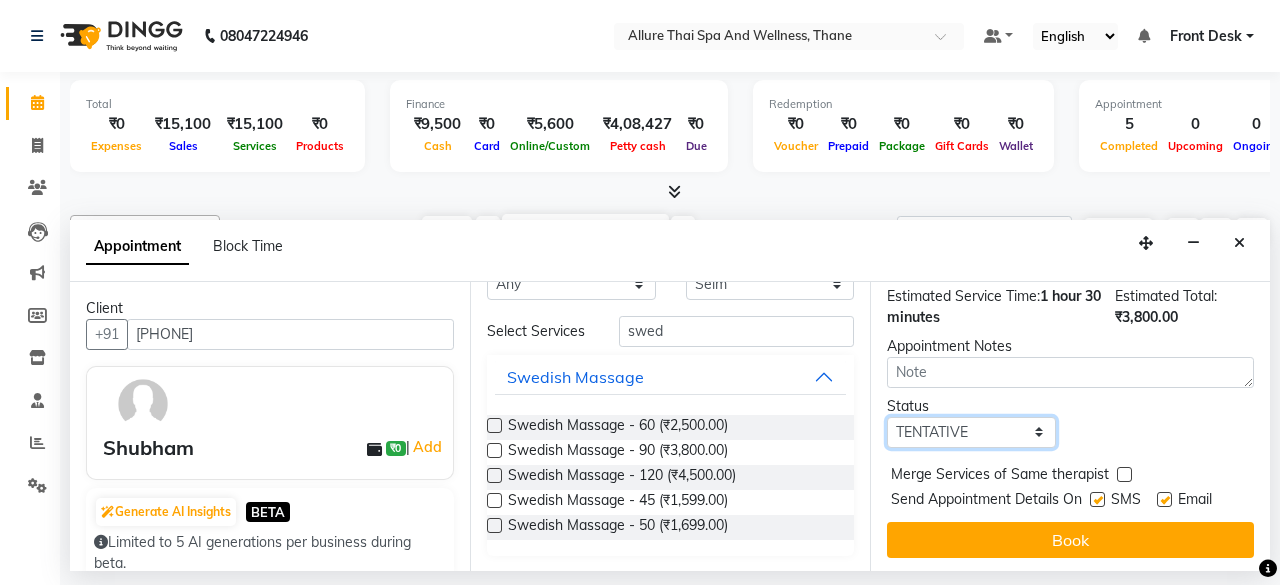 click on "Select TENTATIVE CONFIRM CHECK-IN UPCOMING" at bounding box center (971, 432) 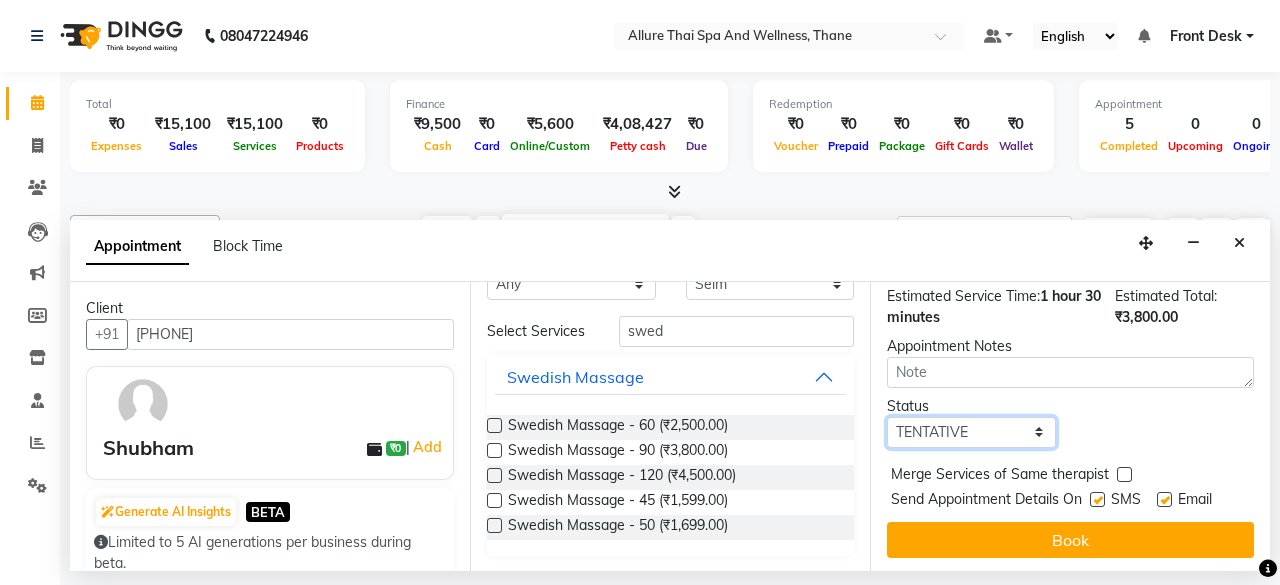 select on "check-in" 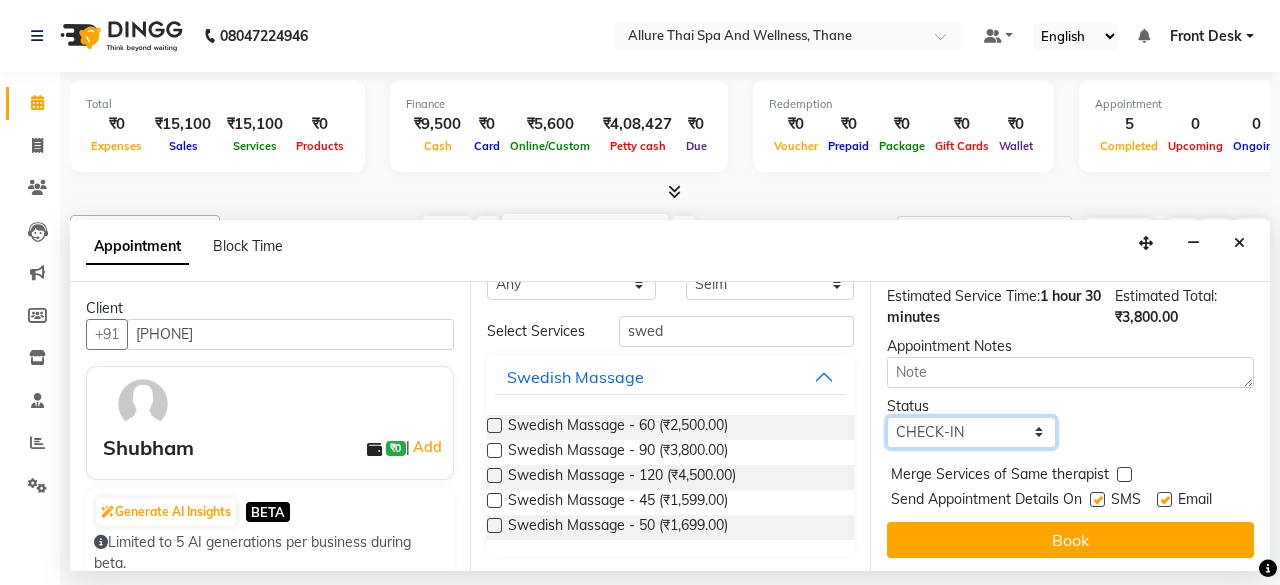 click on "Select TENTATIVE CONFIRM CHECK-IN UPCOMING" at bounding box center (971, 432) 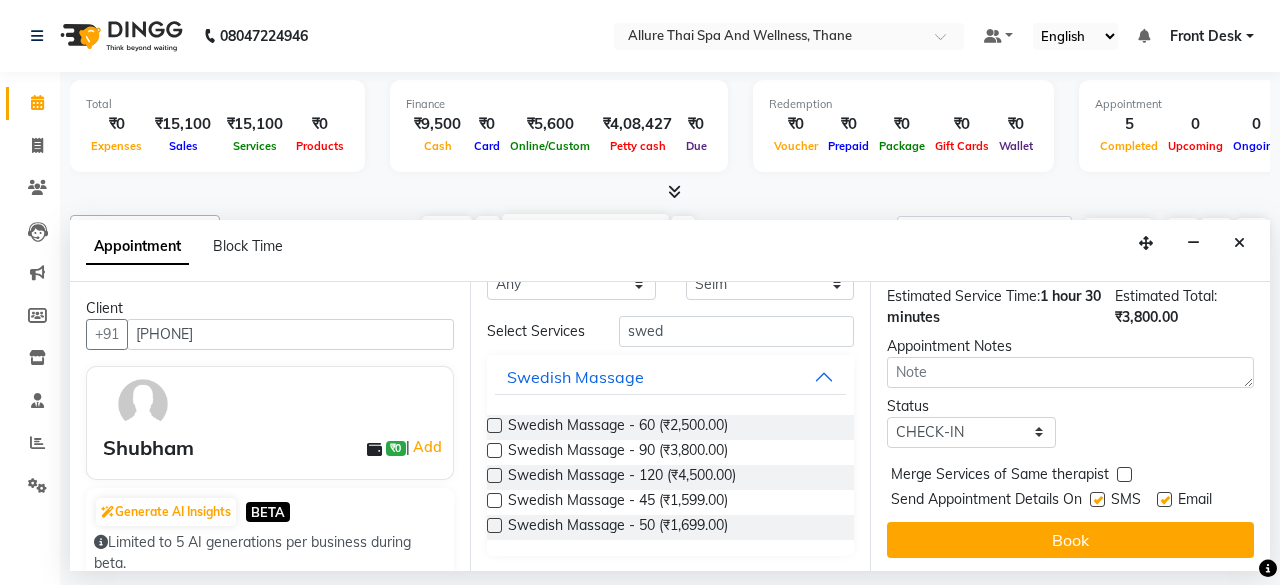 click at bounding box center (1097, 499) 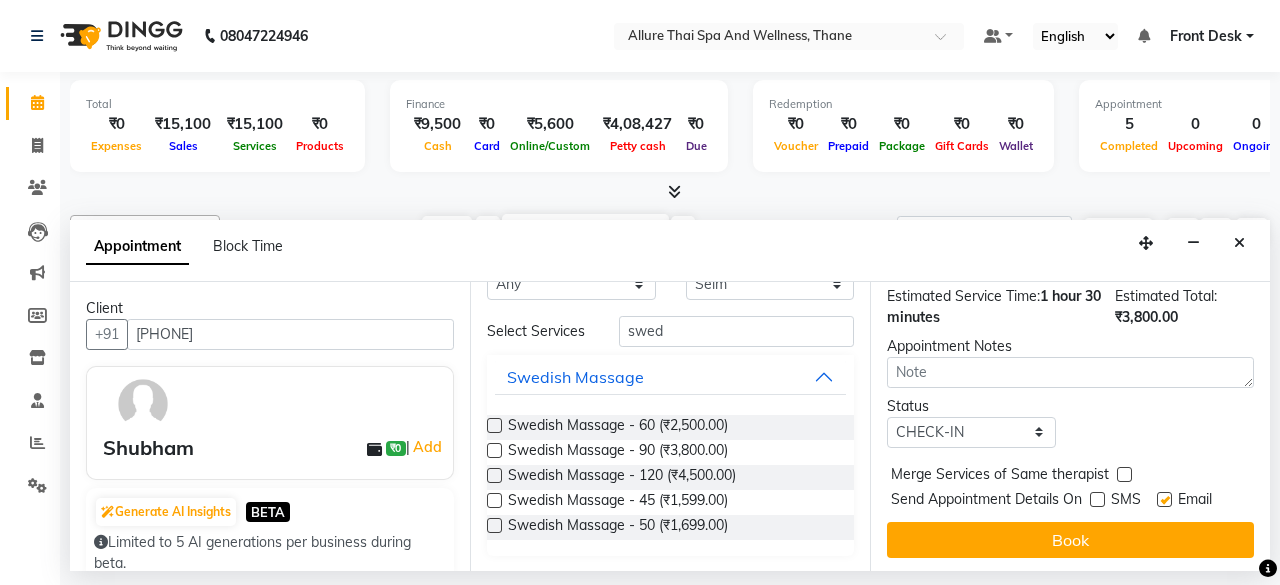 click at bounding box center (1164, 499) 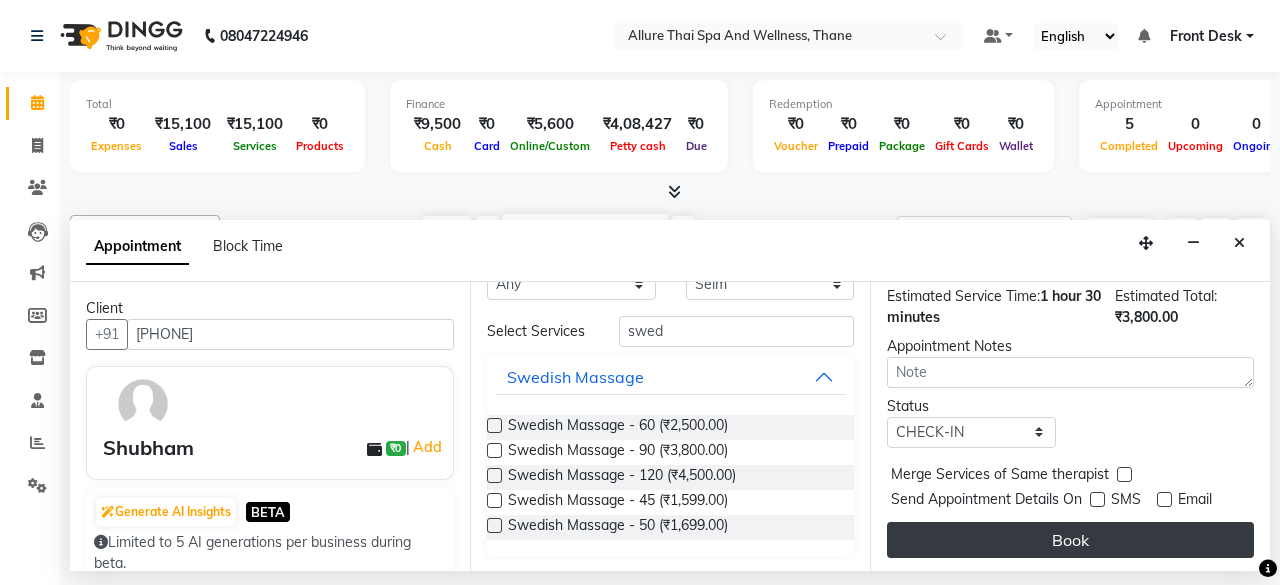 click on "Book" at bounding box center [1070, 540] 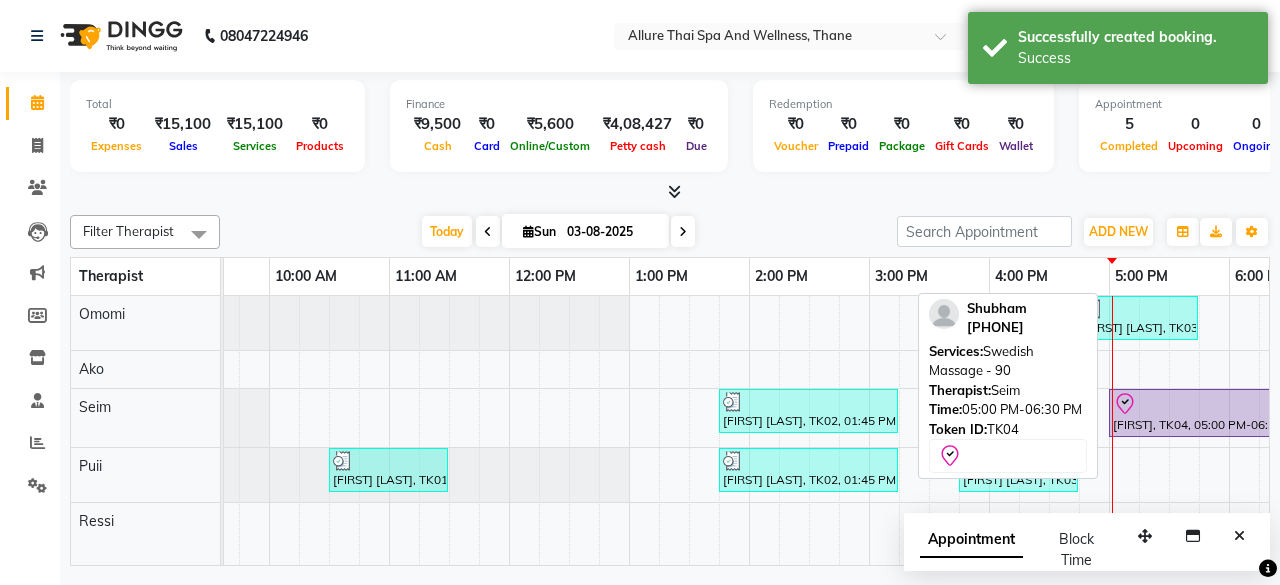 click on "[FIRST], TK04, 05:00 PM-06:30 PM, Swedish Massage - 90" at bounding box center [1198, 413] 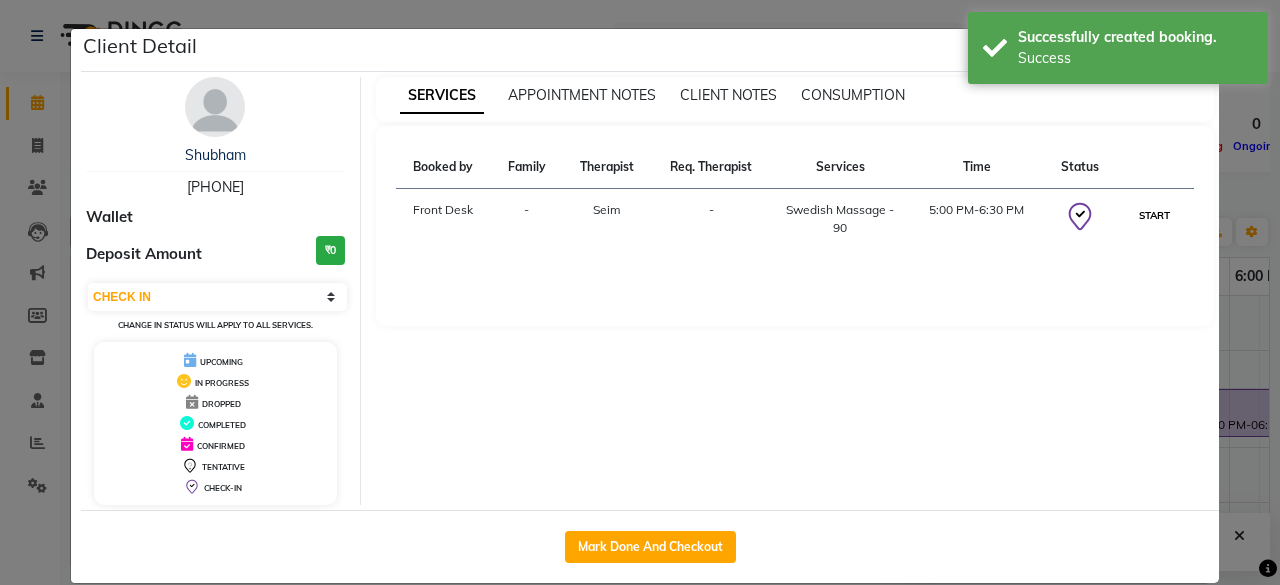 click on "START" at bounding box center (1154, 215) 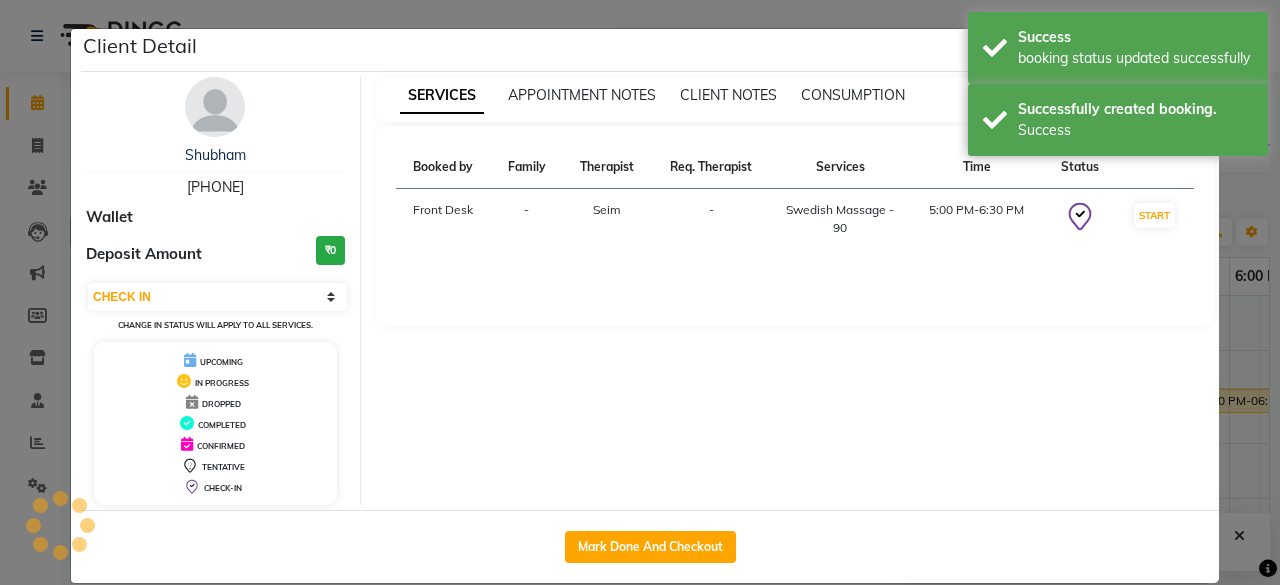 select on "1" 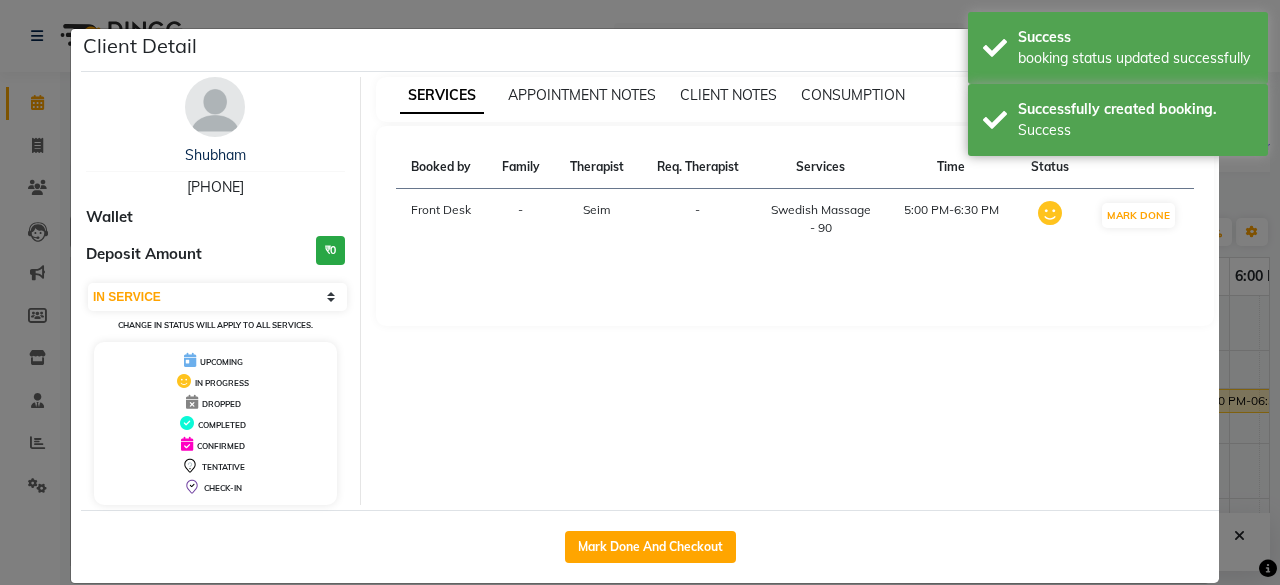 click on "Client Detail  [FIRST]    [PHONE] Wallet Deposit Amount  ₹0  Select IN SERVICE CONFIRMED TENTATIVE CHECK IN MARK DONE DROPPED UPCOMING Change in status will apply to all services. UPCOMING IN PROGRESS DROPPED COMPLETED CONFIRMED TENTATIVE CHECK-IN SERVICES APPOINTMENT NOTES CLIENT NOTES CONSUMPTION Booked by Family Therapist Req. Therapist Services Time Status  Front Desk   - Seim -  Swedish Massage - 90   5:00 PM-6:30 PM   MARK DONE   Mark Done And Checkout" 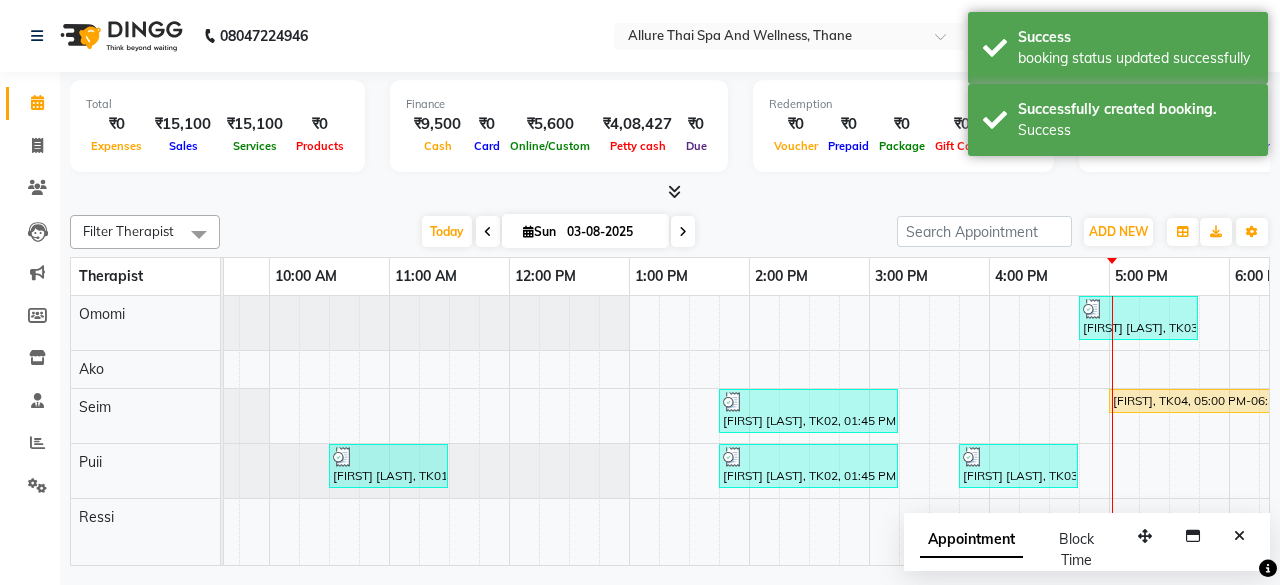 scroll, scrollTop: 0, scrollLeft: 245, axis: horizontal 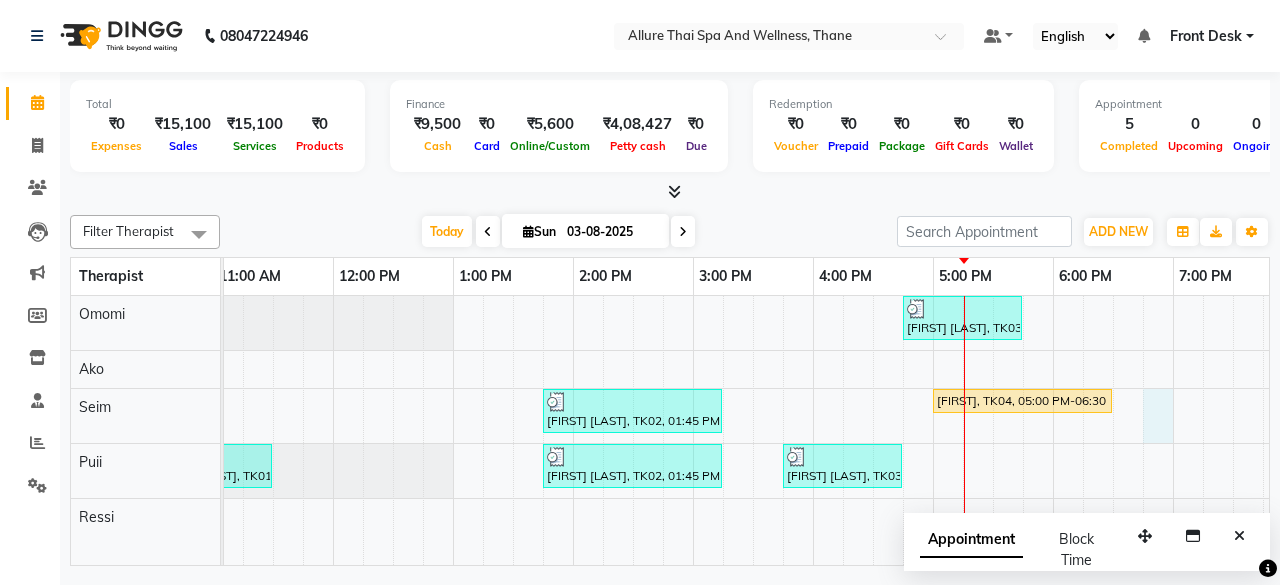 click on "[FIRST] [LAST], TK03, 04:45 PM-05:45 PM, Deep Tissue Massage - 60     [FIRST] [LAST], TK02, 01:45 PM-03:15 PM, Deep Tissue Massage - 90     [FIRST] [LAST], TK04, 05:00 PM-06:30 PM, Swedish Massage - 90     [FIRST] [LAST], TK01, 10:30 AM-11:30 AM, Swedish Massage - 60     [FIRST] [LAST], TK02, 01:45 PM-03:15 PM, Balinese Massage - 90     [FIRST] [LAST], TK03, 03:45 PM-04:45 PM, Deep Tissue Massage - 60" at bounding box center (873, 430) 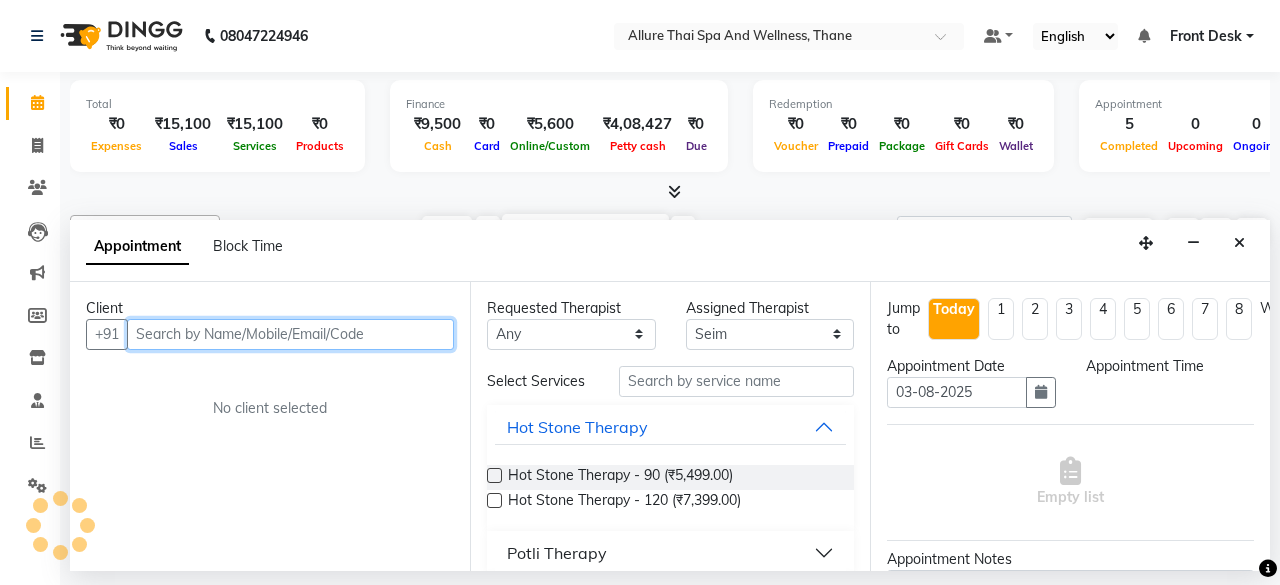 select on "1125" 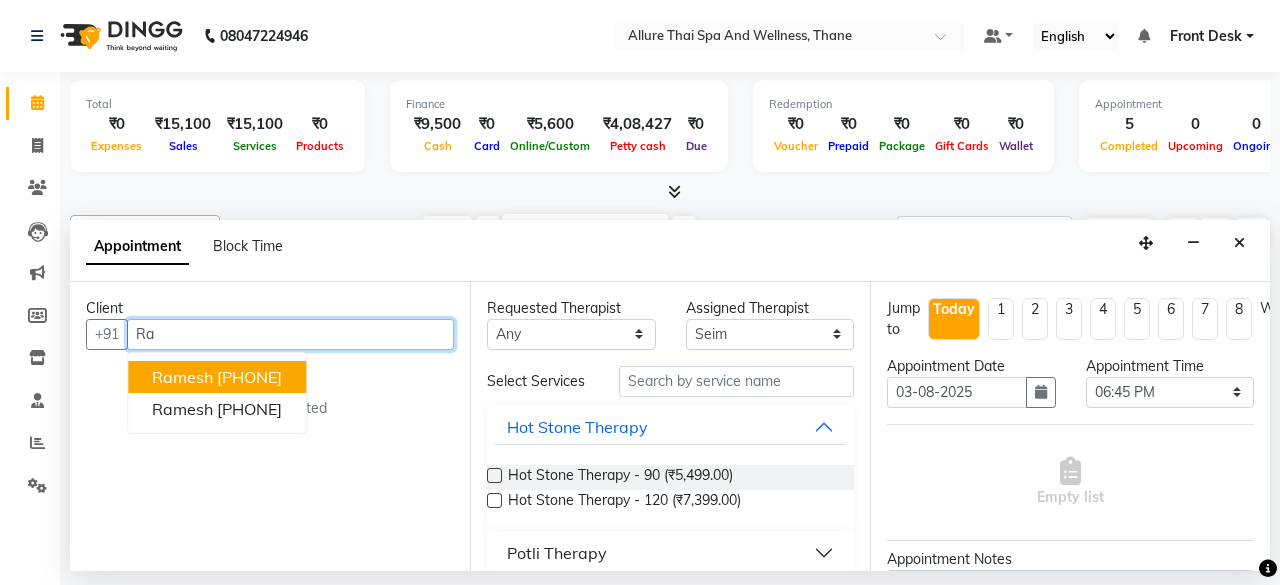 type on "R" 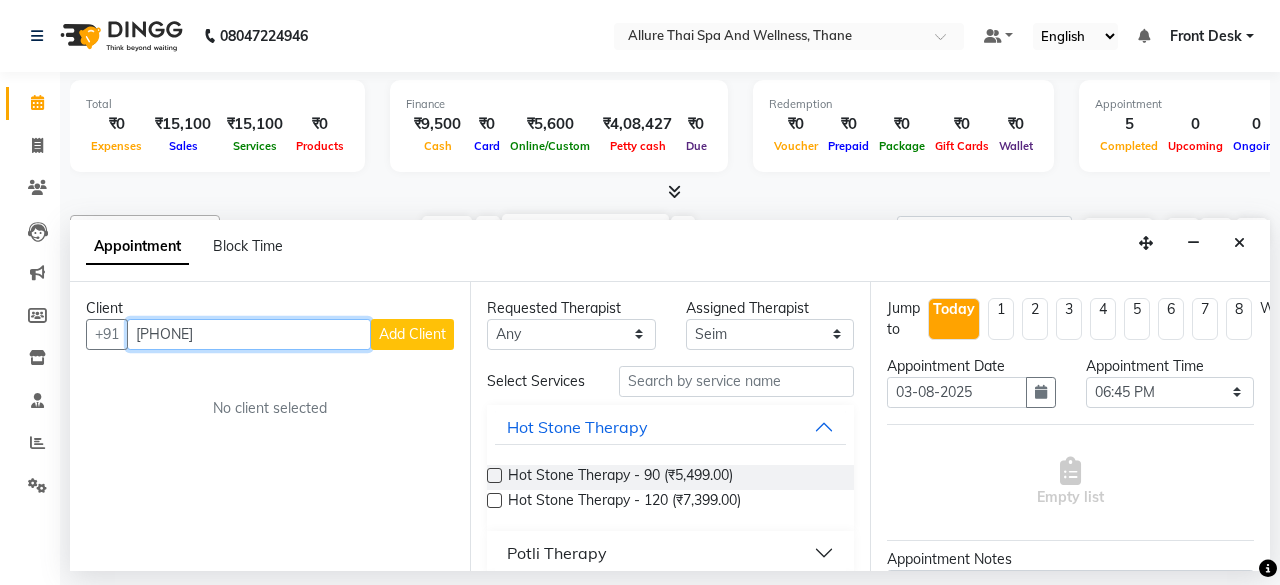 type on "[PHONE]" 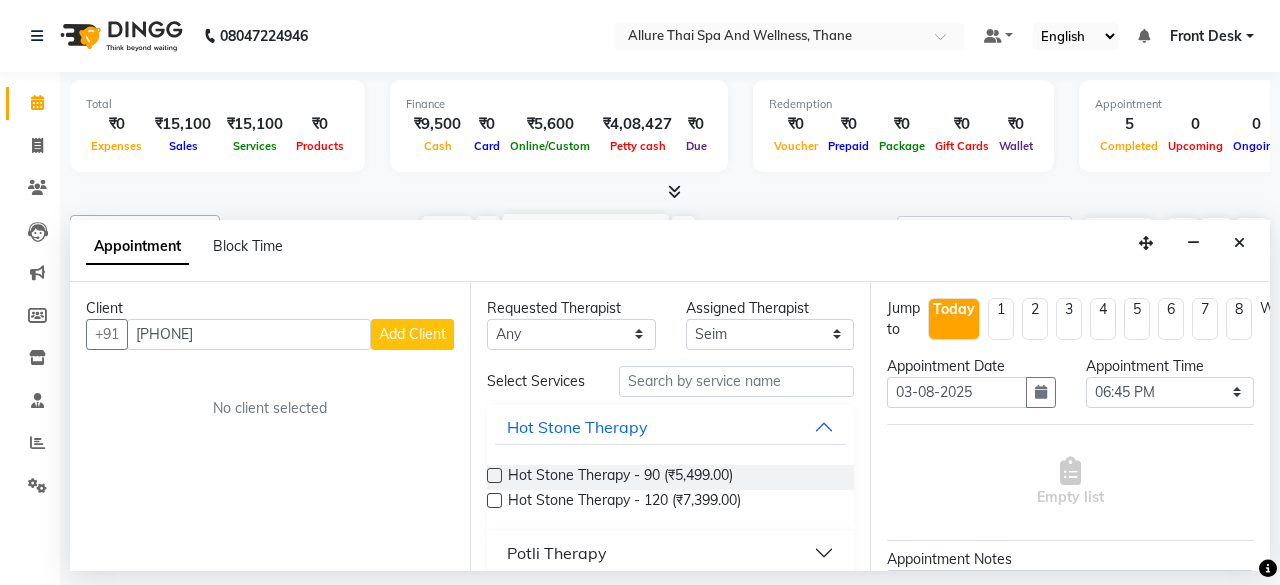 click on "Add Client" at bounding box center [412, 334] 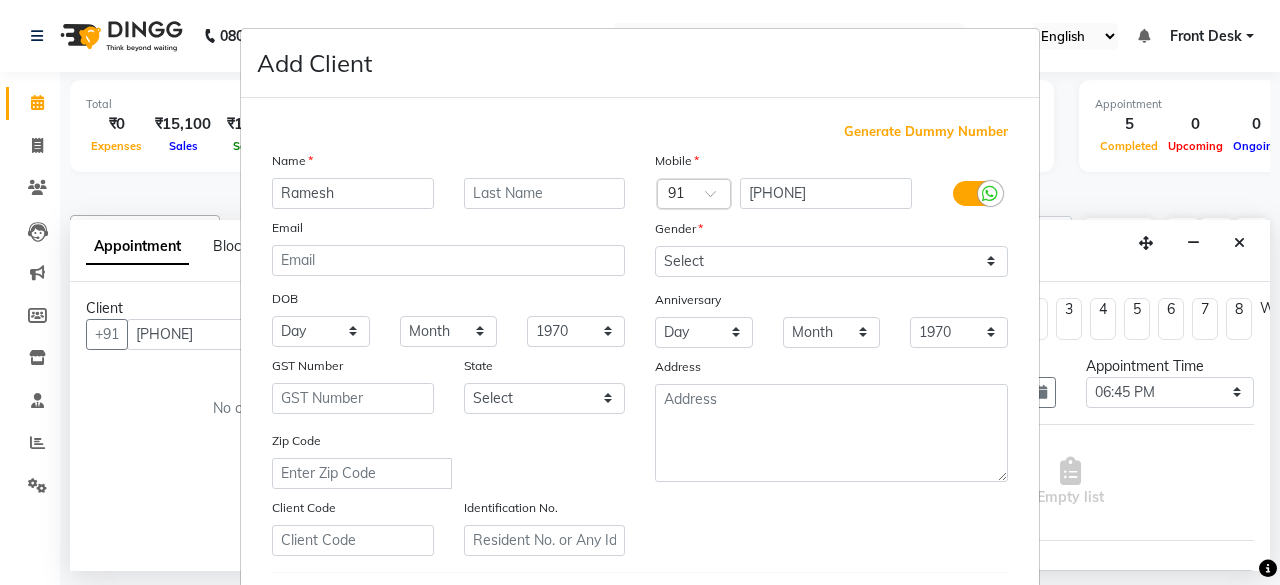 type on "Ramesh" 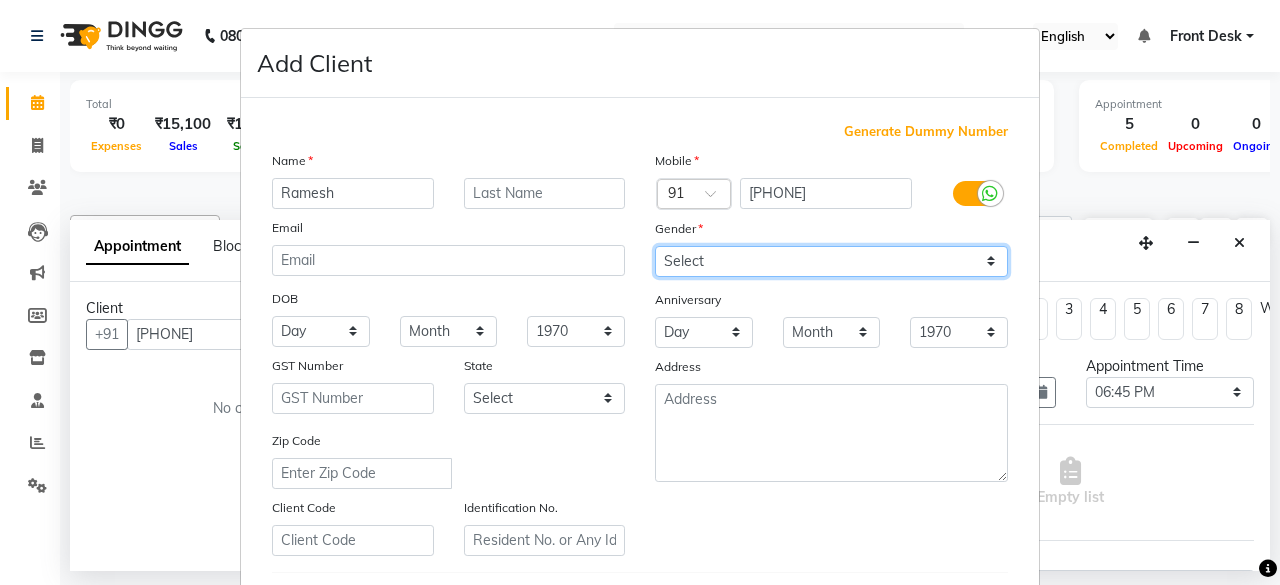 click on "Select Male Female Other Prefer Not To Say" at bounding box center (831, 261) 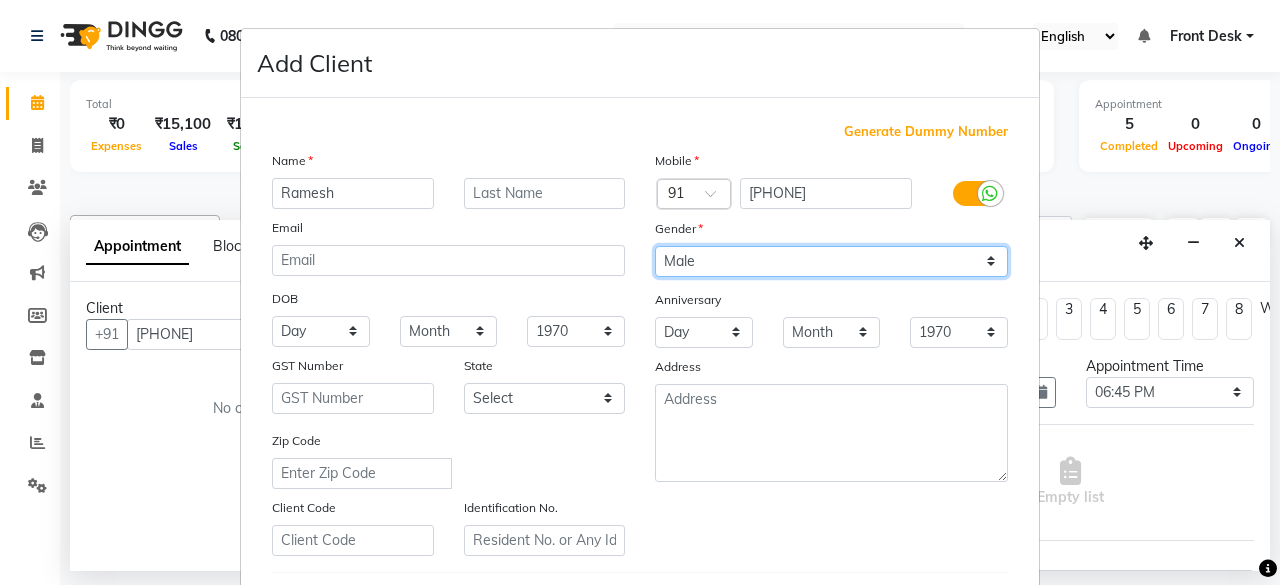 click on "Select Male Female Other Prefer Not To Say" at bounding box center (831, 261) 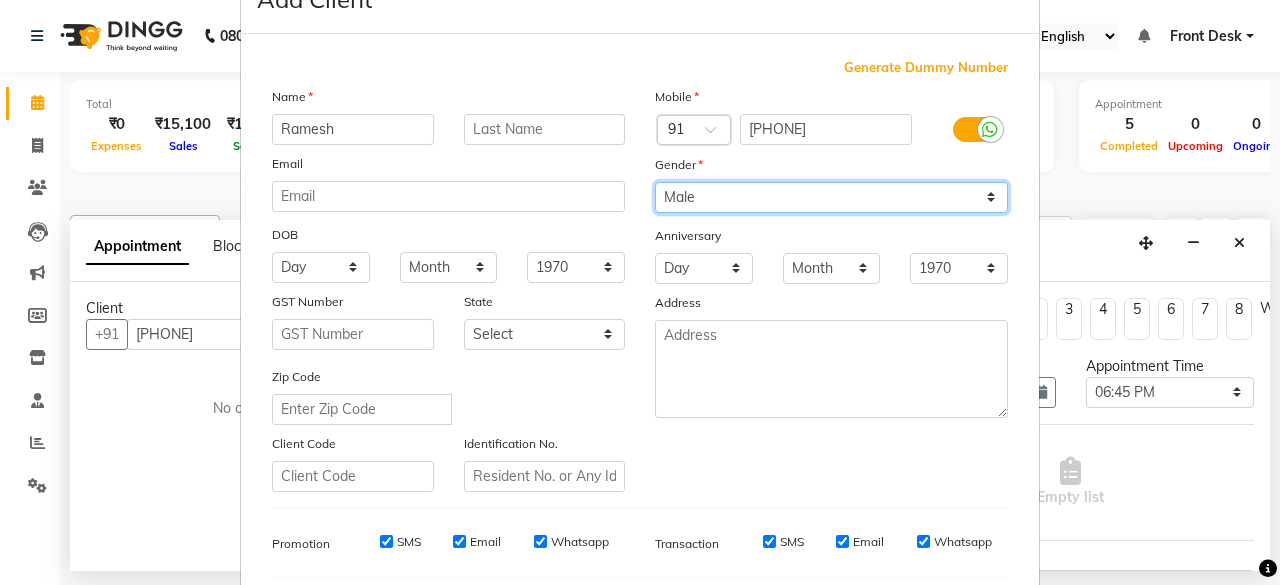 scroll, scrollTop: 72, scrollLeft: 0, axis: vertical 